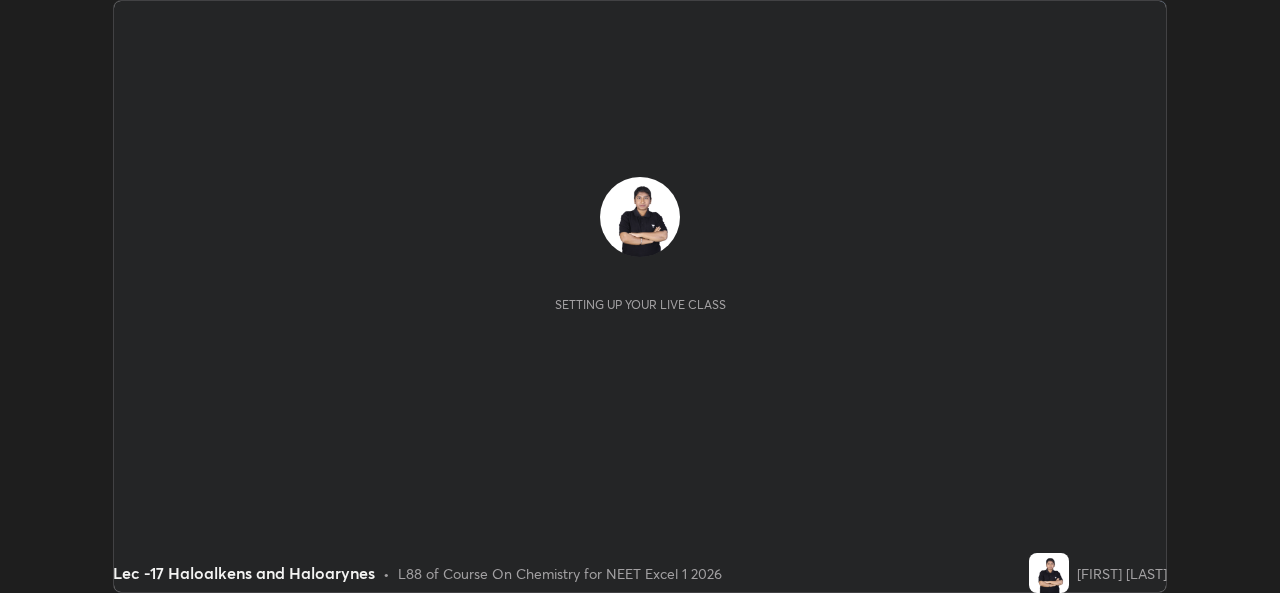 scroll, scrollTop: 0, scrollLeft: 0, axis: both 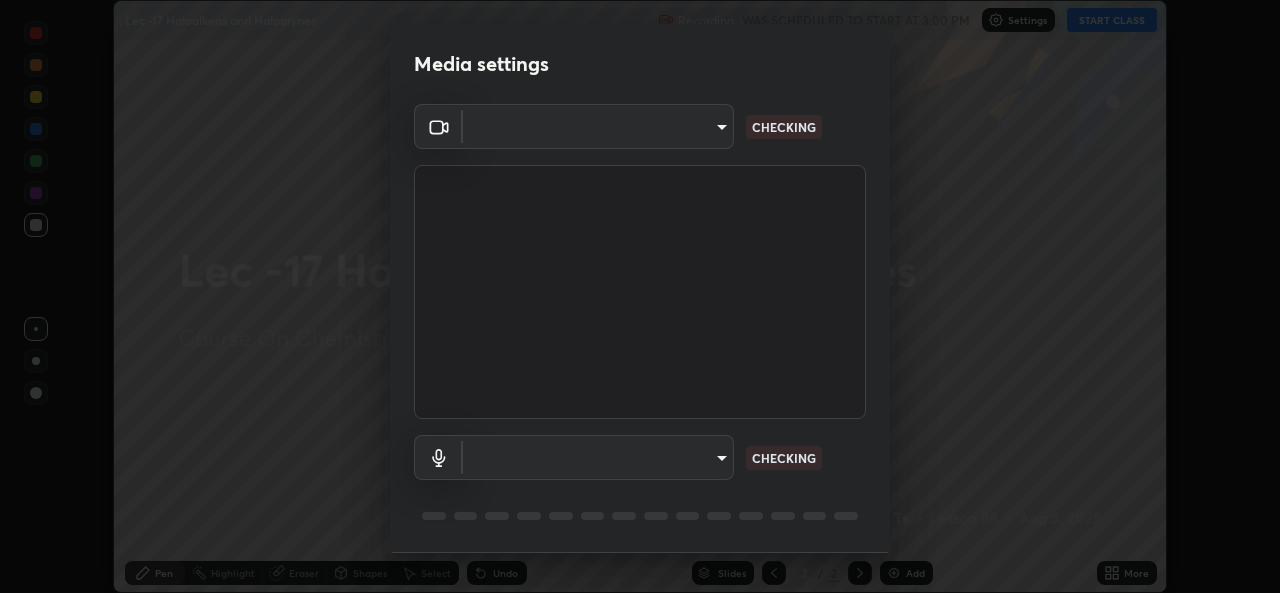 type on "78e73baf3d63bceb4c45423e3c658d9595c8caa1ee6d34b79bc6d5c79dc82097" 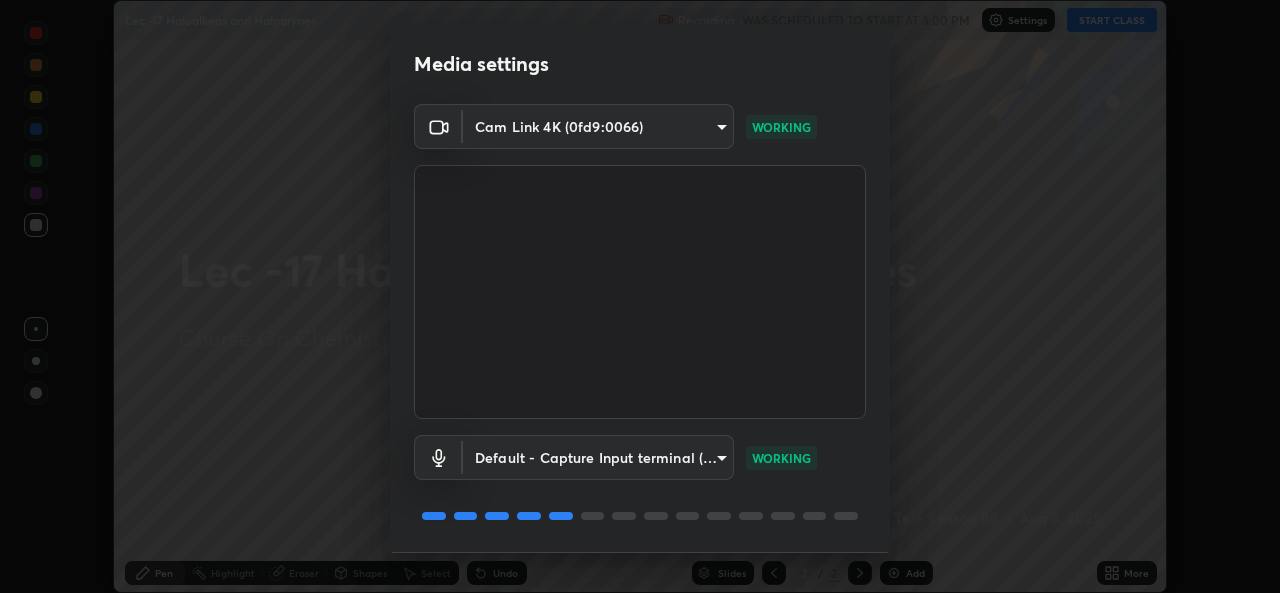 scroll, scrollTop: 63, scrollLeft: 0, axis: vertical 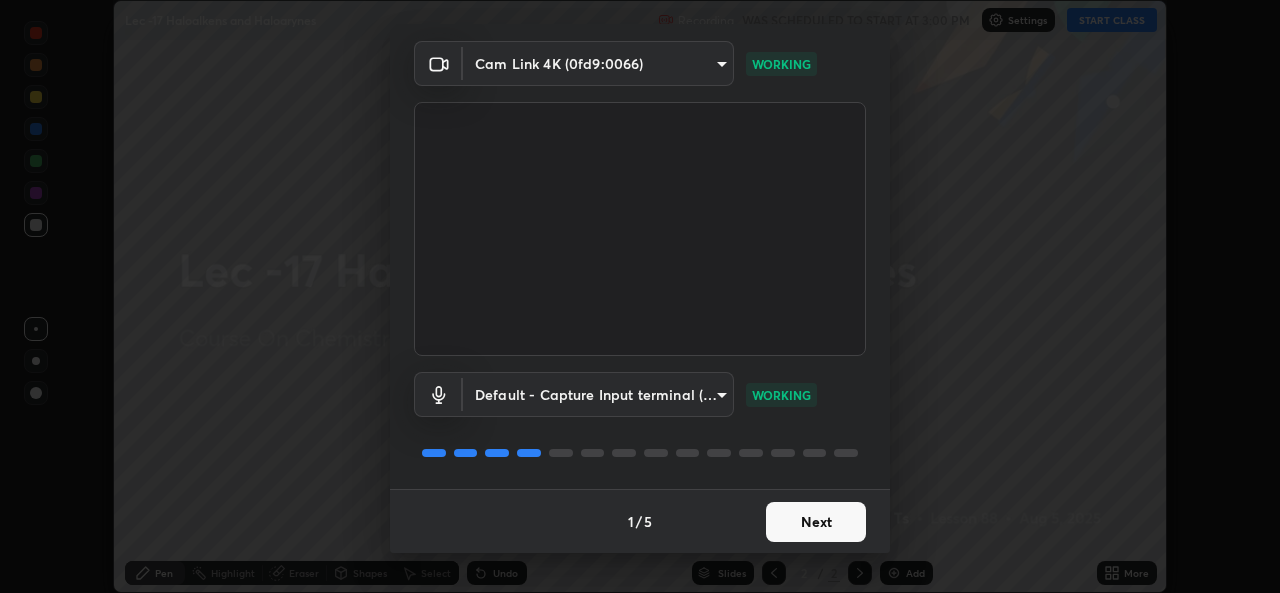 click on "Next" at bounding box center [816, 522] 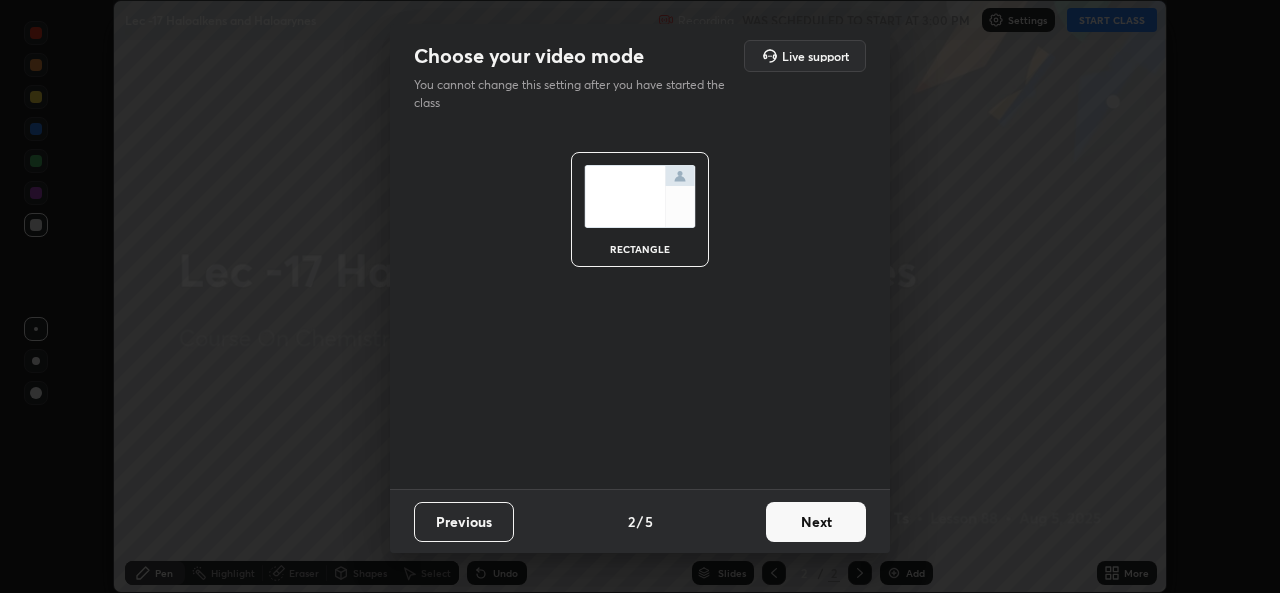 click on "Next" at bounding box center [816, 522] 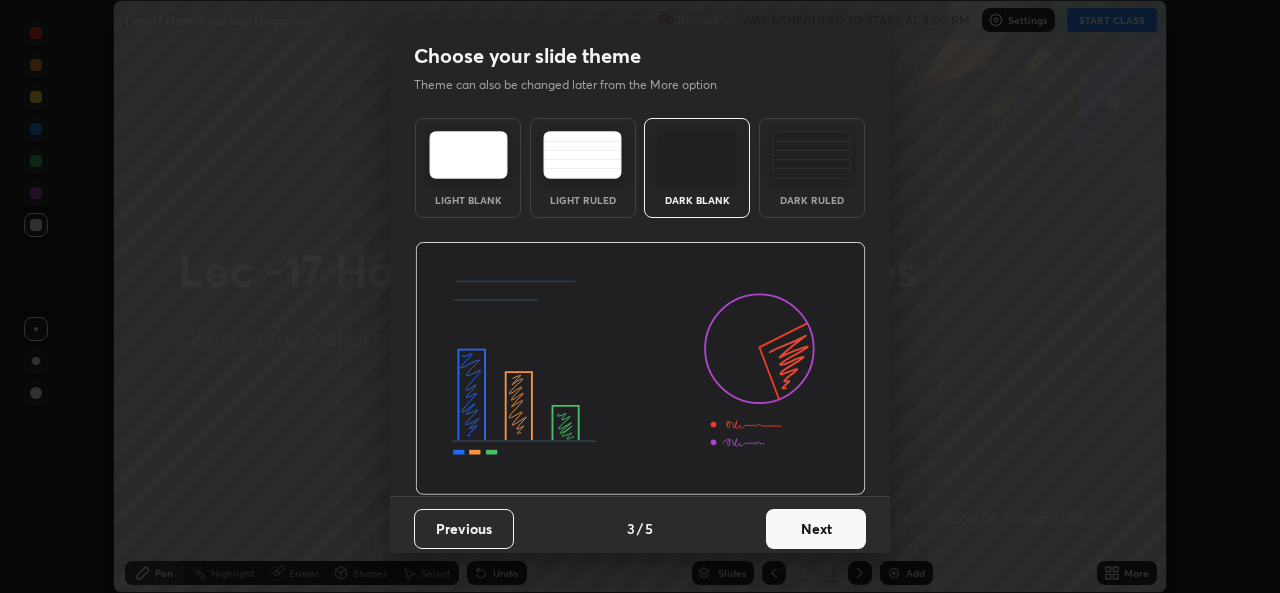 click on "Next" at bounding box center [816, 529] 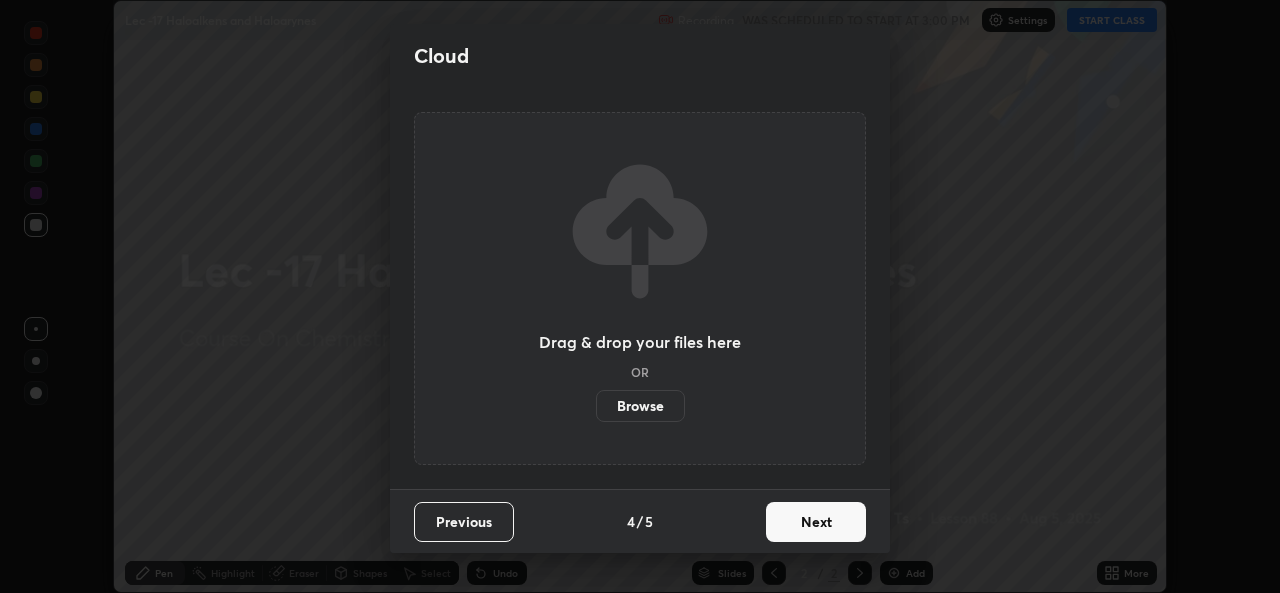click on "Next" at bounding box center [816, 522] 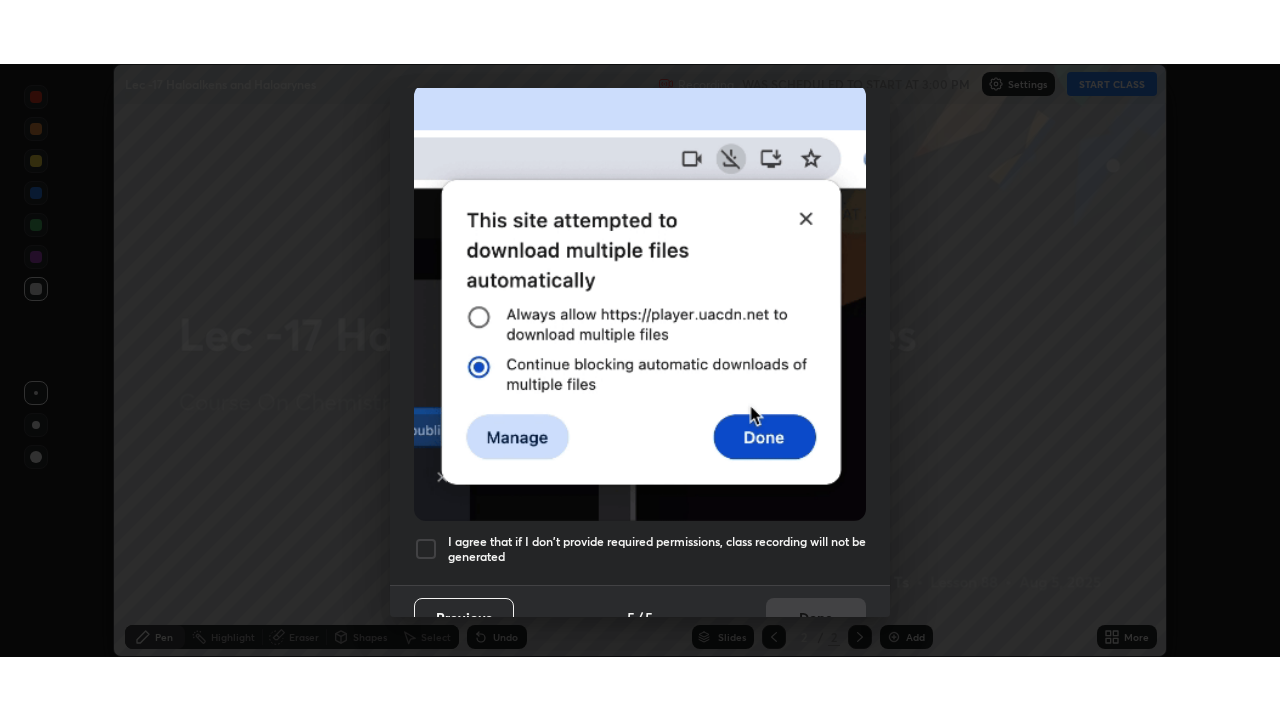 scroll, scrollTop: 471, scrollLeft: 0, axis: vertical 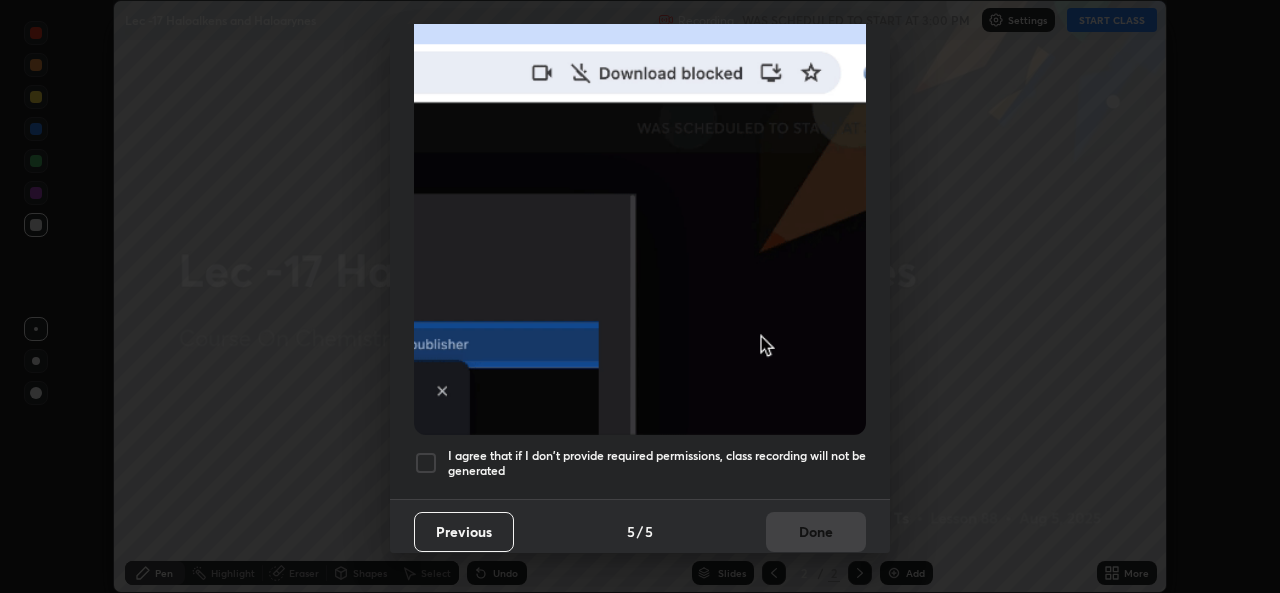 click at bounding box center (426, 463) 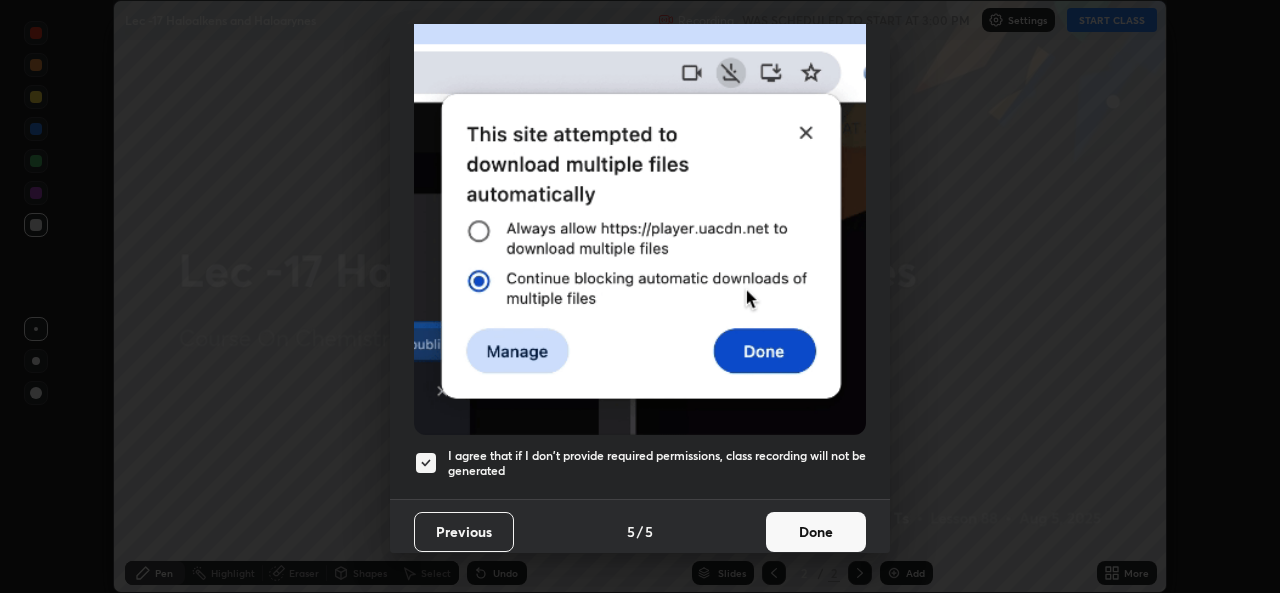 click on "Done" at bounding box center (816, 532) 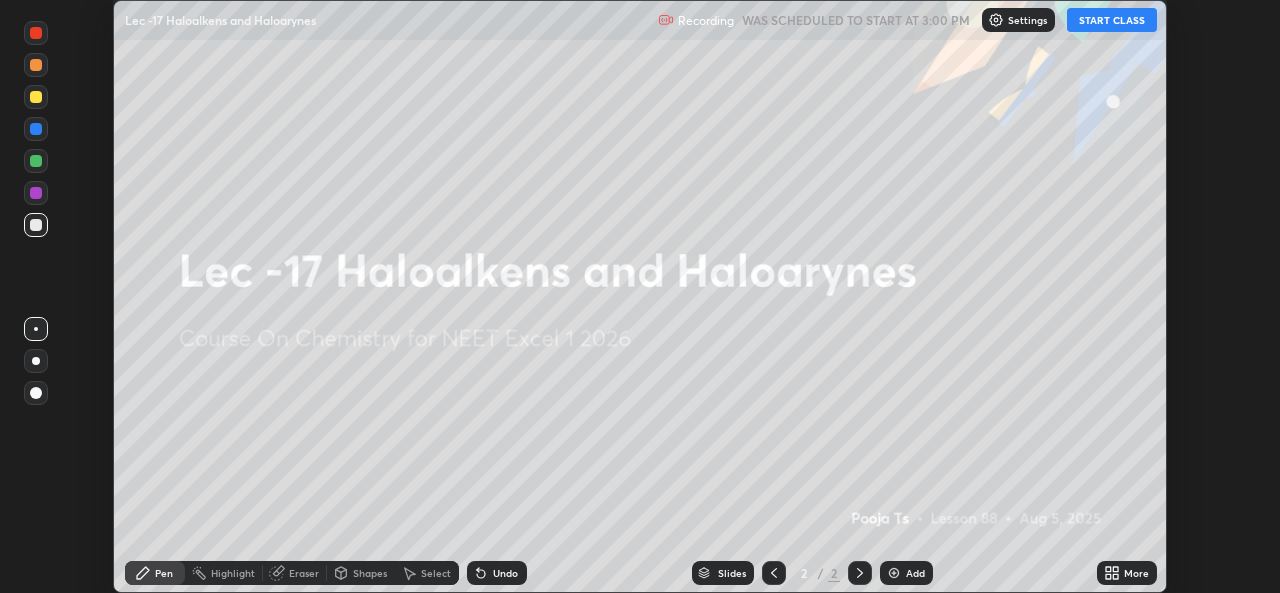 click on "START CLASS" at bounding box center [1112, 20] 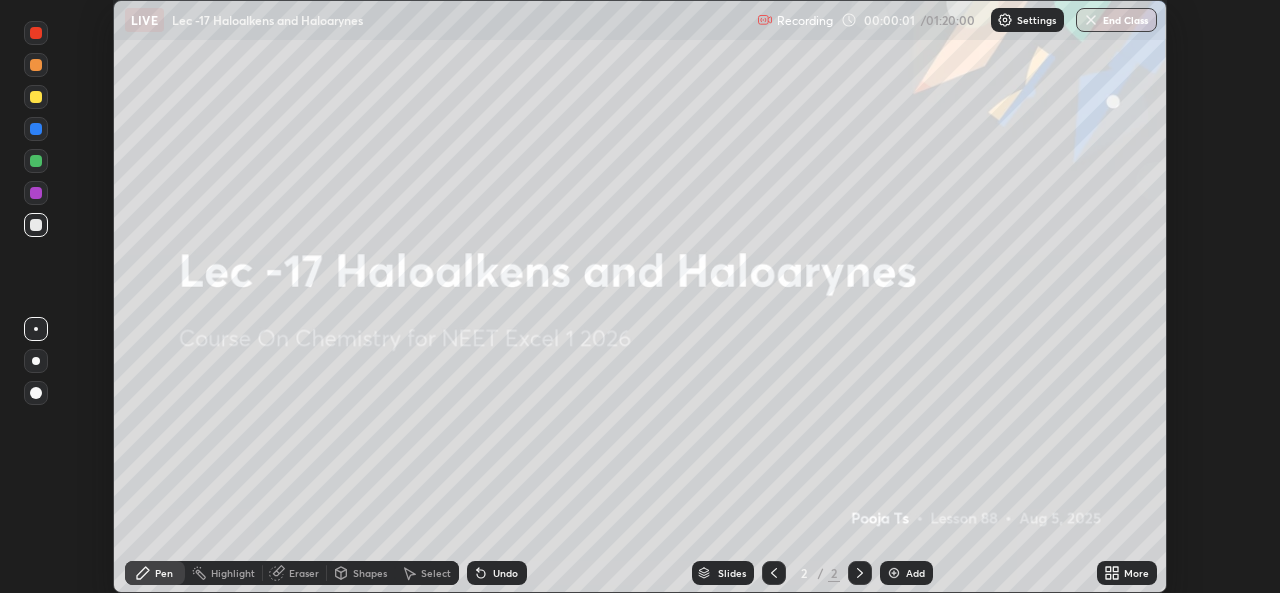 click 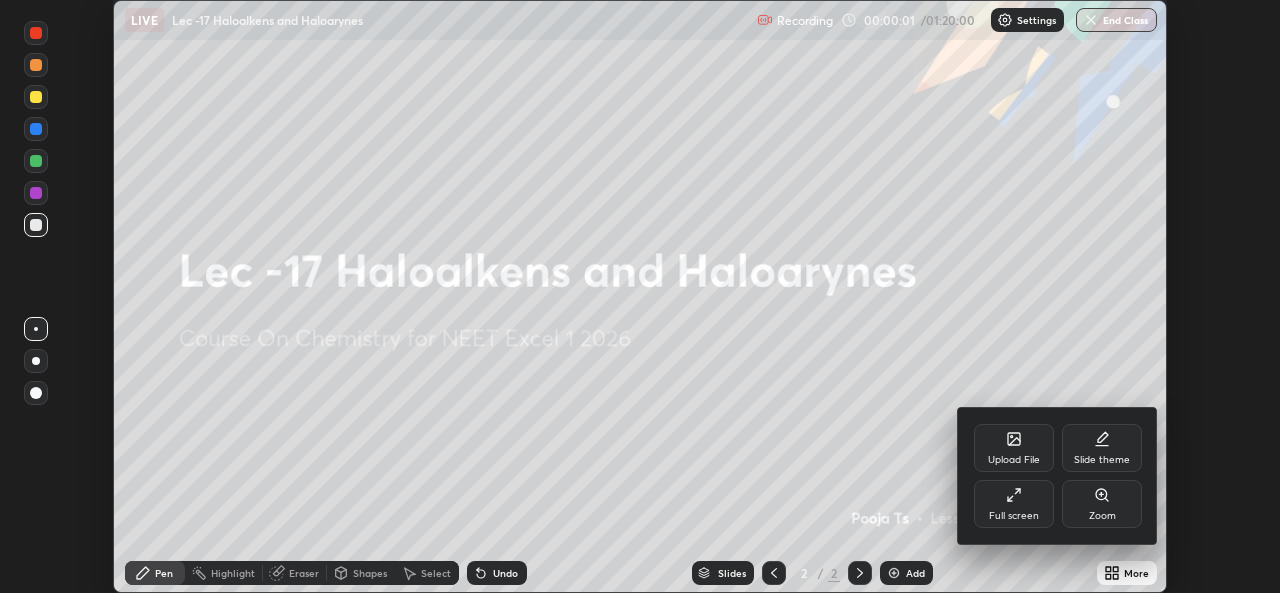 click on "Full screen" at bounding box center (1014, 516) 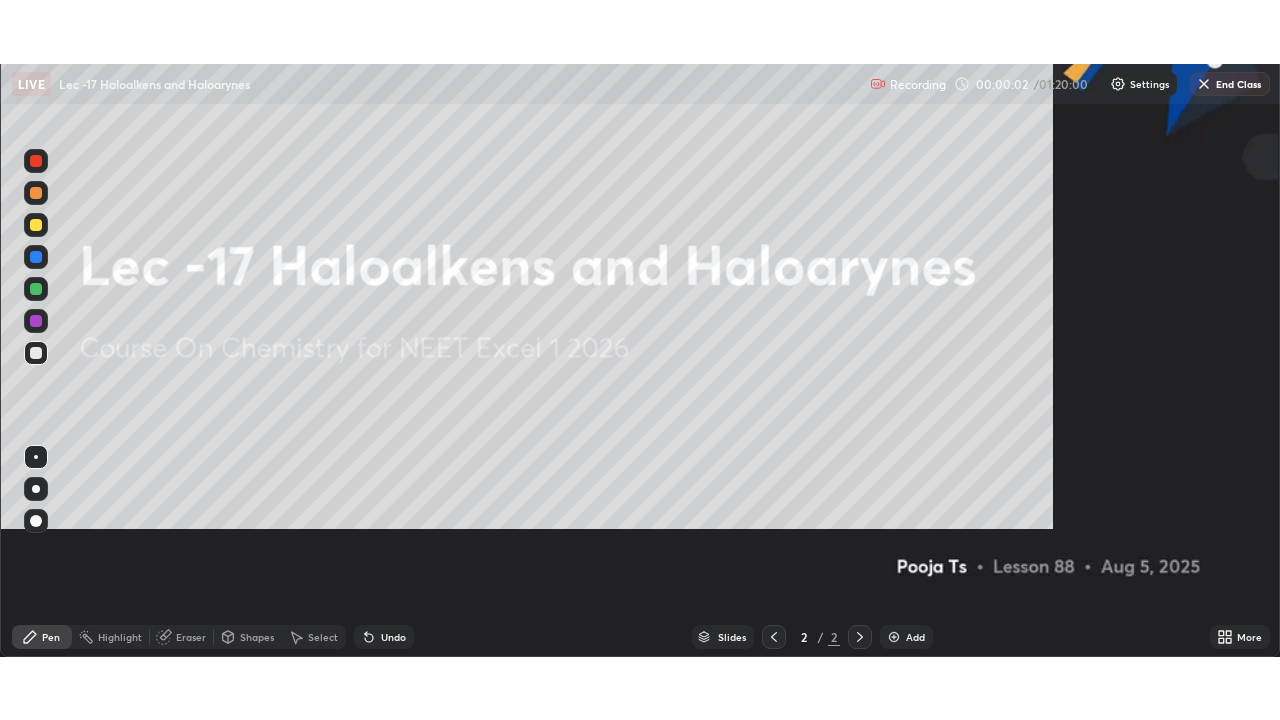 scroll, scrollTop: 99280, scrollLeft: 98720, axis: both 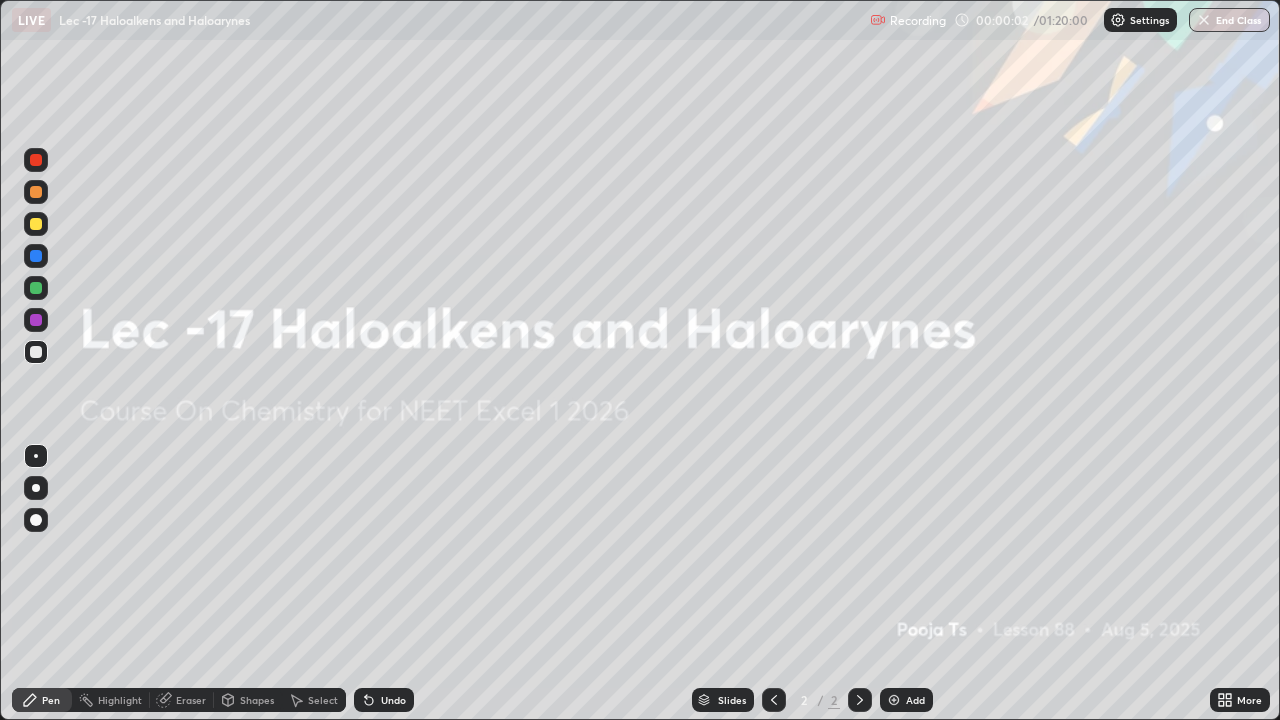 click on "Add" at bounding box center (915, 700) 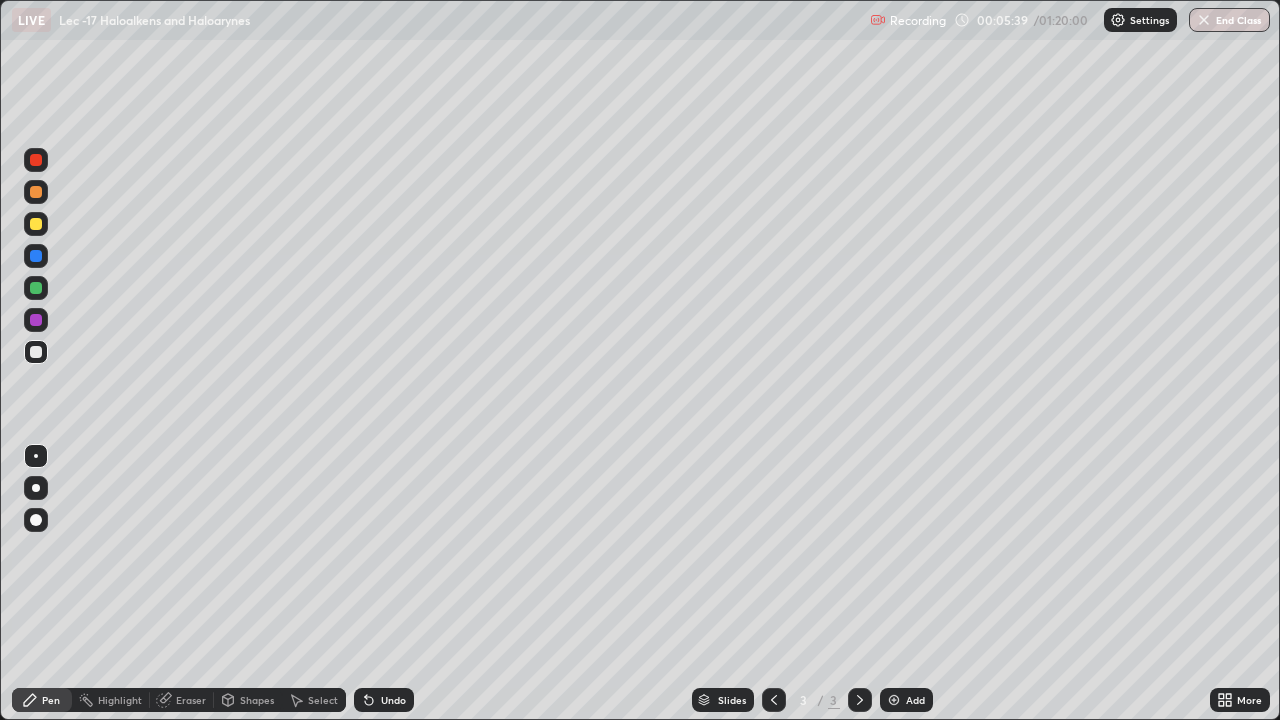 click on "Eraser" at bounding box center [182, 700] 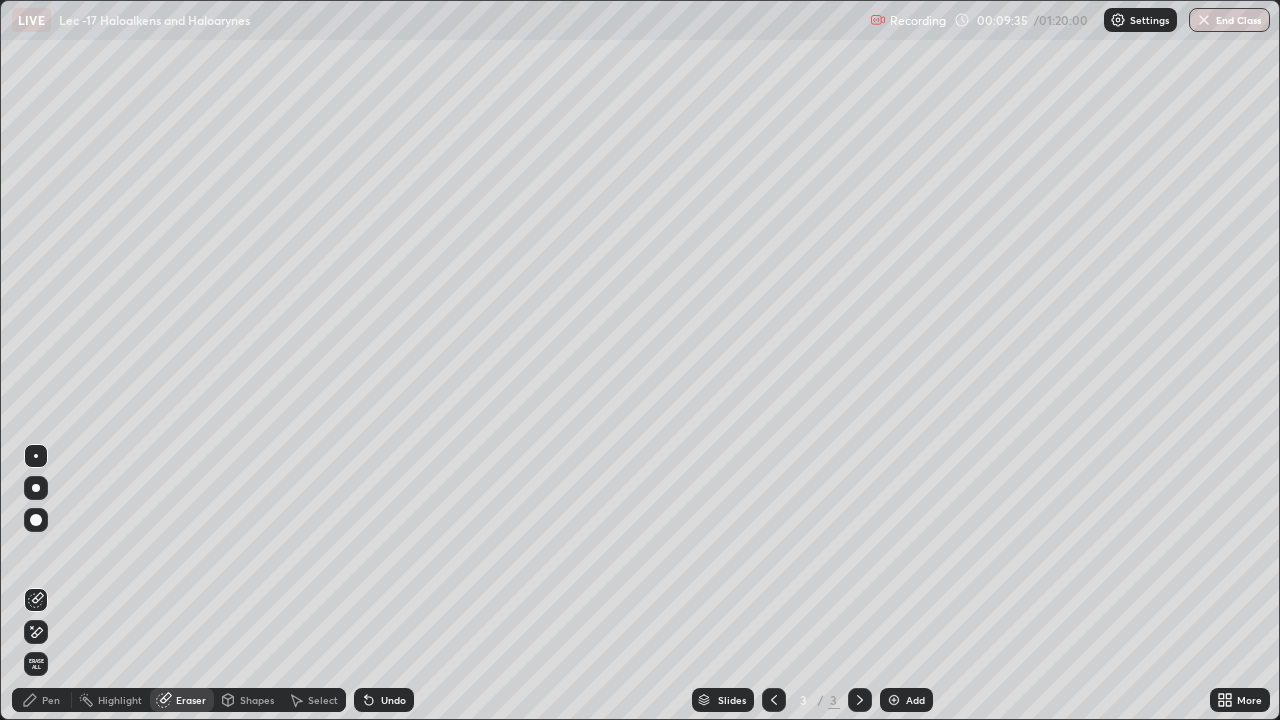 click on "Select" at bounding box center (323, 700) 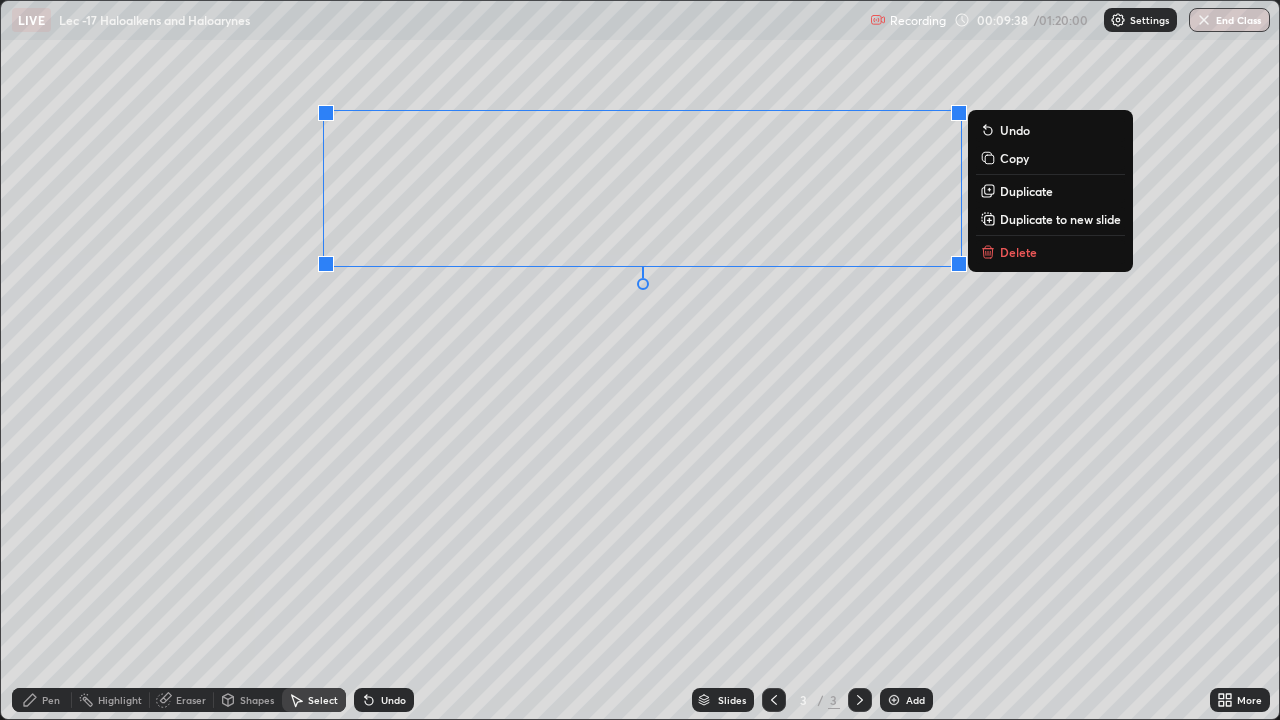 click on "Pen" at bounding box center (51, 700) 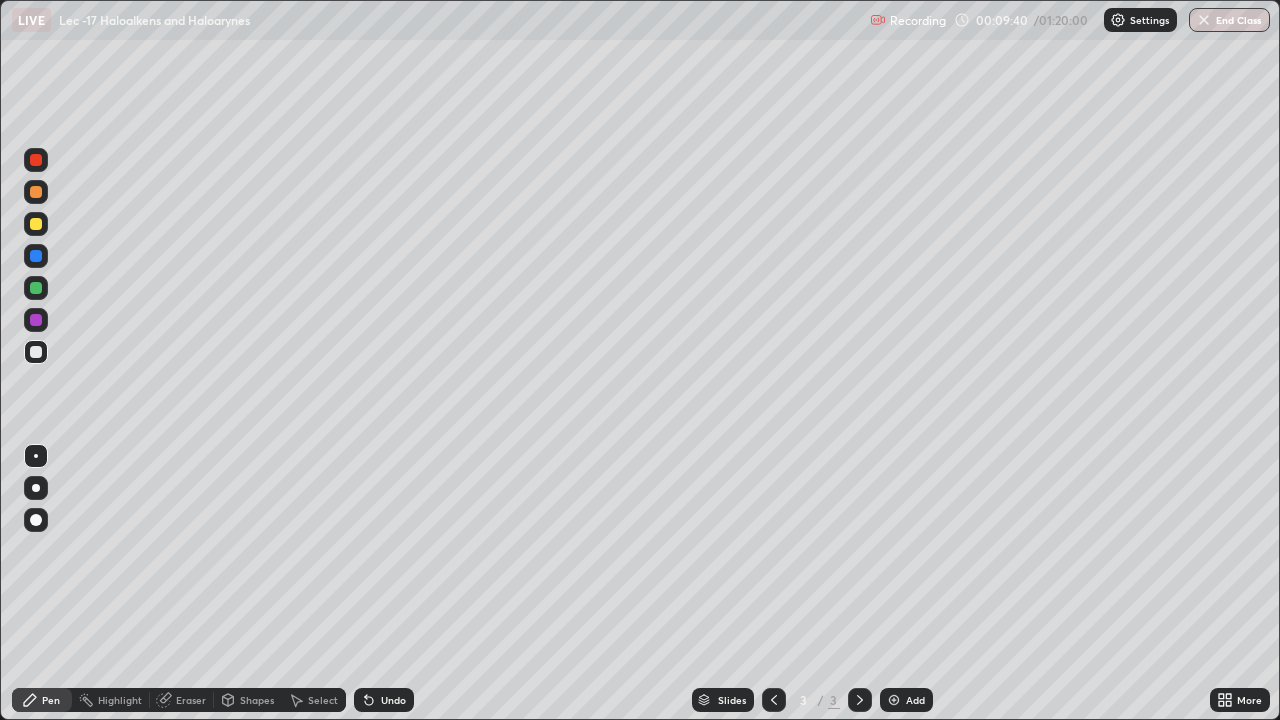 click 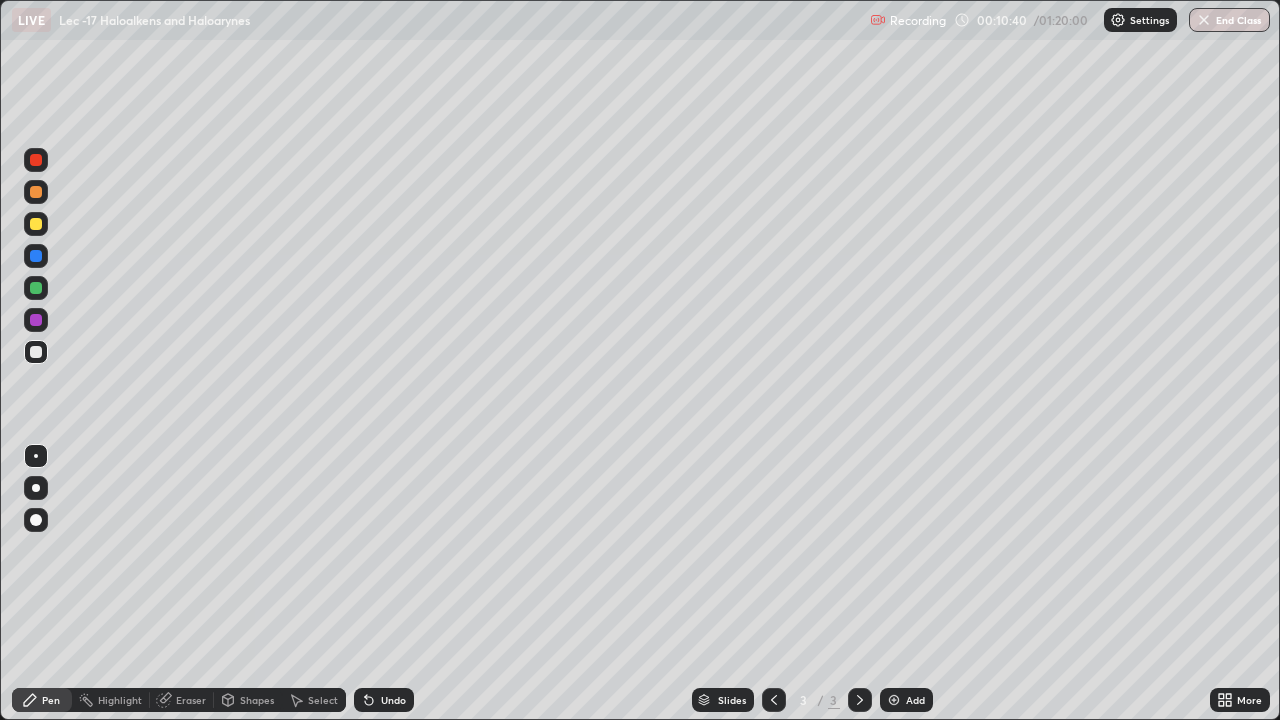 click on "Eraser" at bounding box center [182, 700] 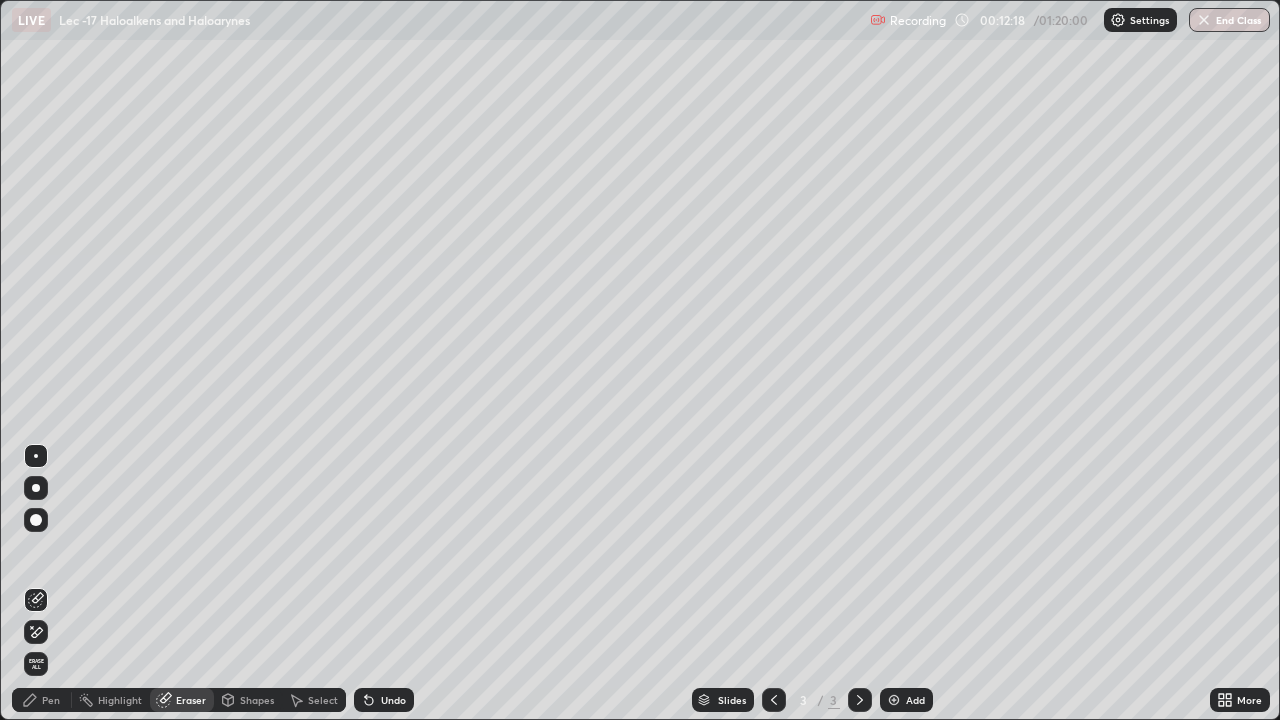 click on "Add" at bounding box center (915, 700) 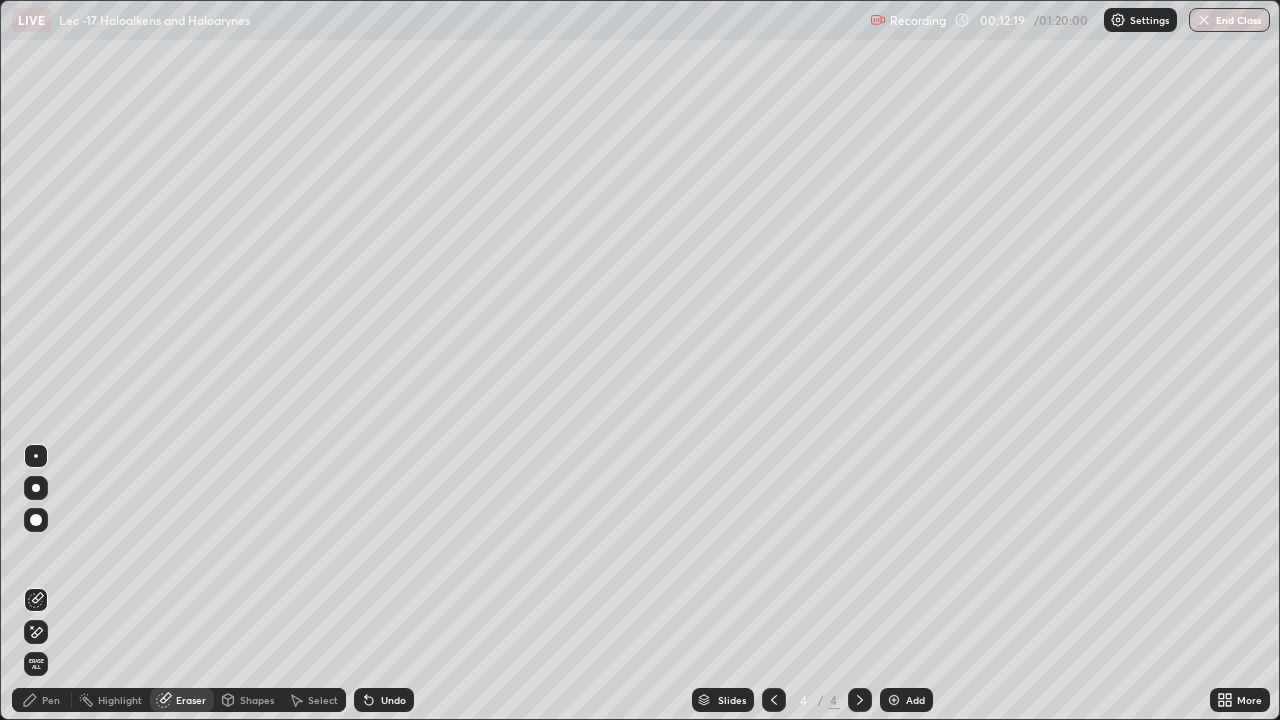 click on "Pen" at bounding box center [42, 700] 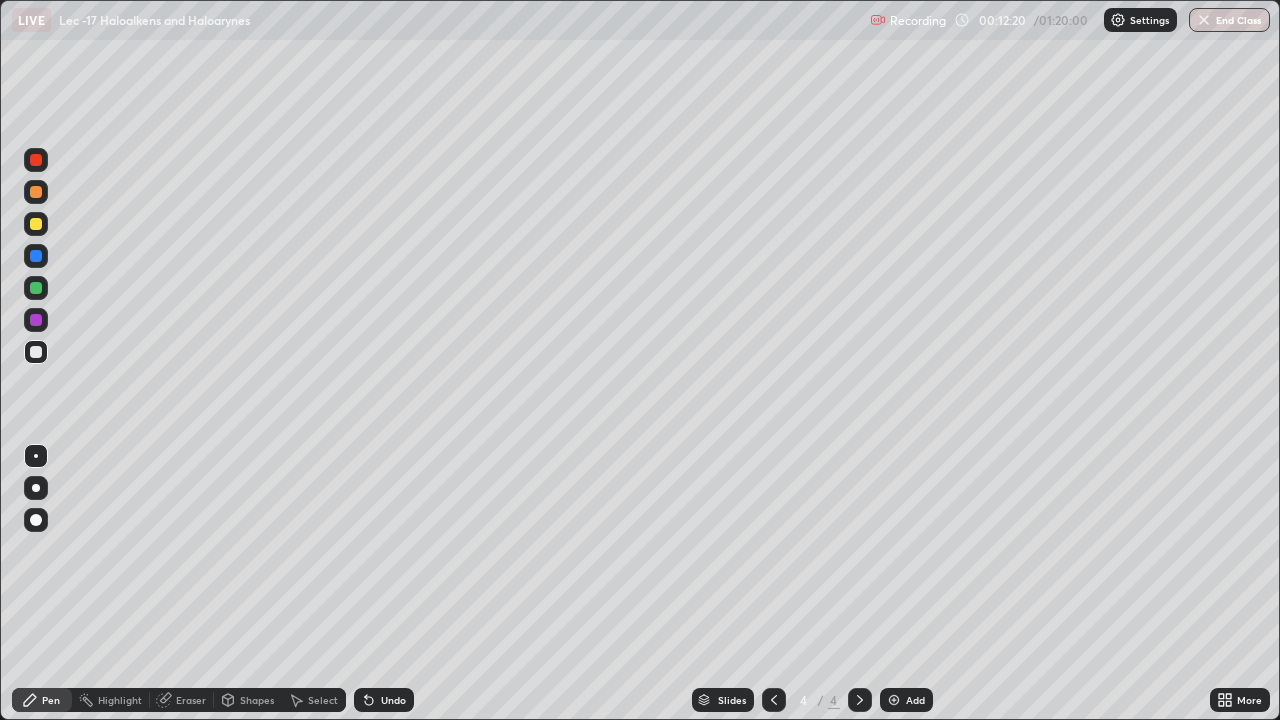 click at bounding box center [36, 224] 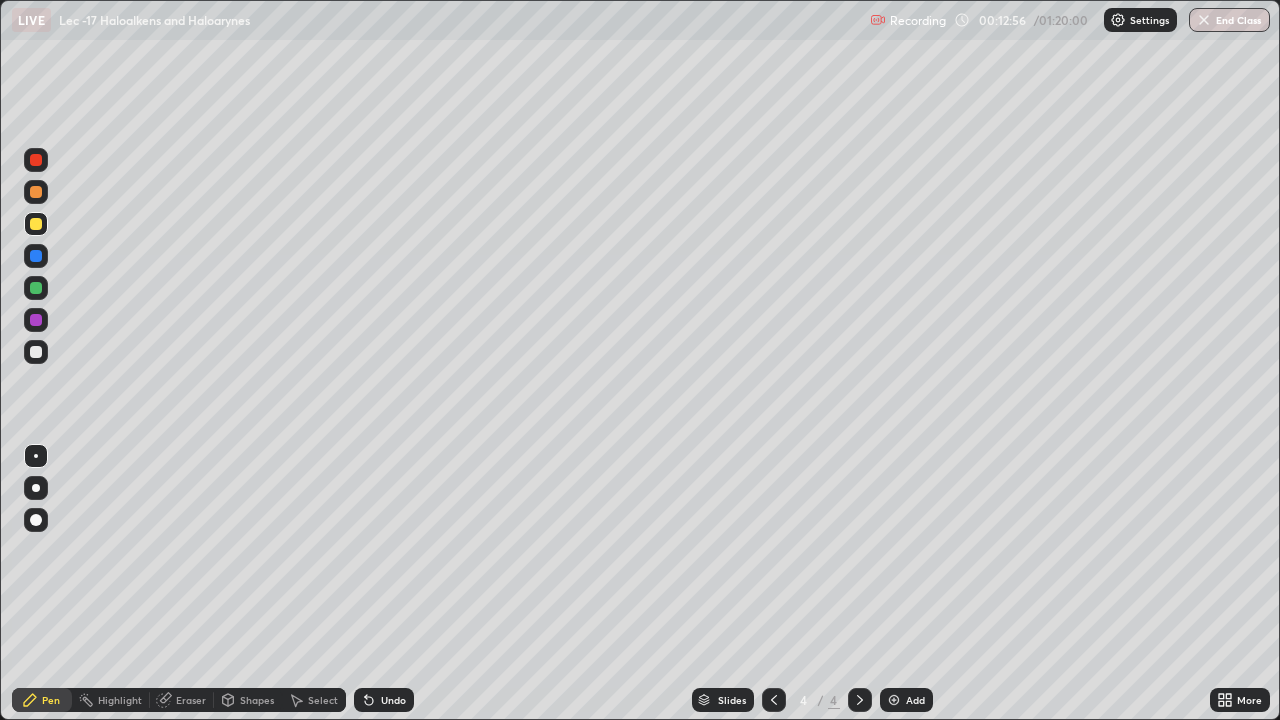 click at bounding box center (36, 352) 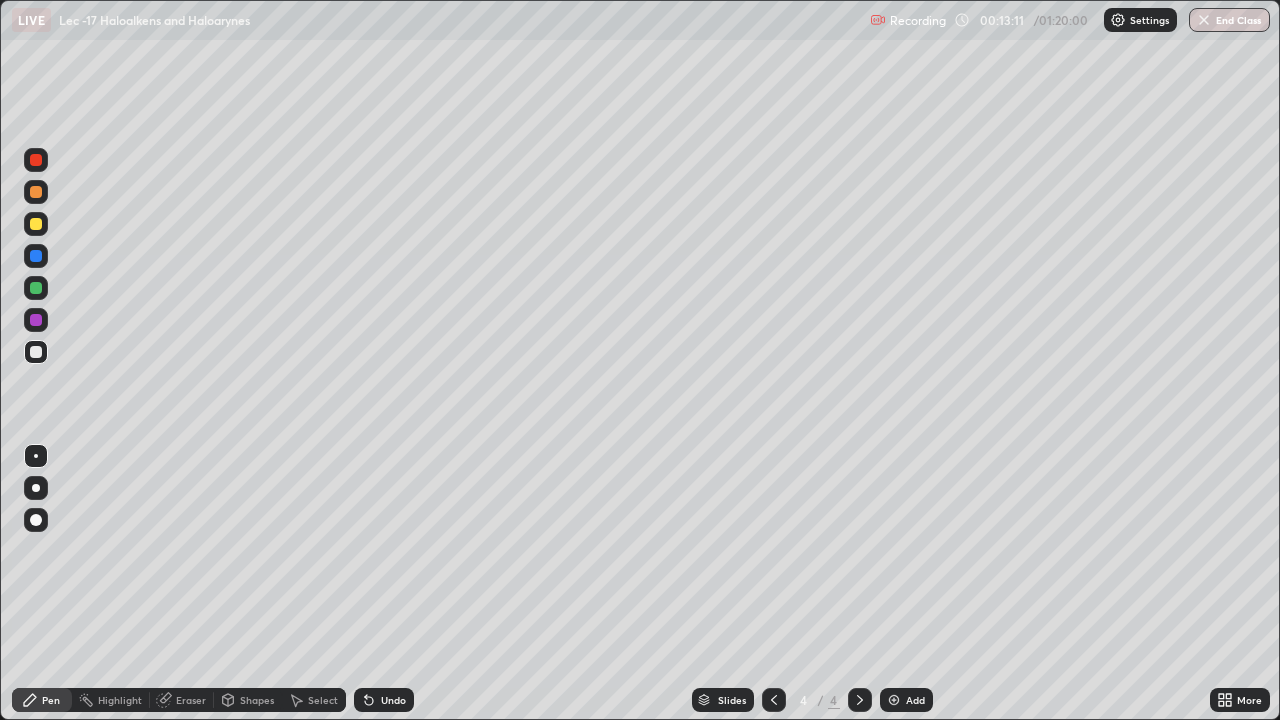 click 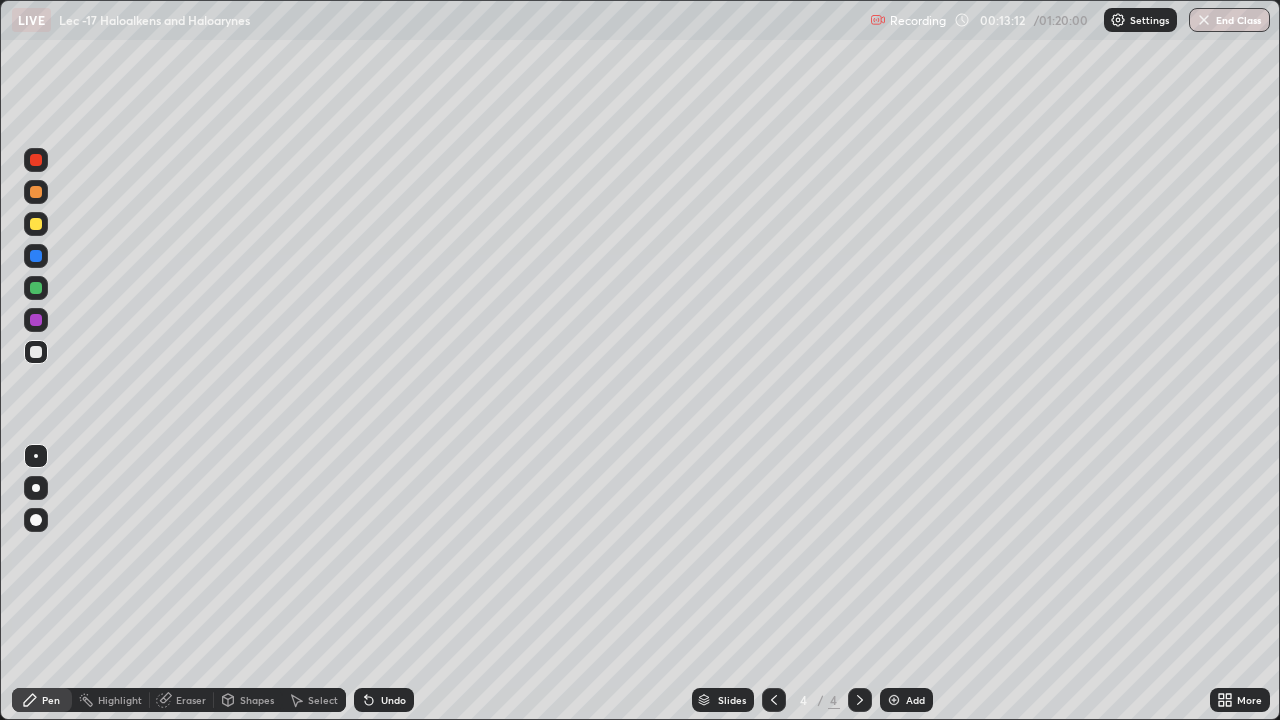 click on "Undo" at bounding box center [384, 700] 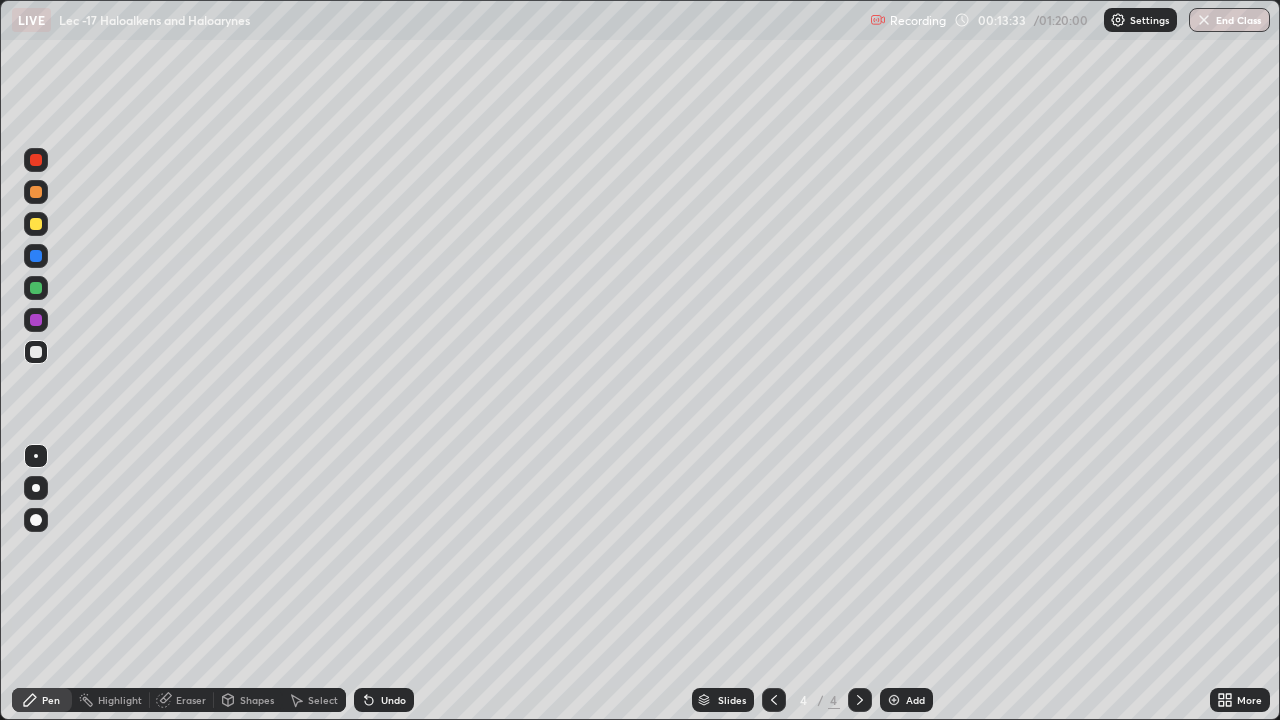 click 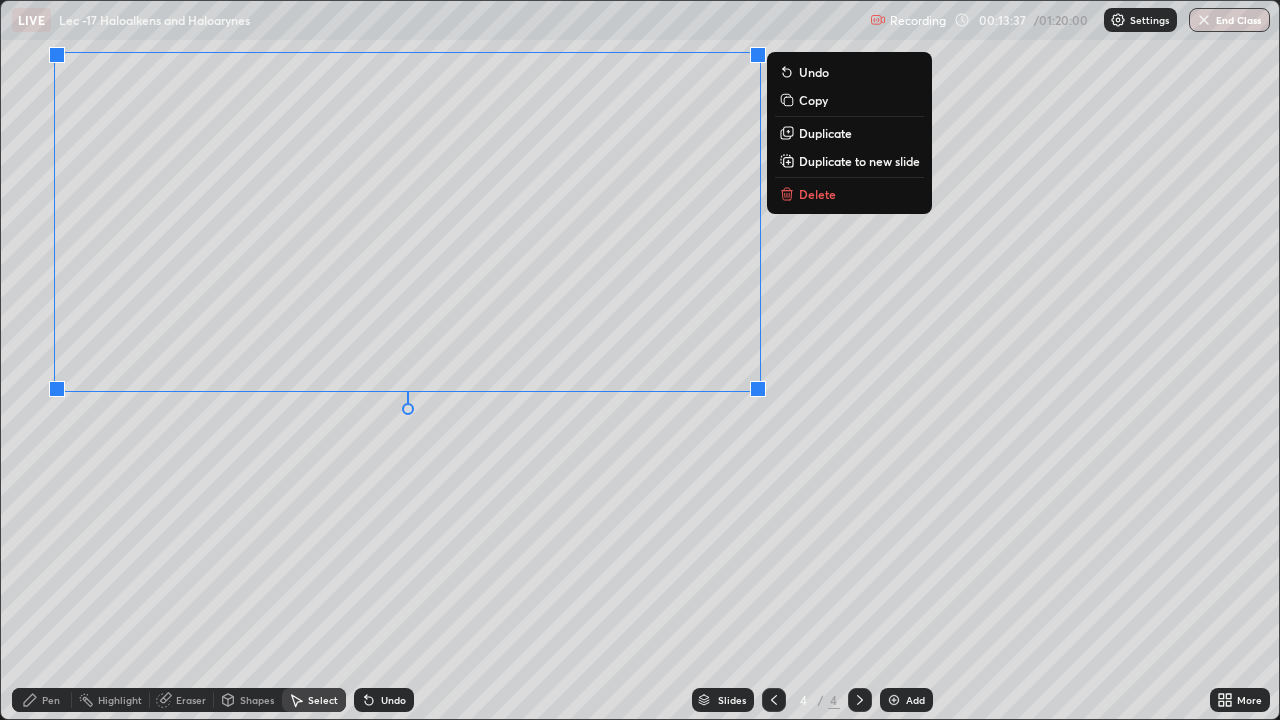 click on "Pen" at bounding box center [51, 700] 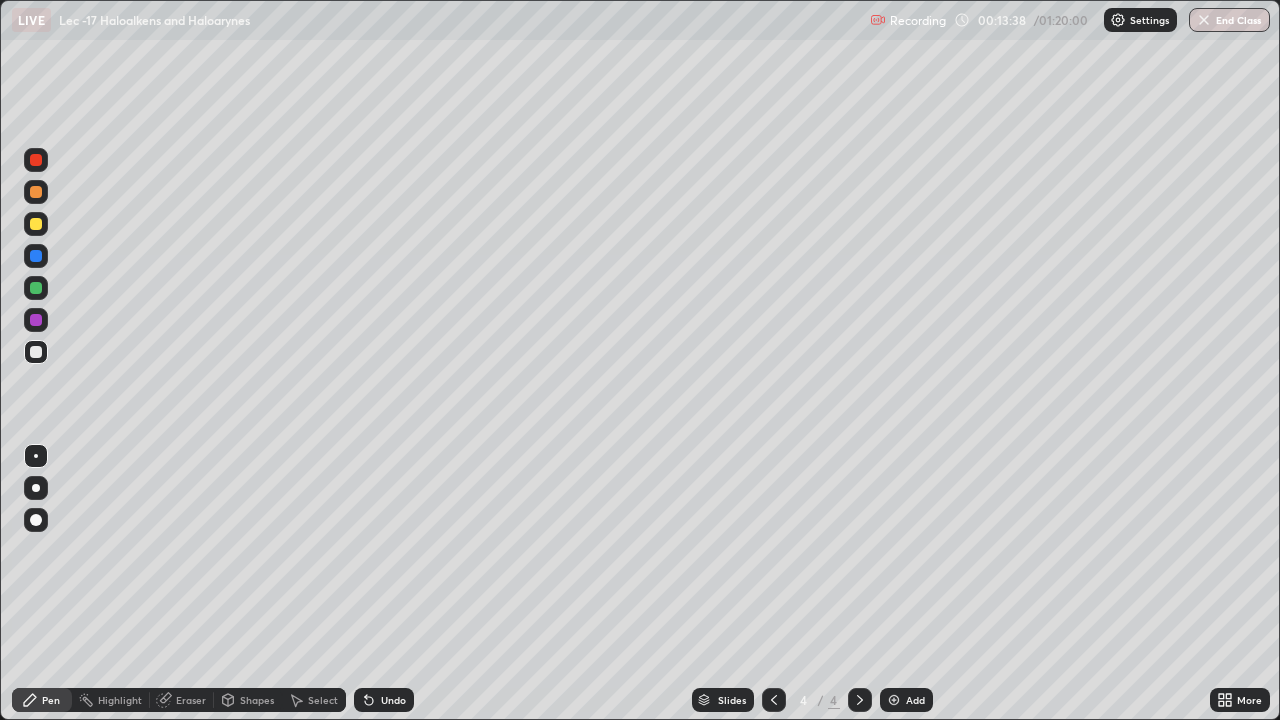 click at bounding box center (36, 288) 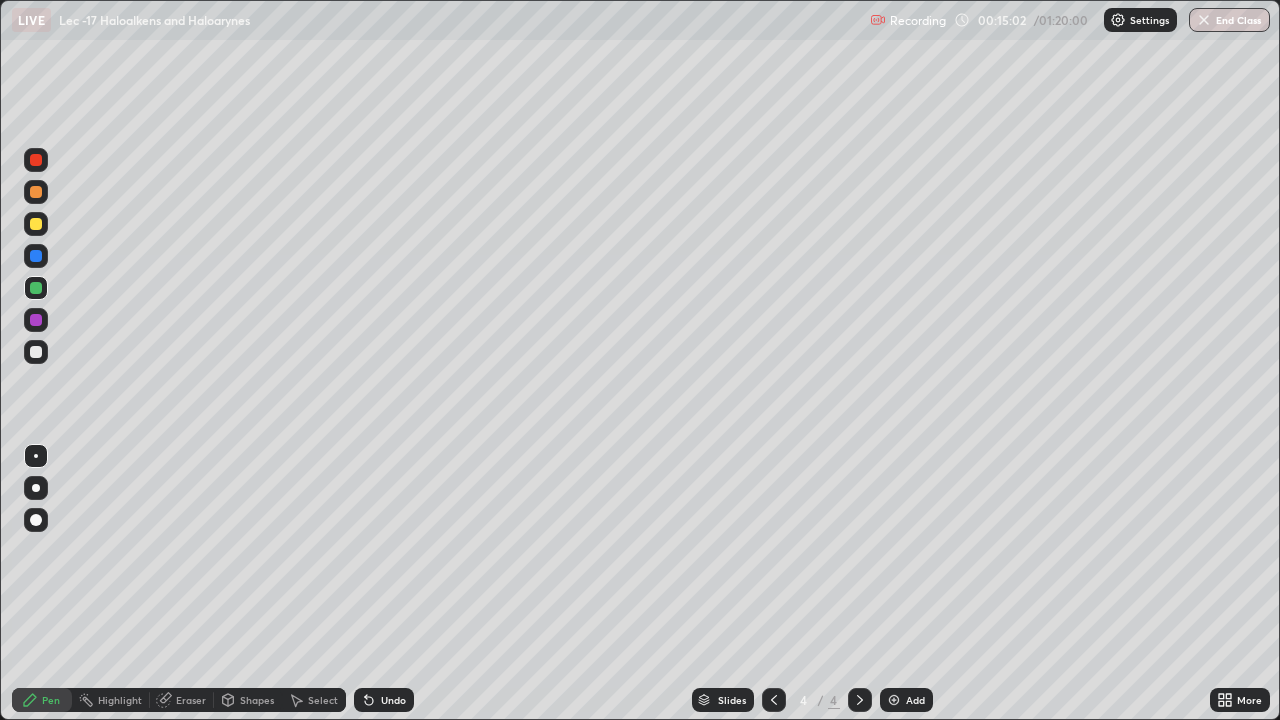 click at bounding box center (36, 352) 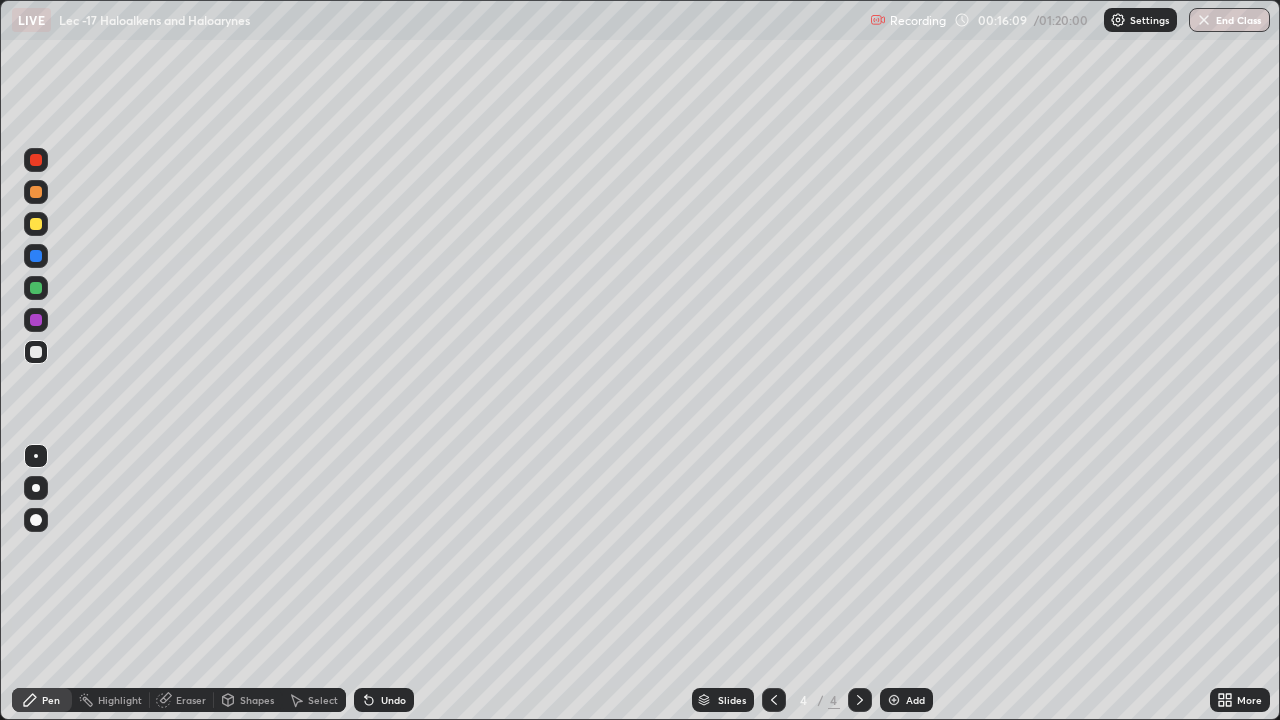 click on "Add" at bounding box center (915, 700) 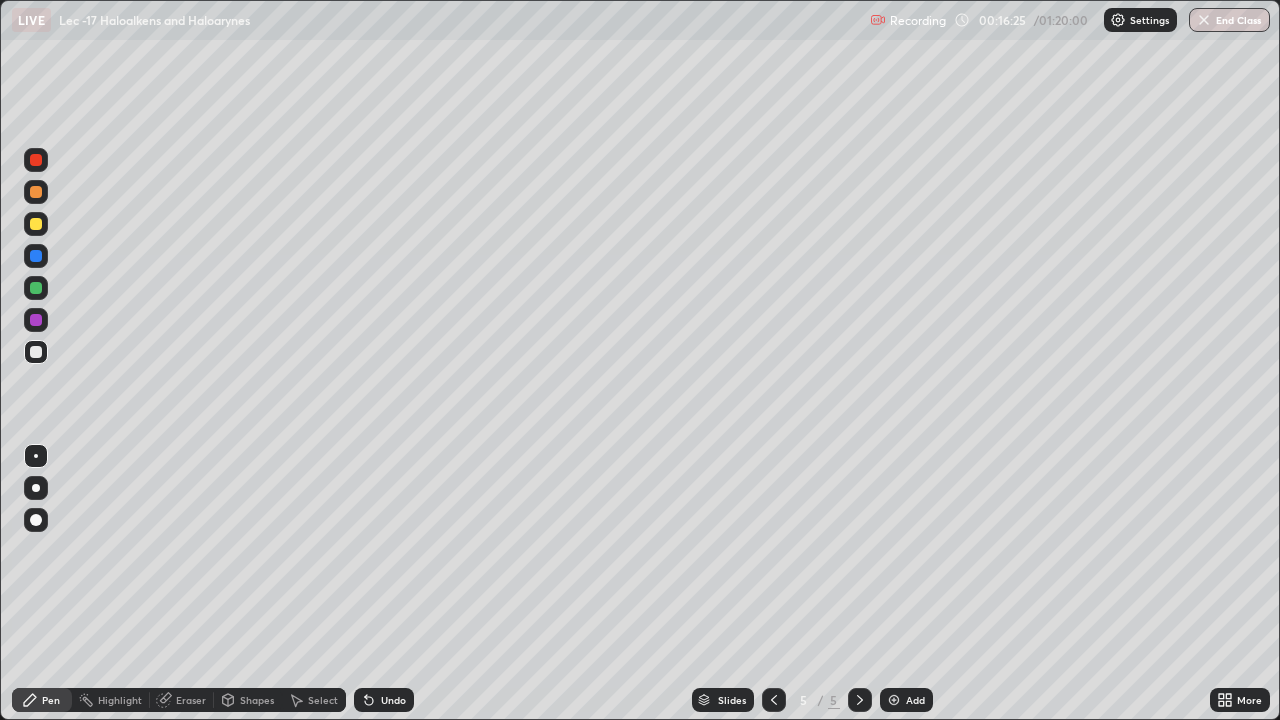 click 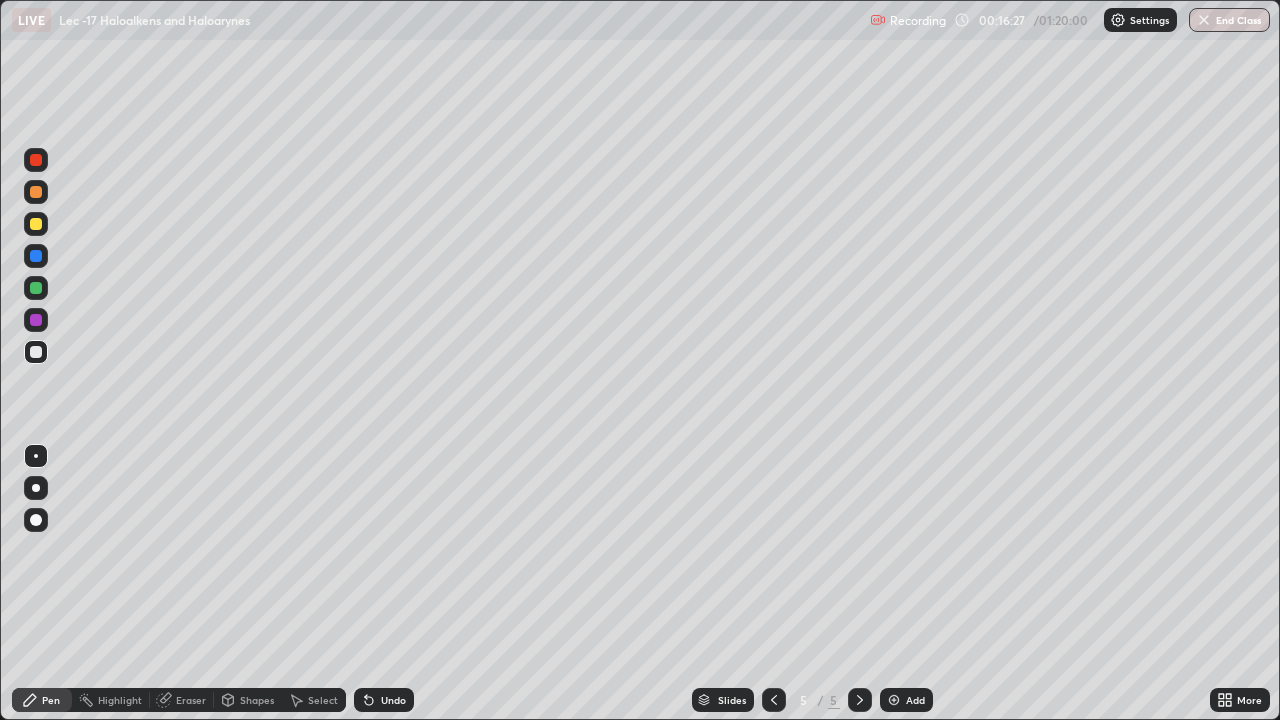 click 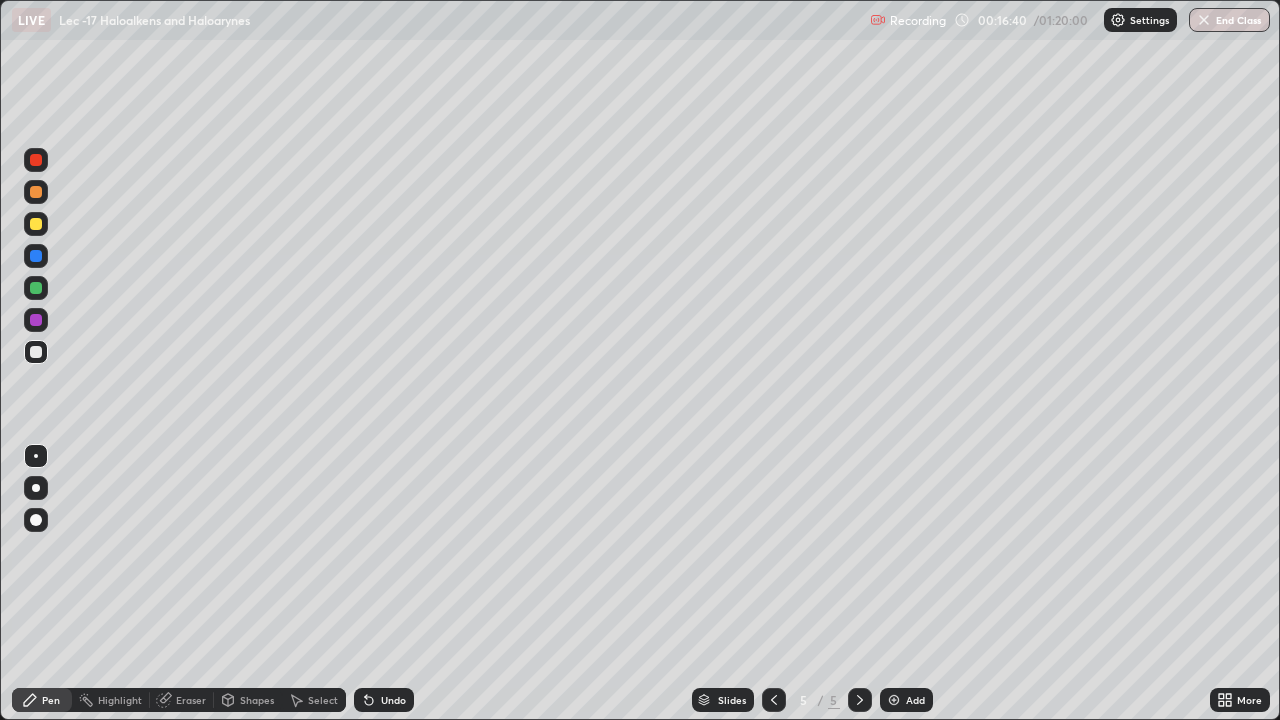 click 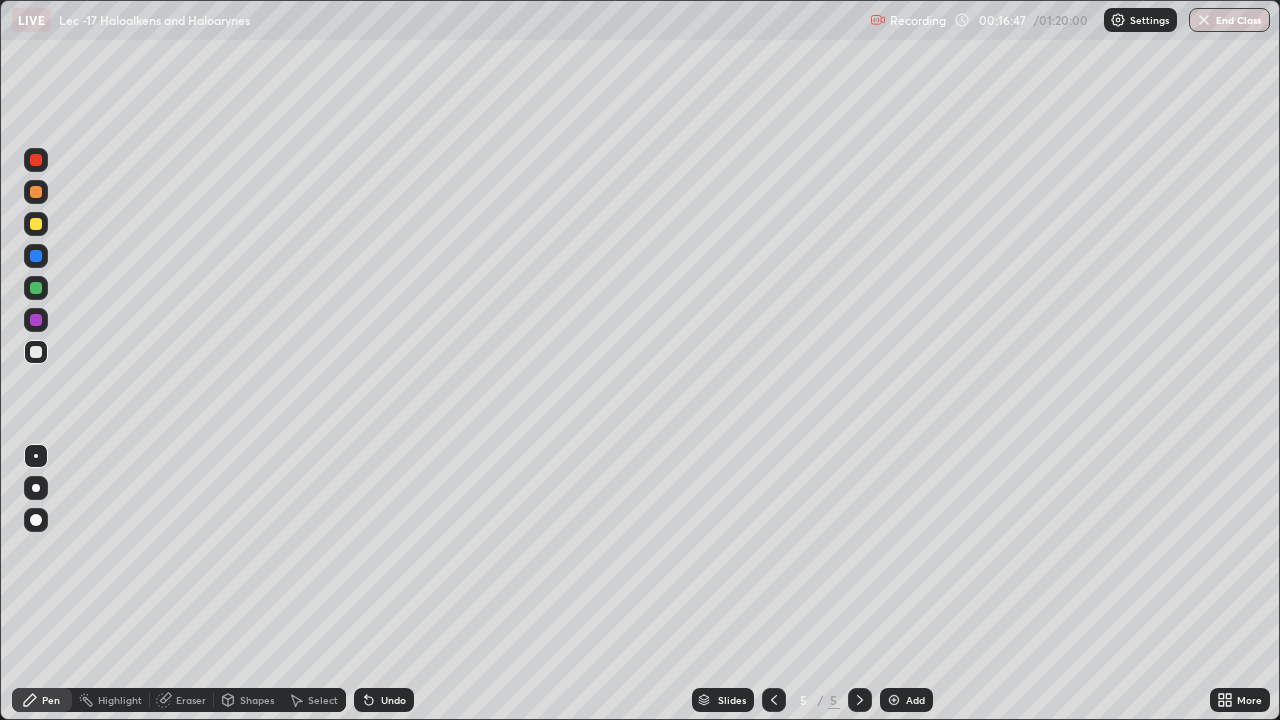 click at bounding box center [36, 288] 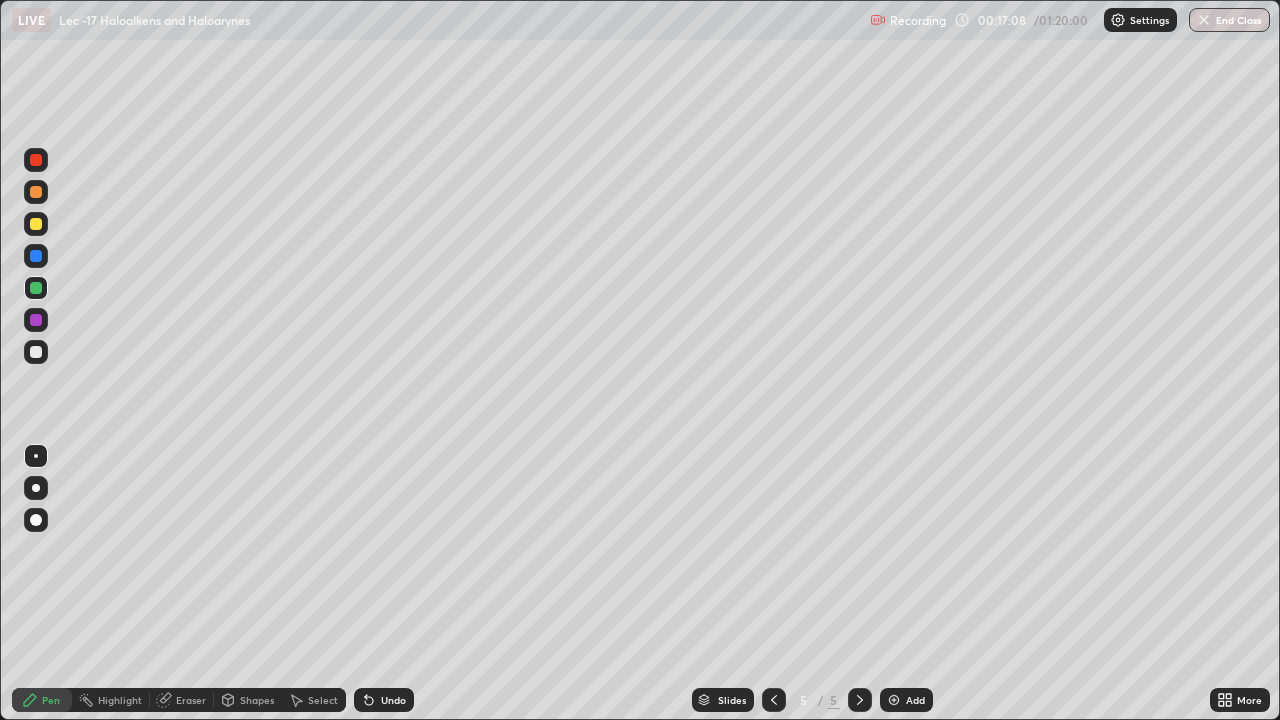 click on "Undo" at bounding box center (393, 700) 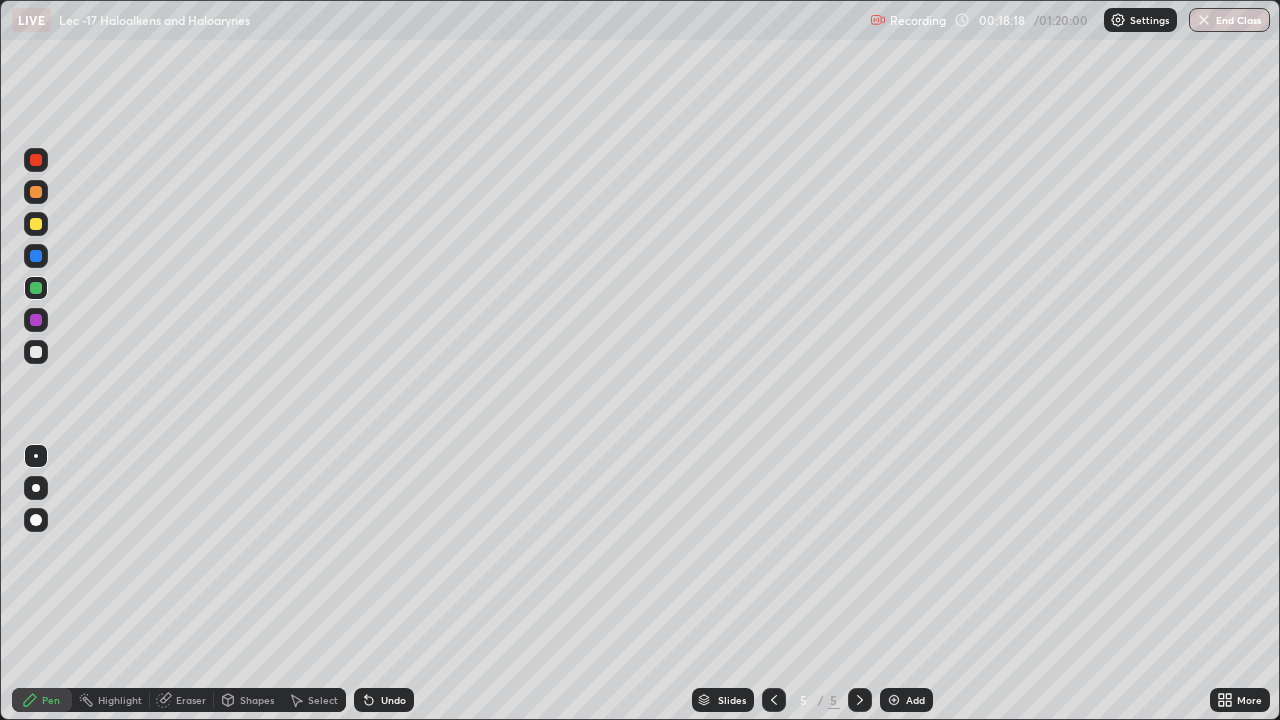 click on "Add" at bounding box center [906, 700] 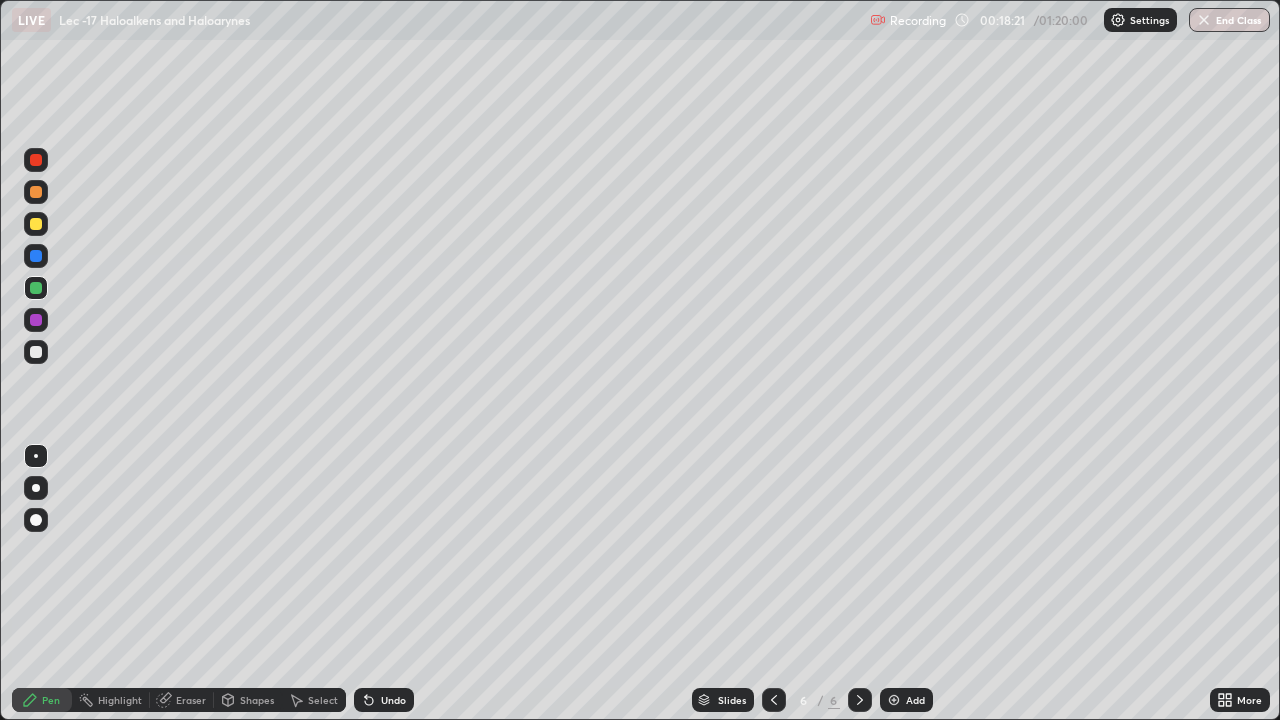 click at bounding box center [36, 352] 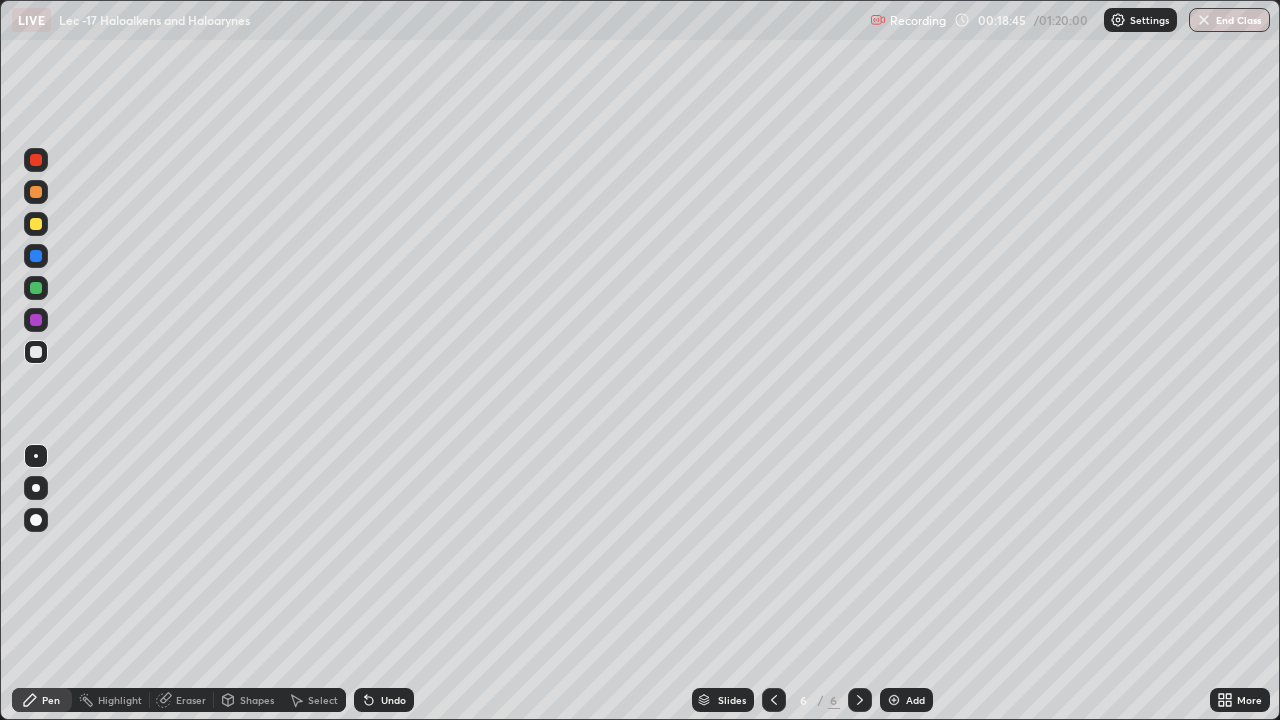 click at bounding box center (36, 320) 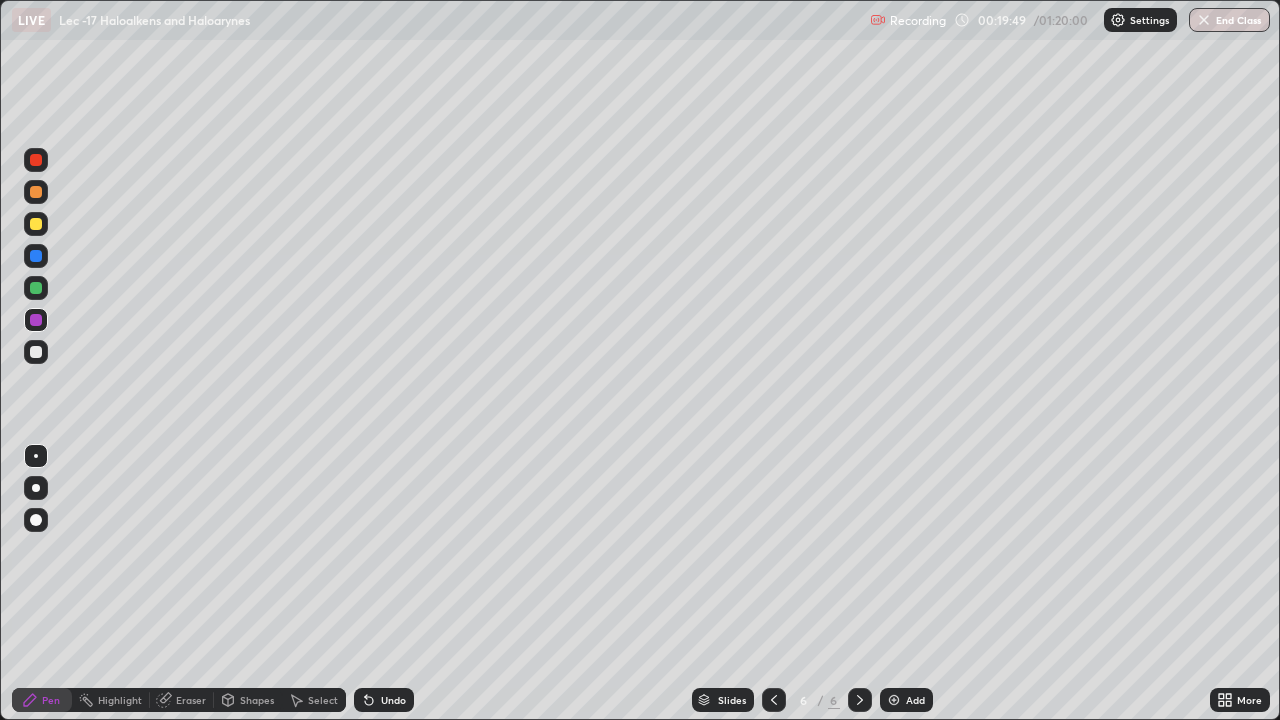 click on "Select" at bounding box center (314, 700) 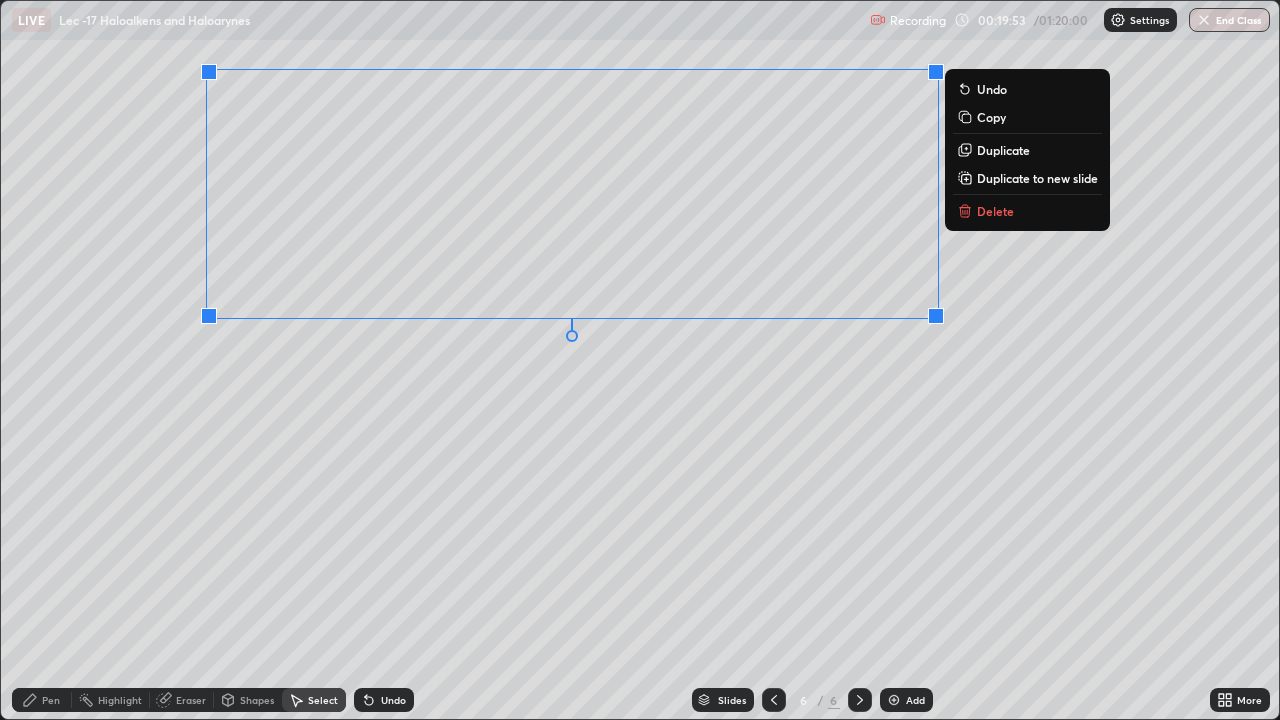 click on "Pen" at bounding box center [42, 700] 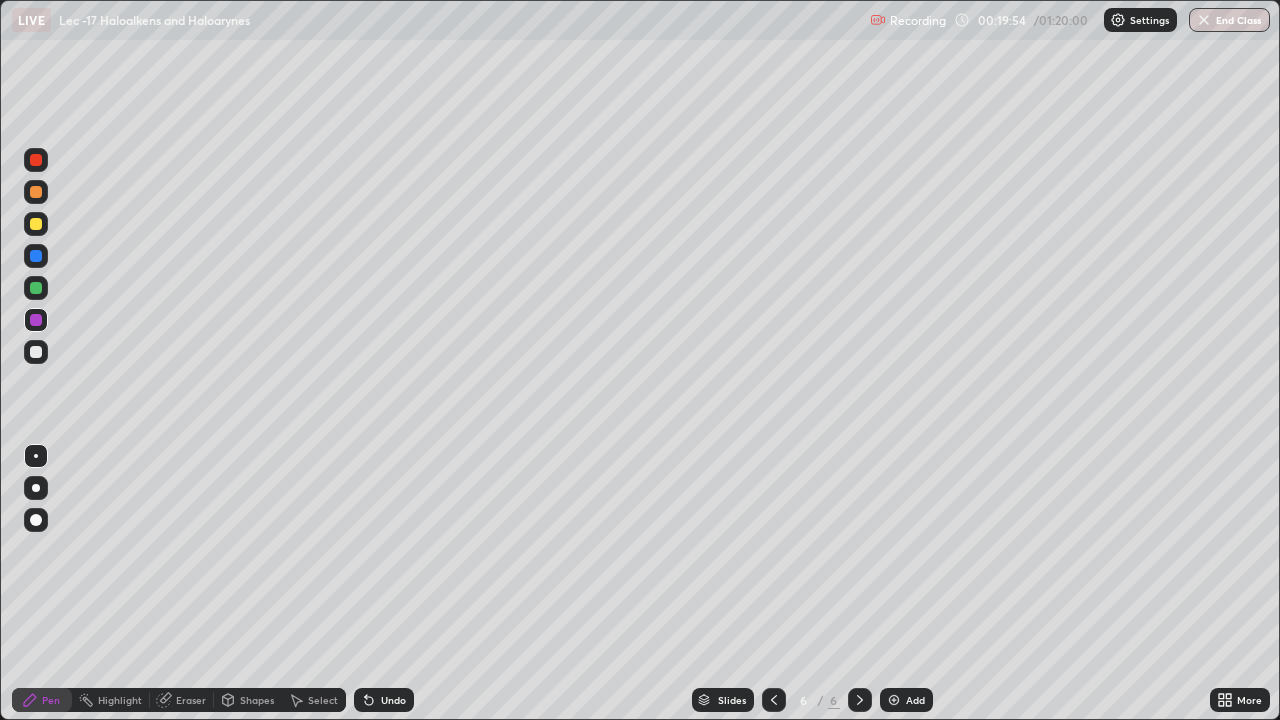 click at bounding box center [36, 352] 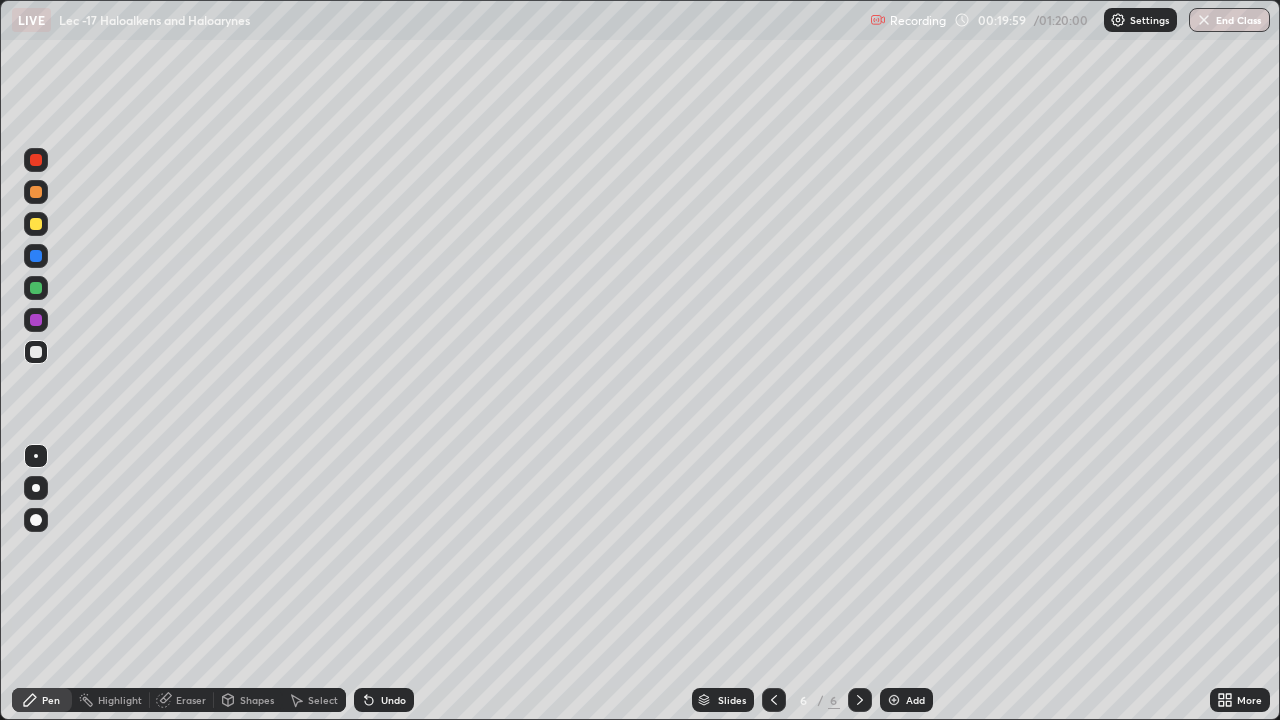 click on "Undo" at bounding box center [384, 700] 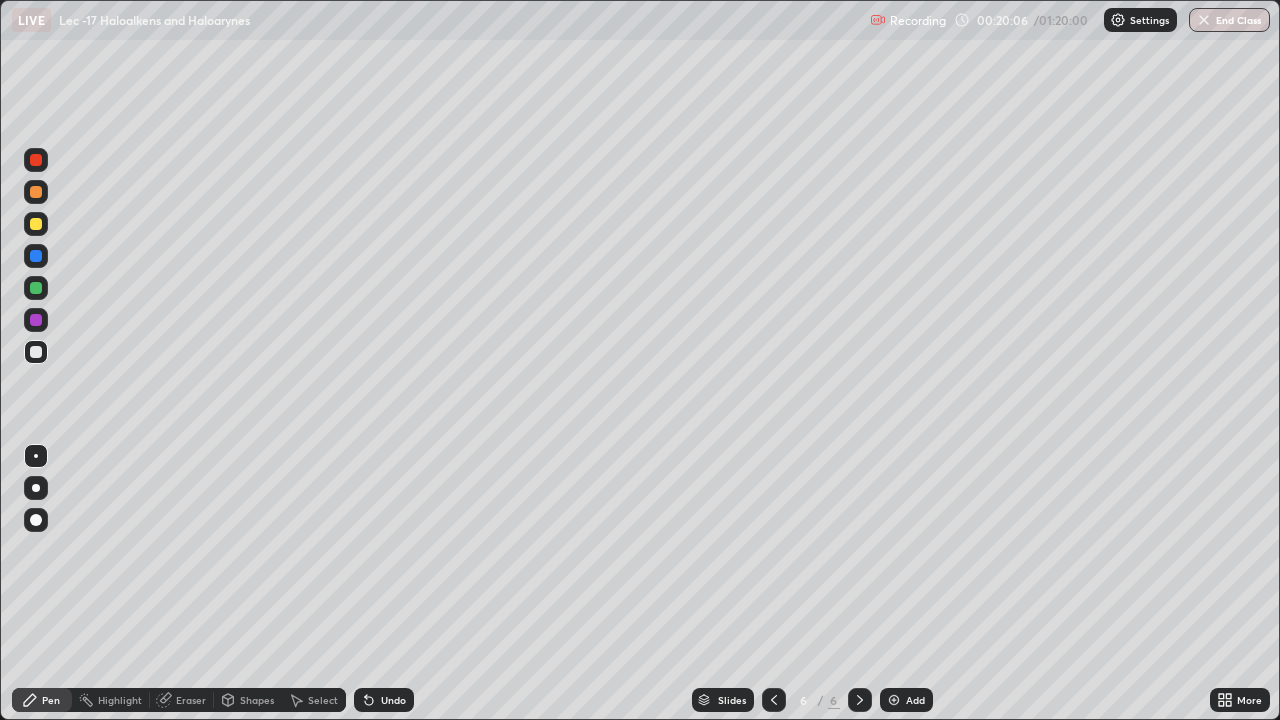 click 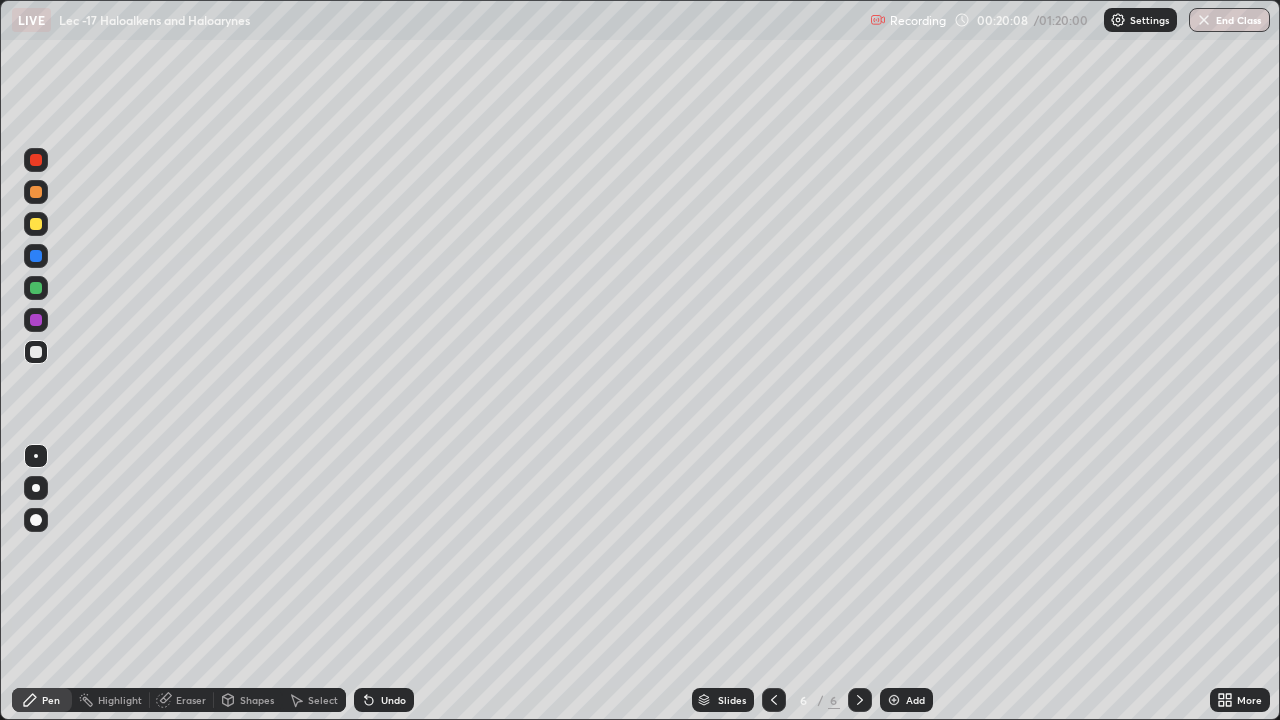click 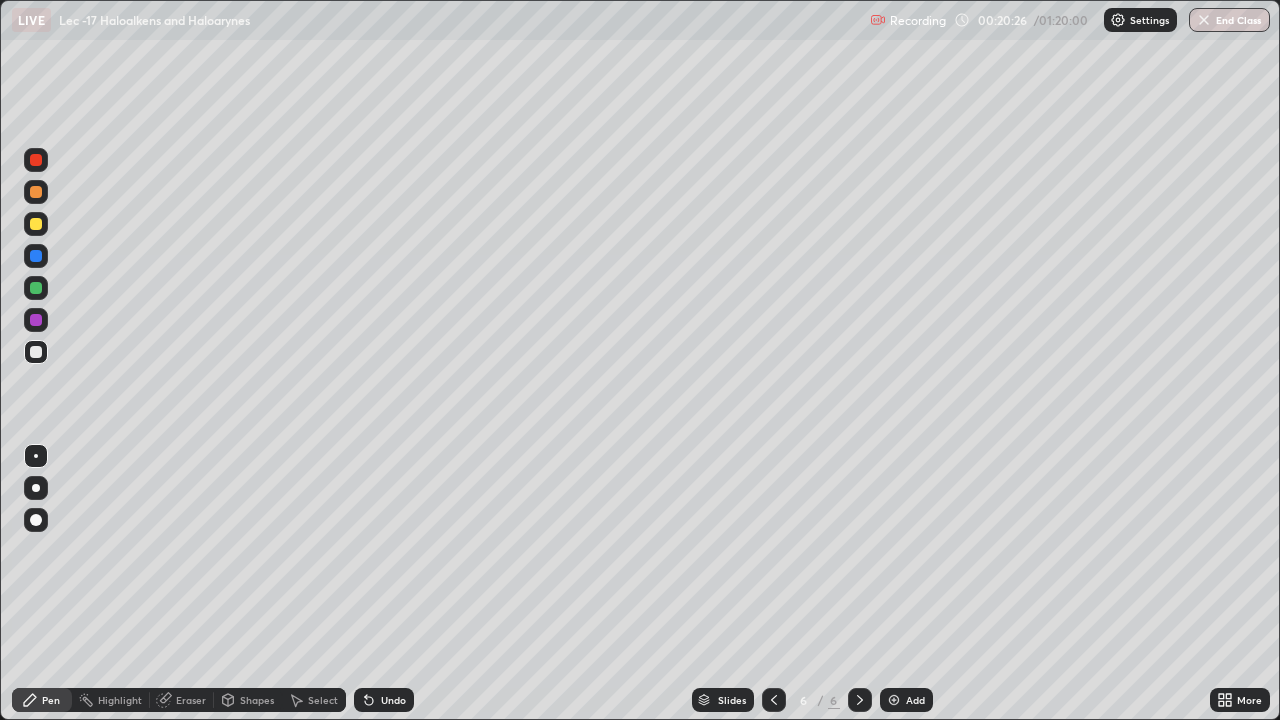click at bounding box center (36, 288) 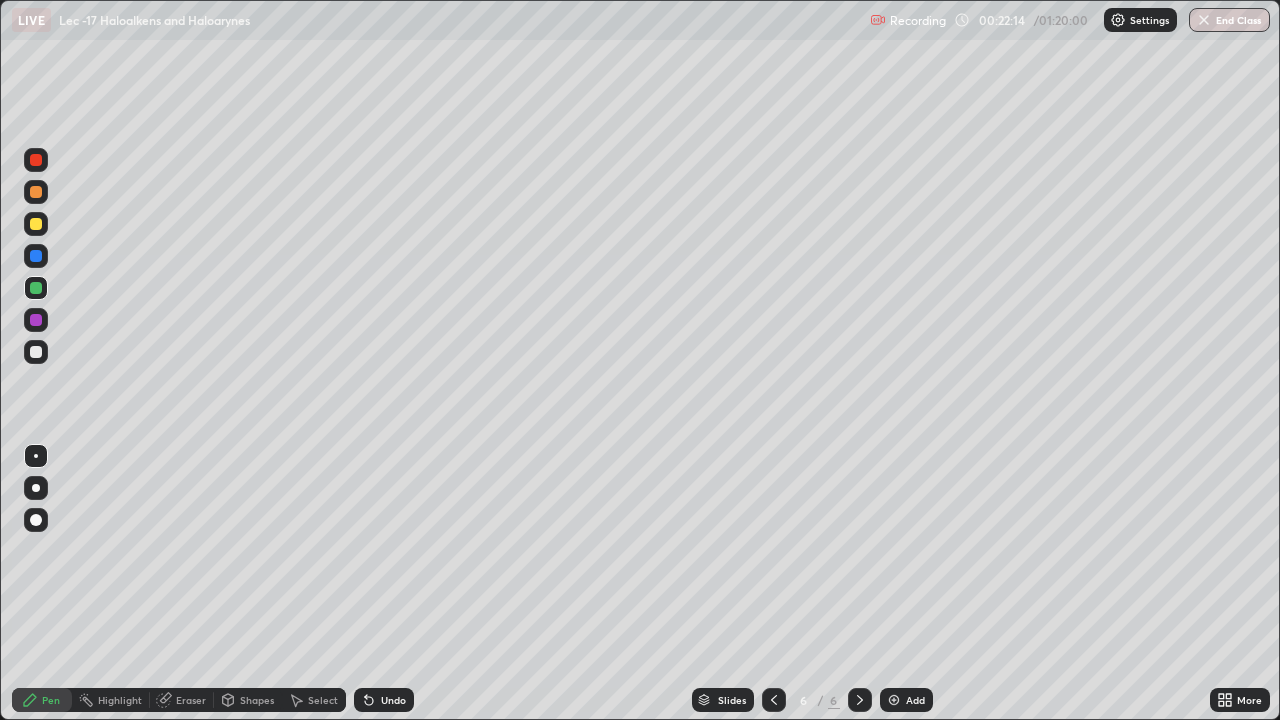 click at bounding box center [894, 700] 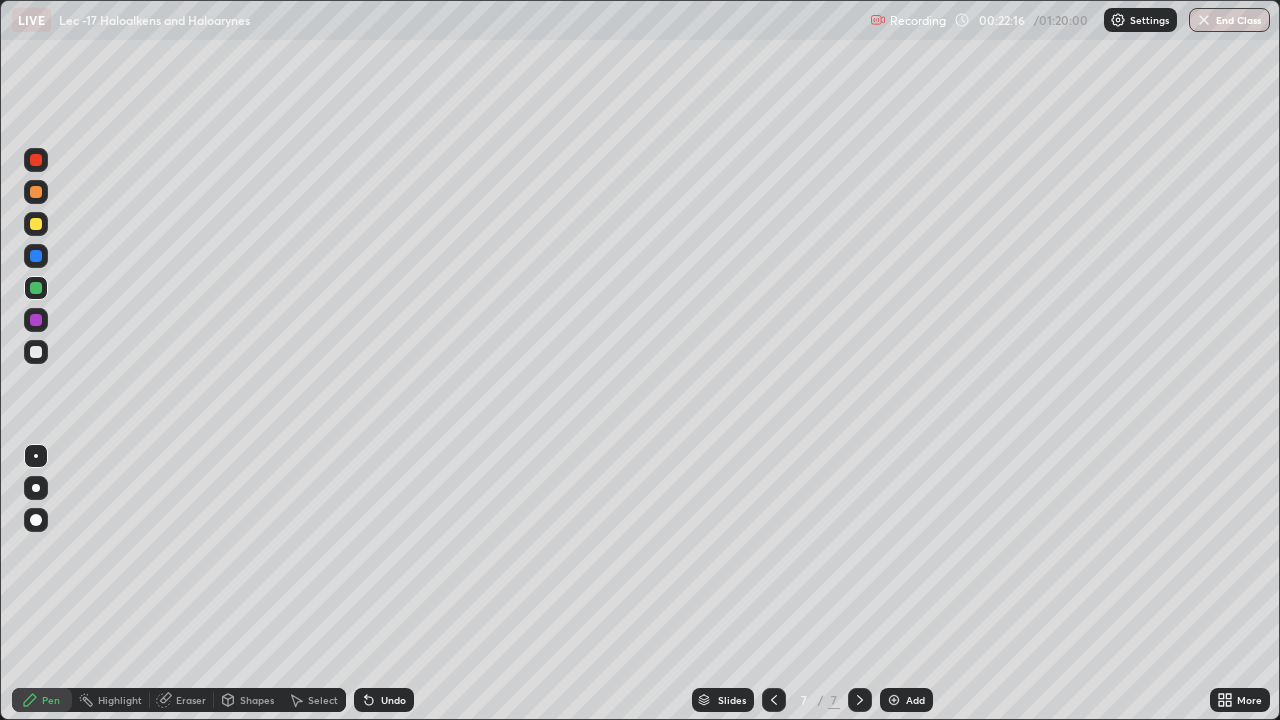 click at bounding box center [36, 352] 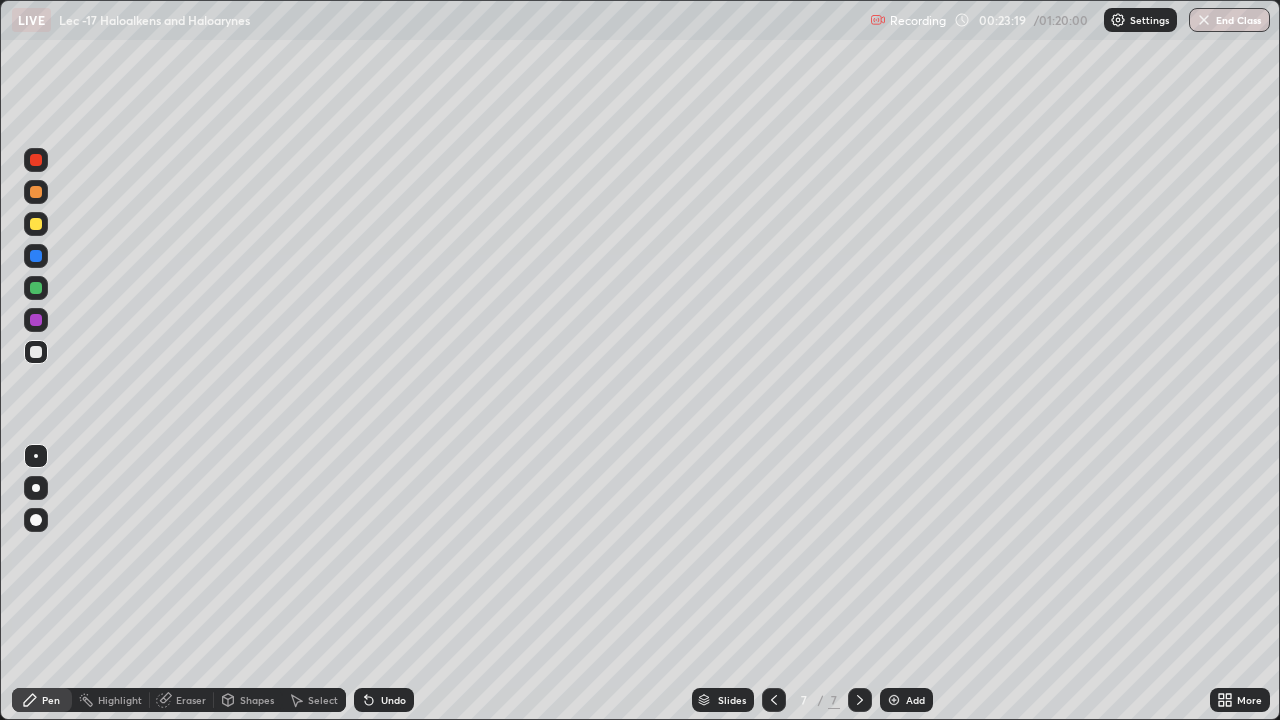 click on "Shapes" at bounding box center (257, 700) 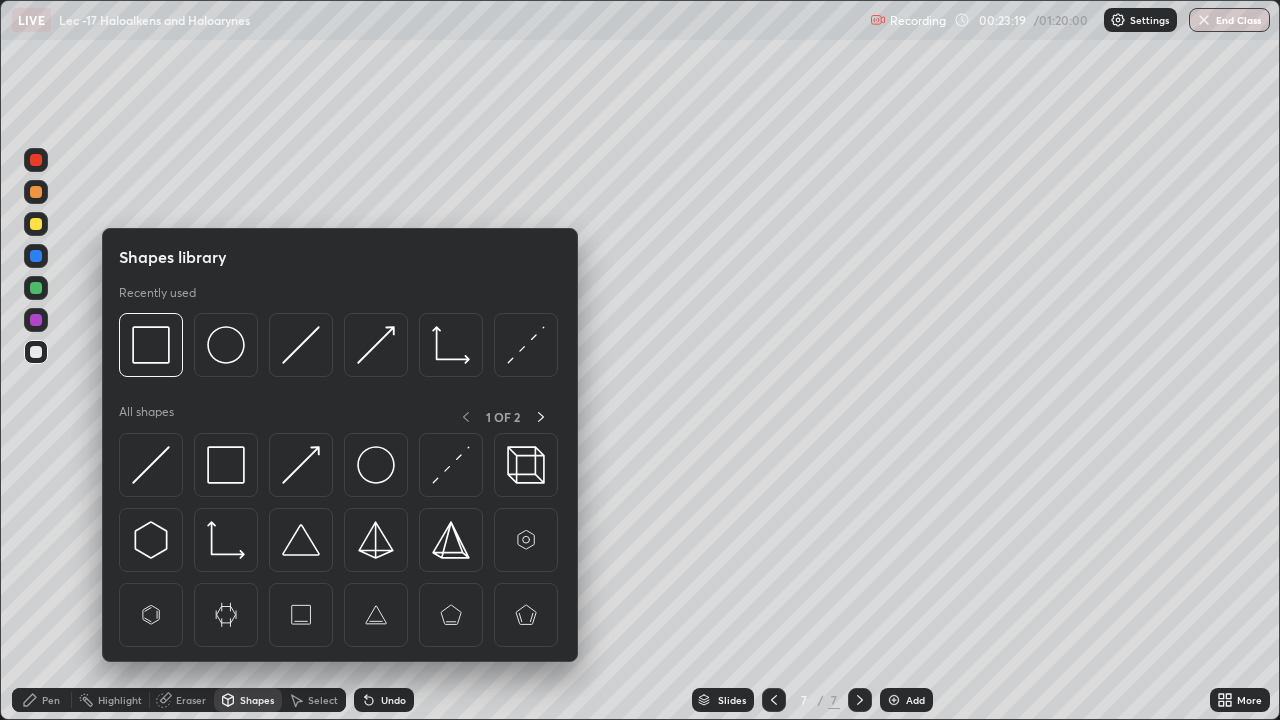 click on "Select" at bounding box center [323, 700] 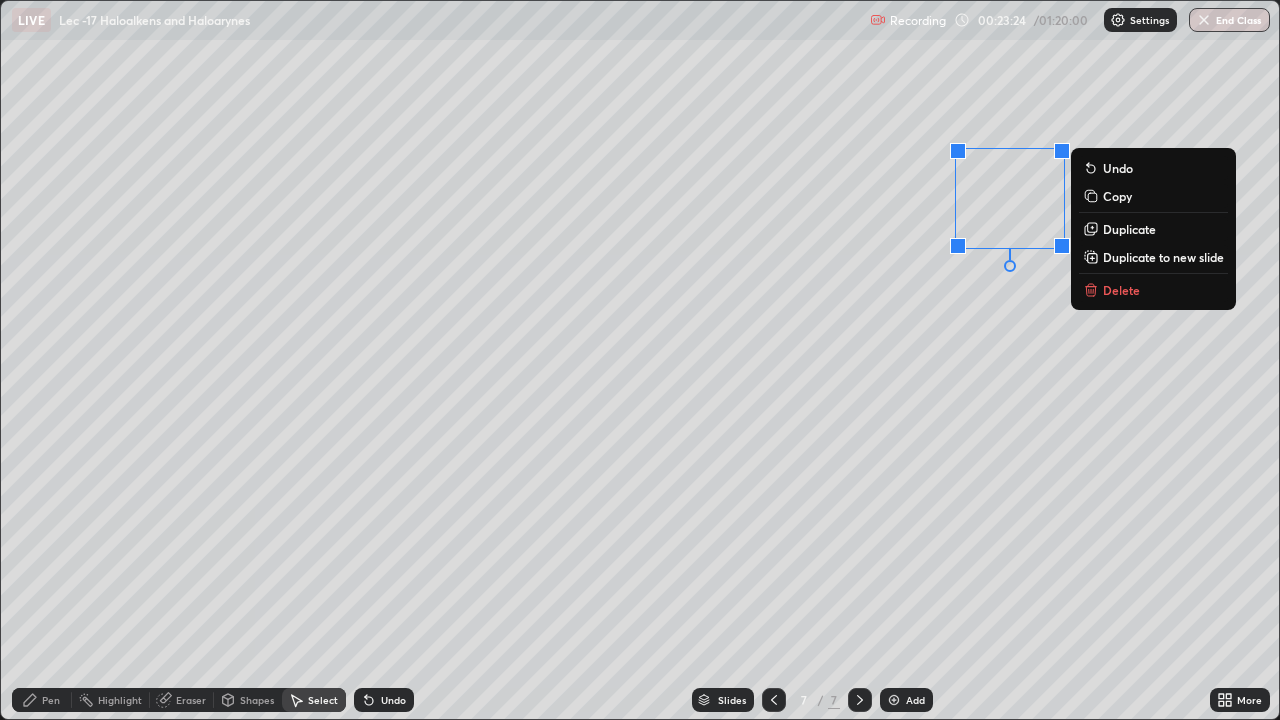click on "Eraser" at bounding box center [191, 700] 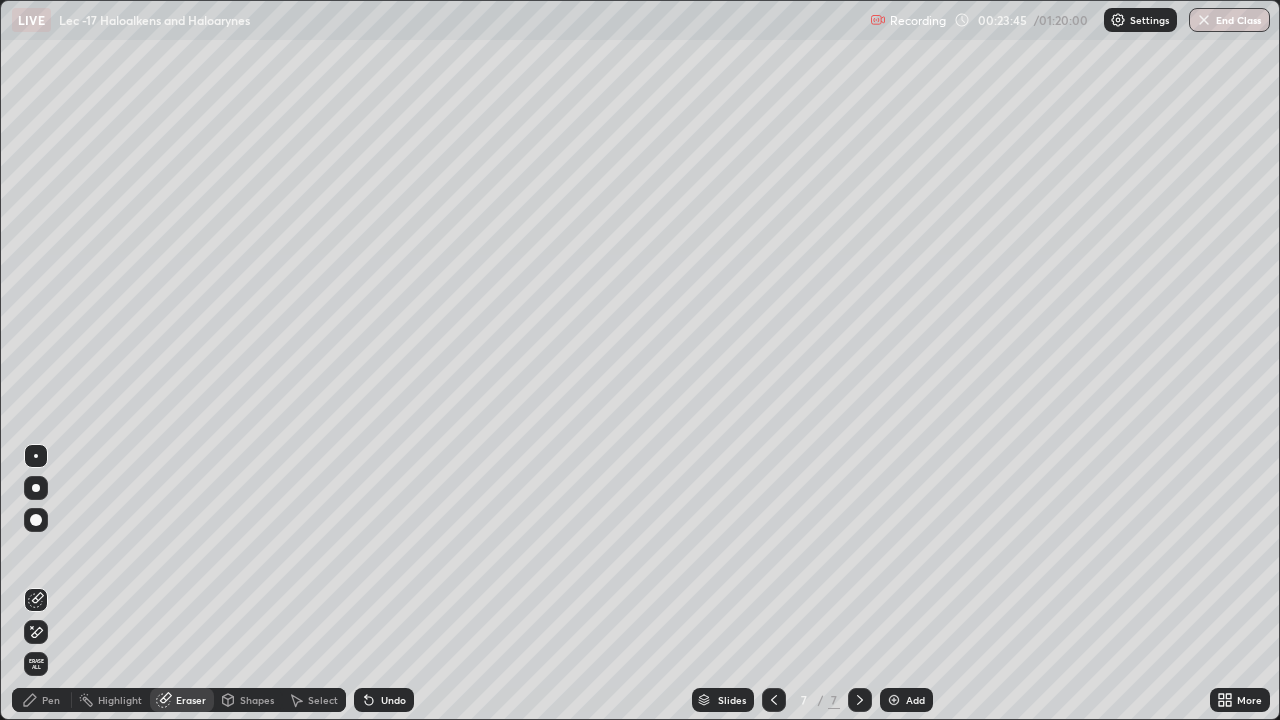 click on "Pen" at bounding box center [51, 700] 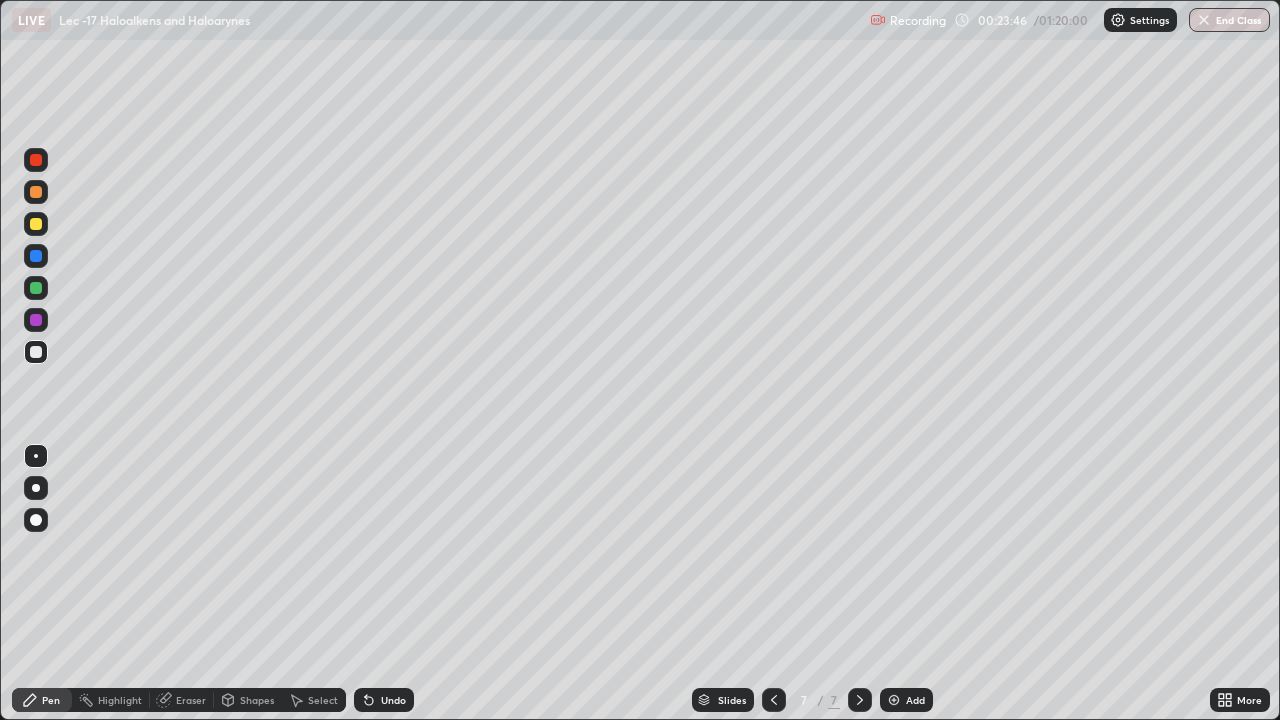 click at bounding box center (36, 352) 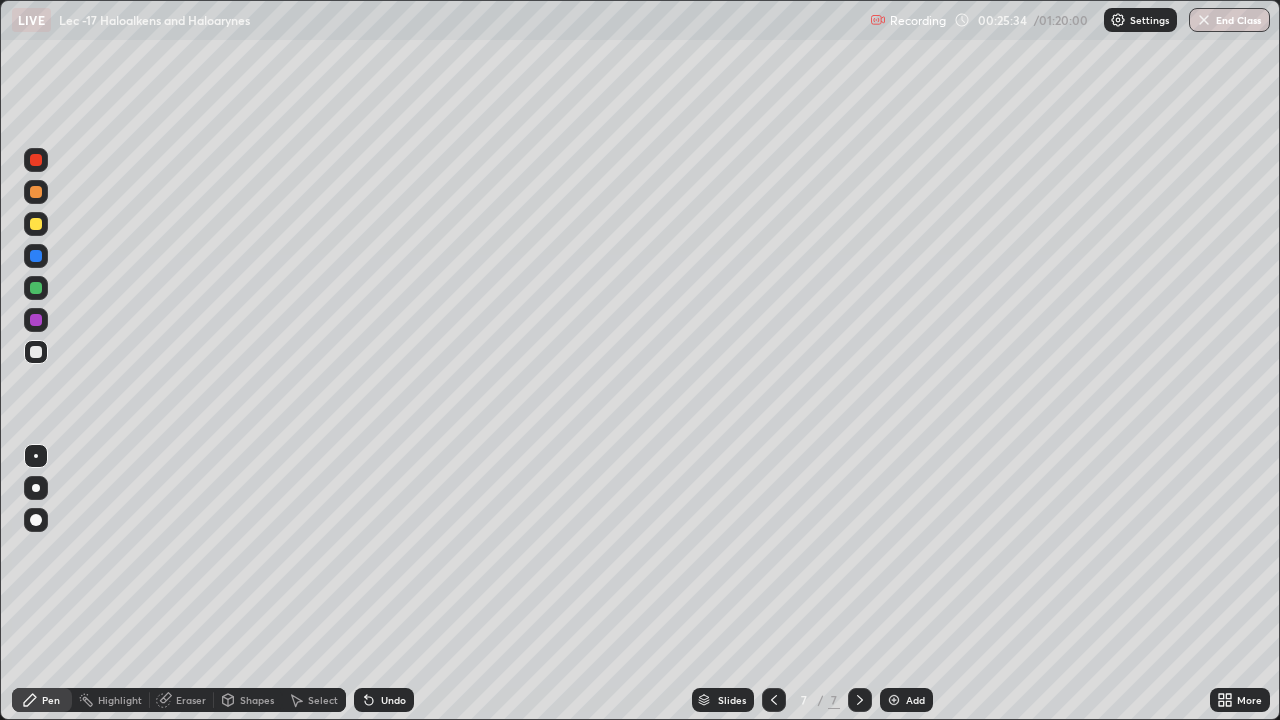 click at bounding box center (36, 224) 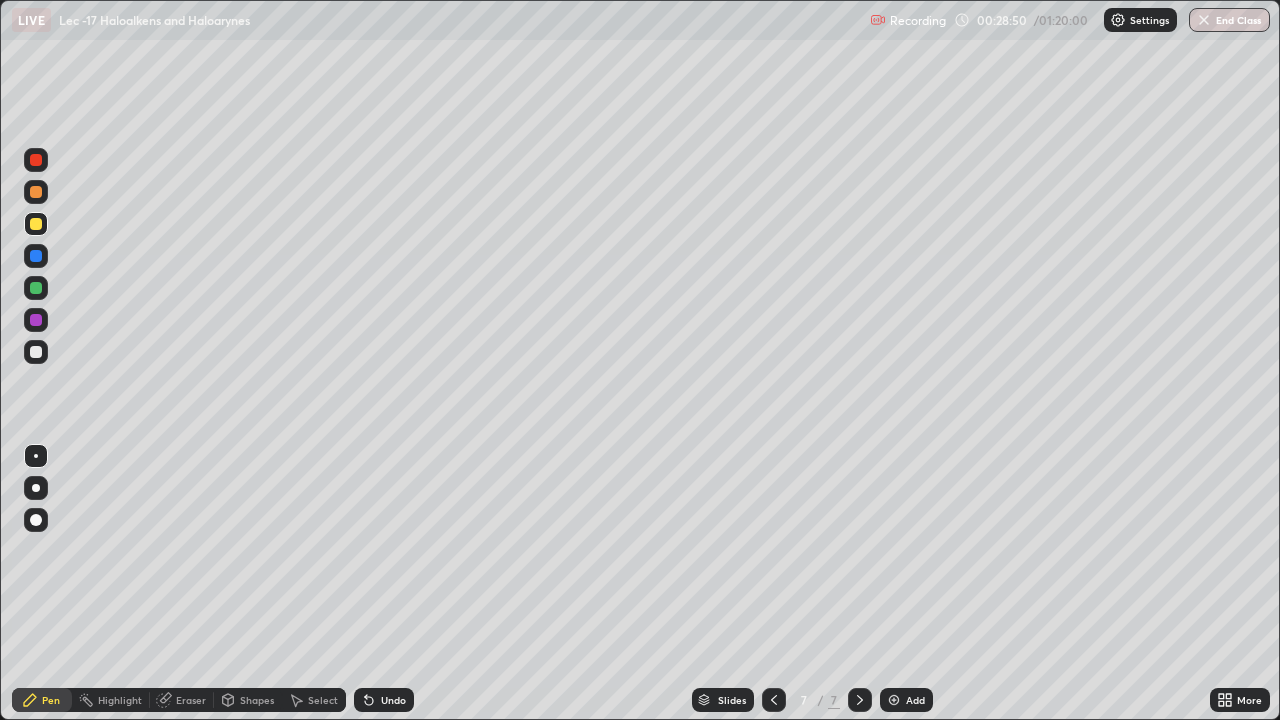 click at bounding box center [894, 700] 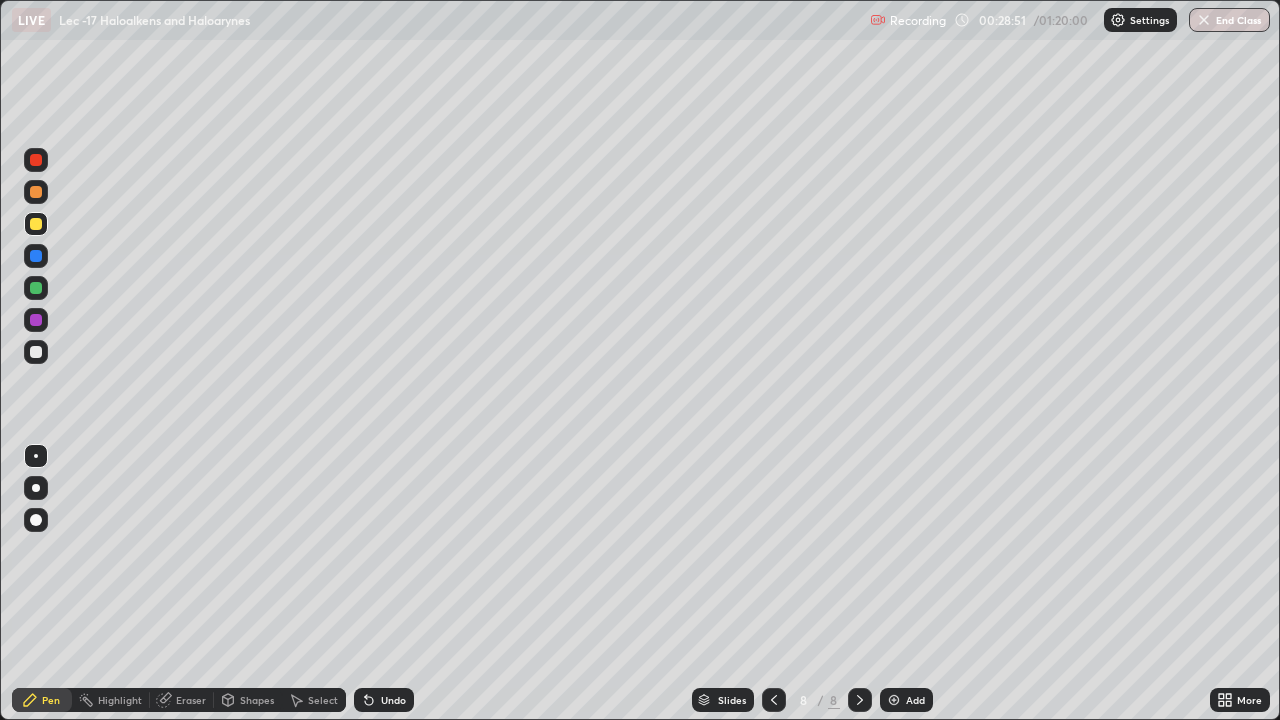 click at bounding box center [36, 352] 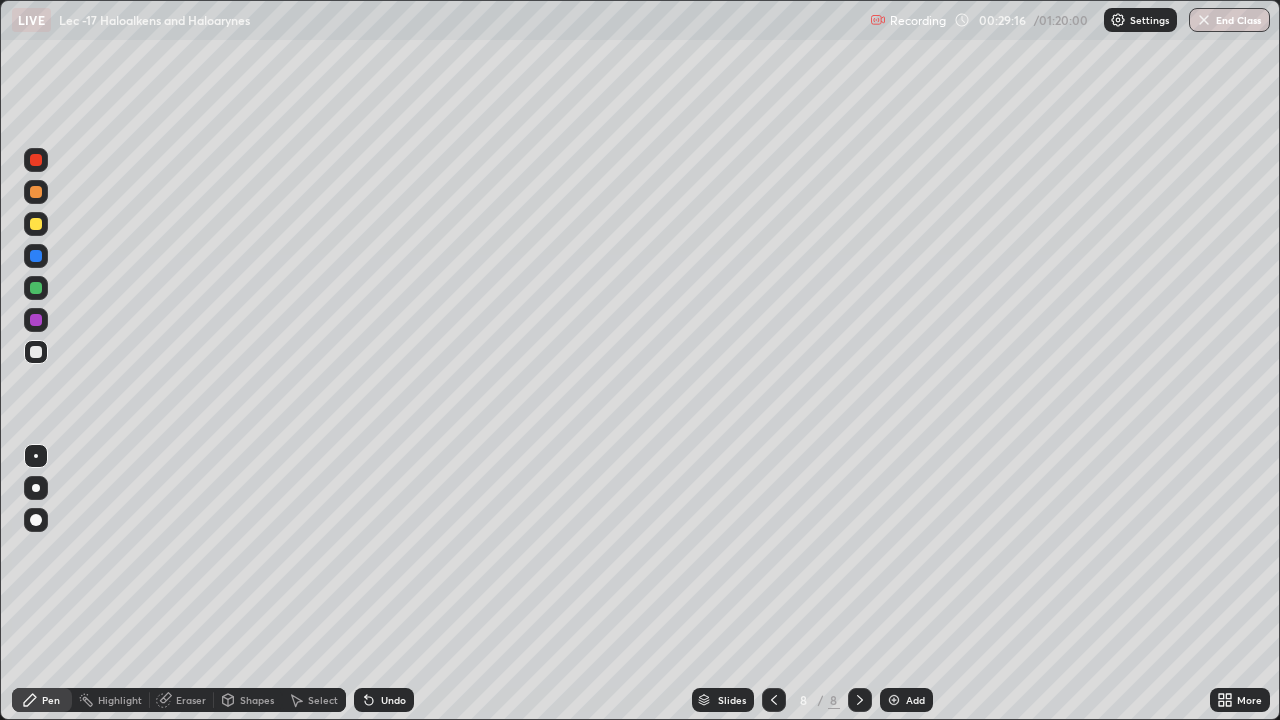 click 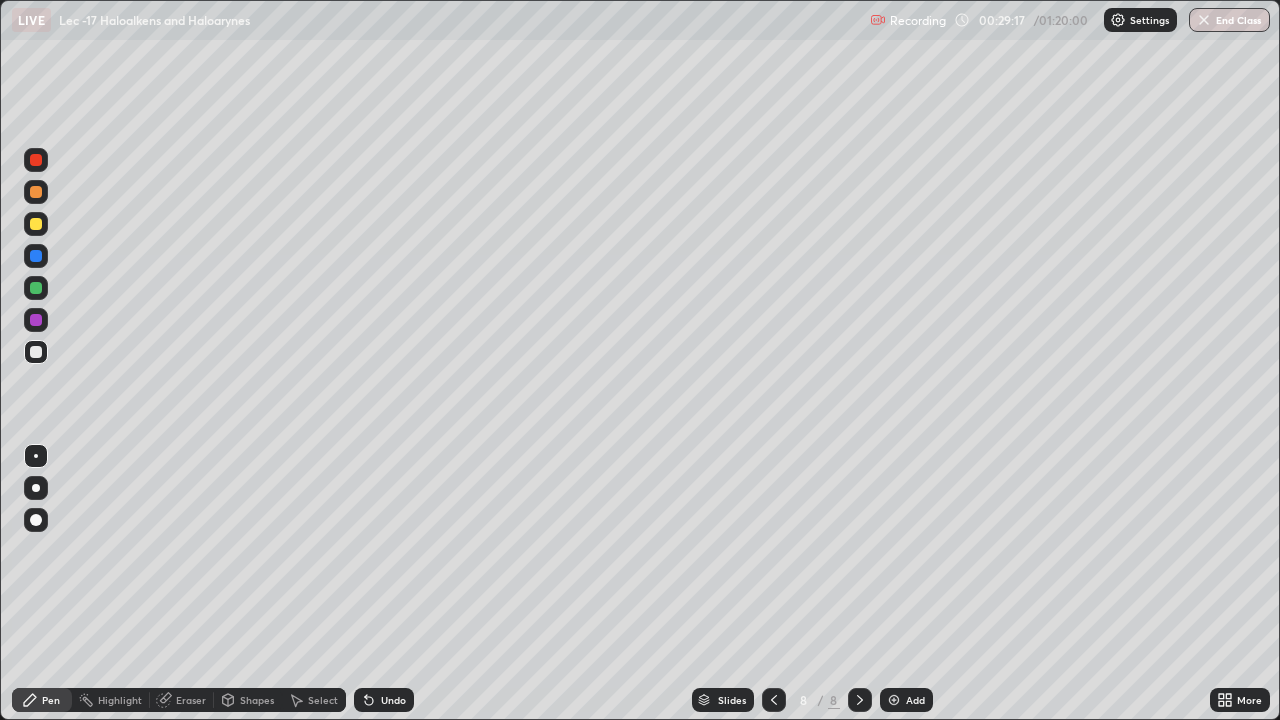 click 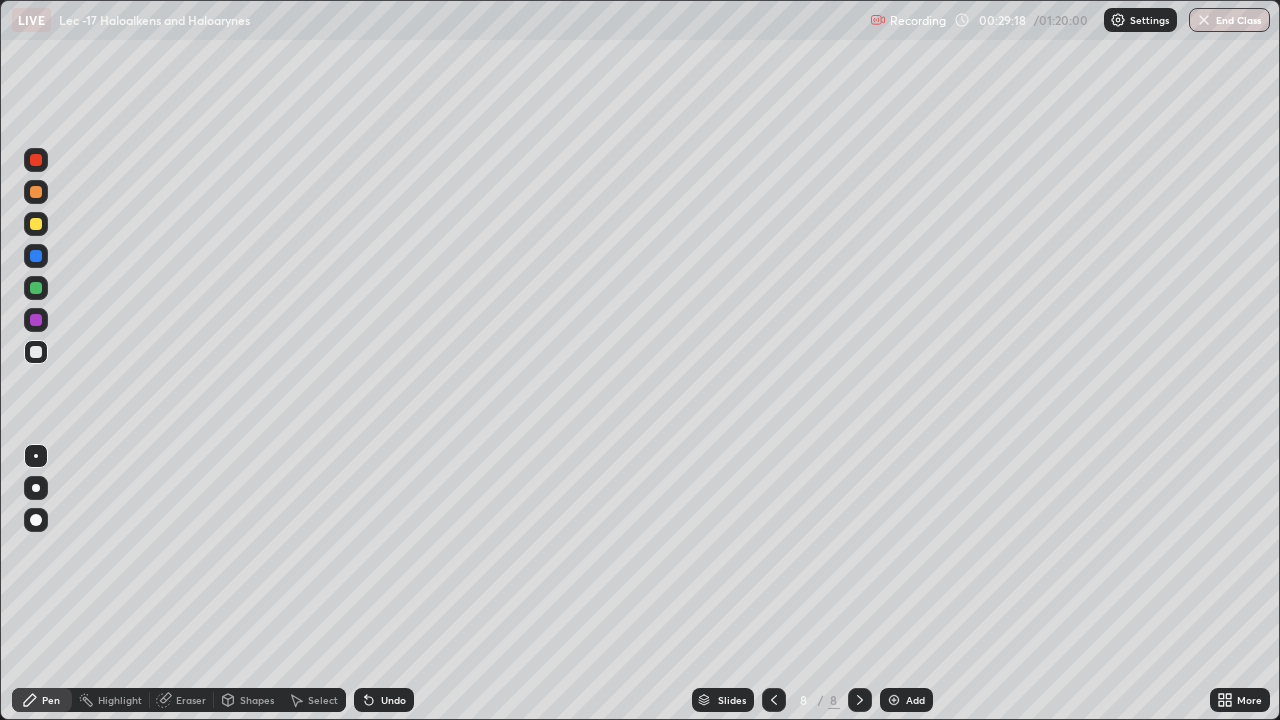 click 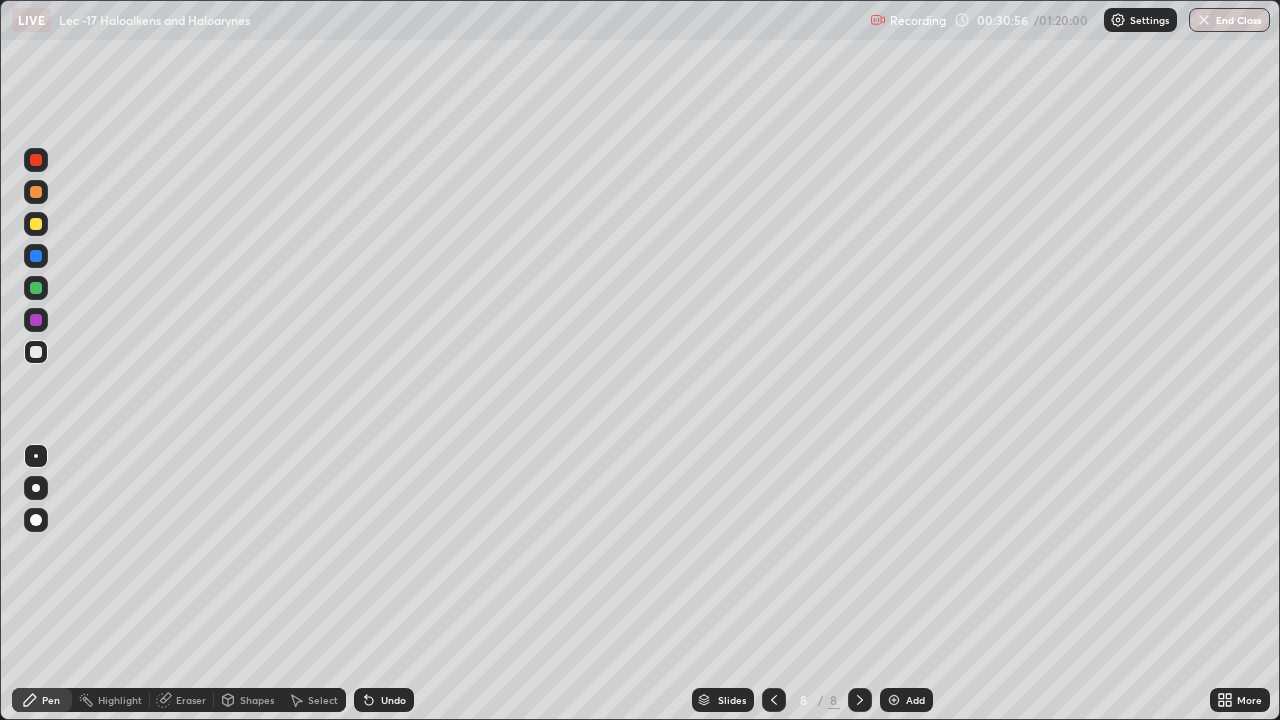 click 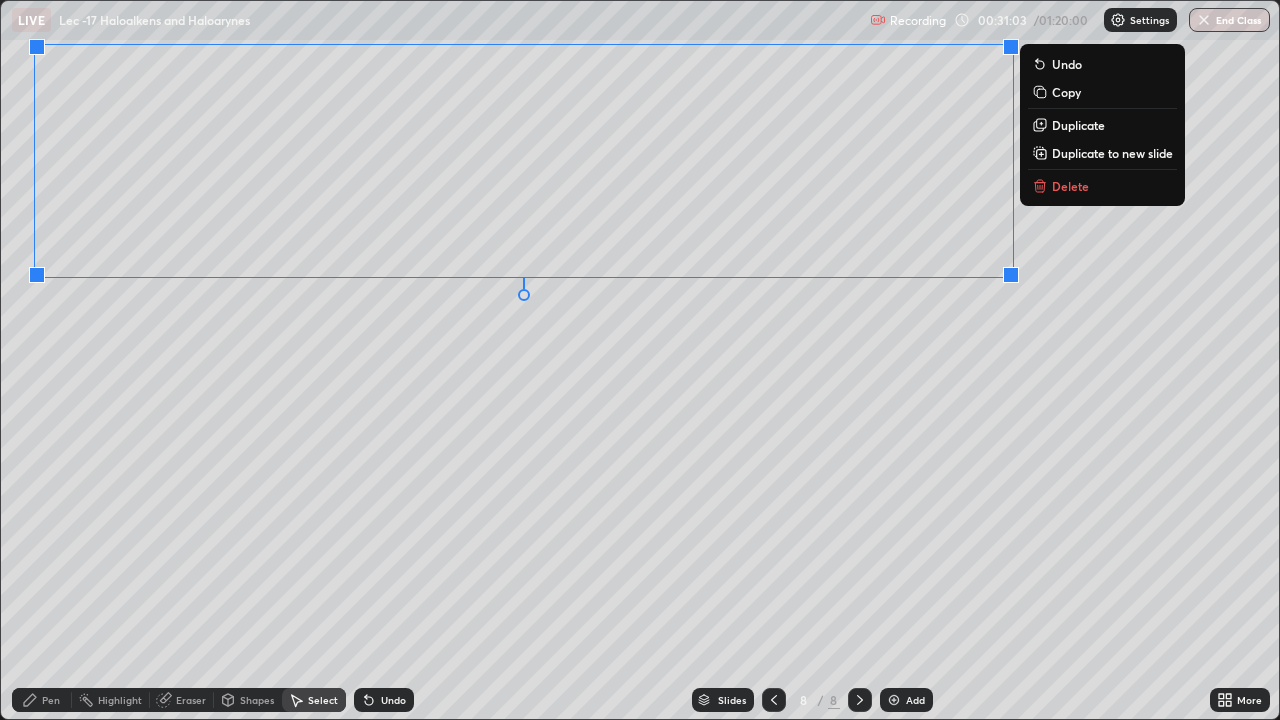click on "Pen" at bounding box center [51, 700] 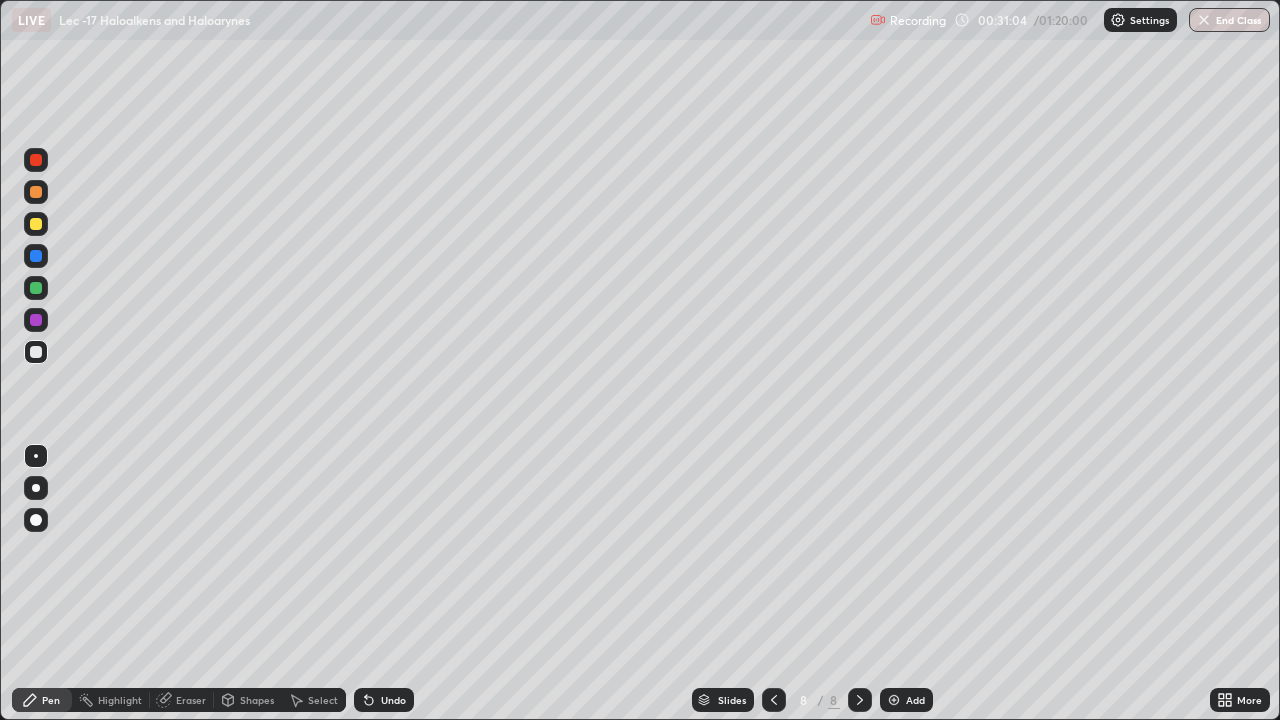 click at bounding box center [36, 288] 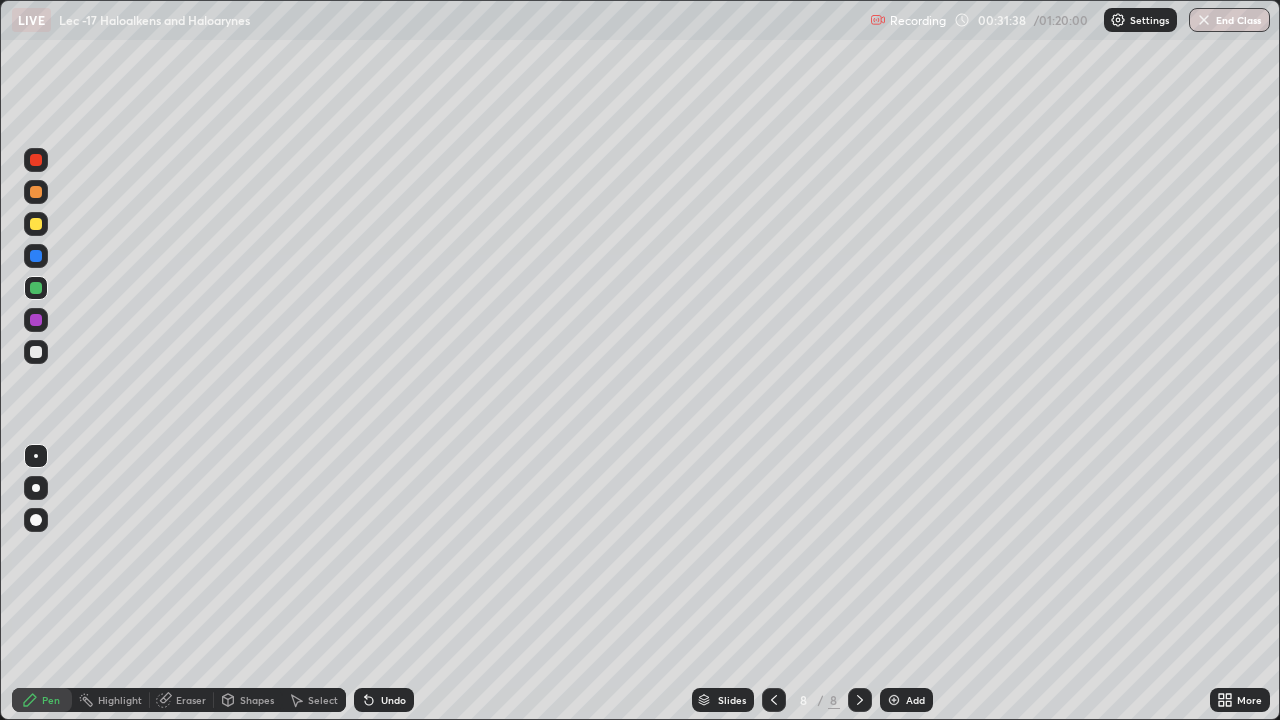 click at bounding box center (36, 288) 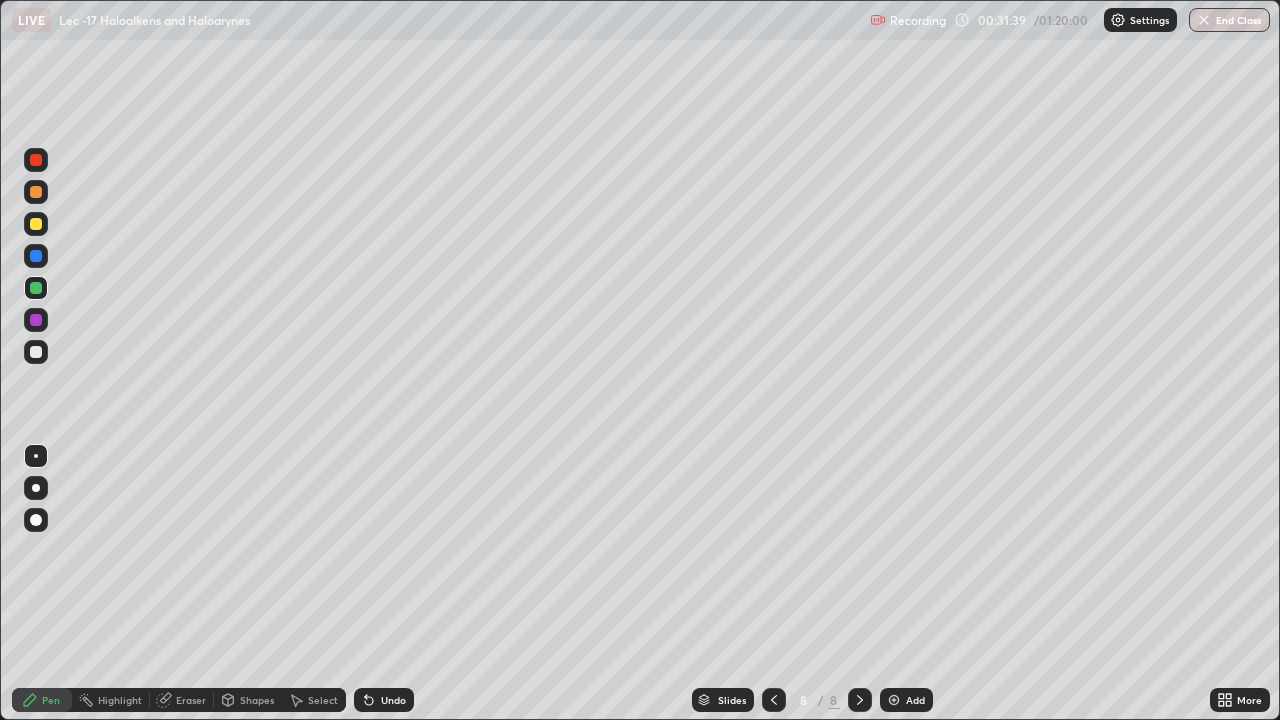 click at bounding box center (36, 352) 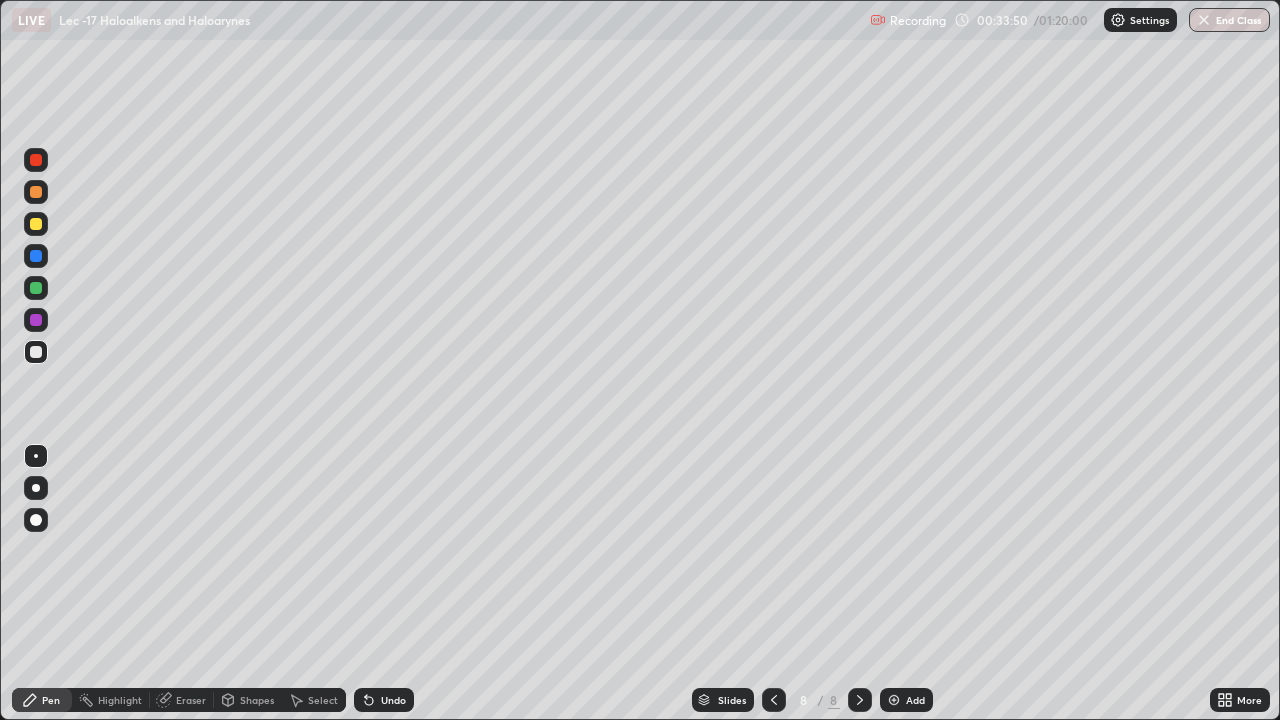 click at bounding box center [894, 700] 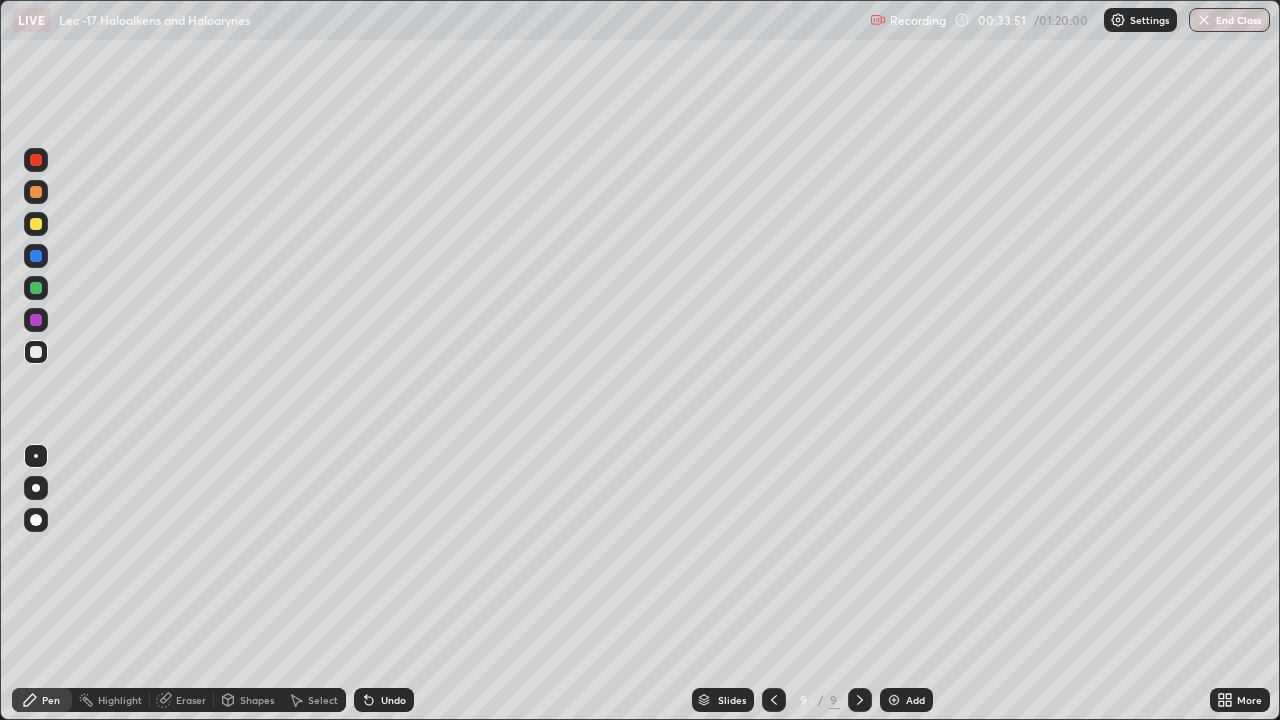 click at bounding box center (36, 352) 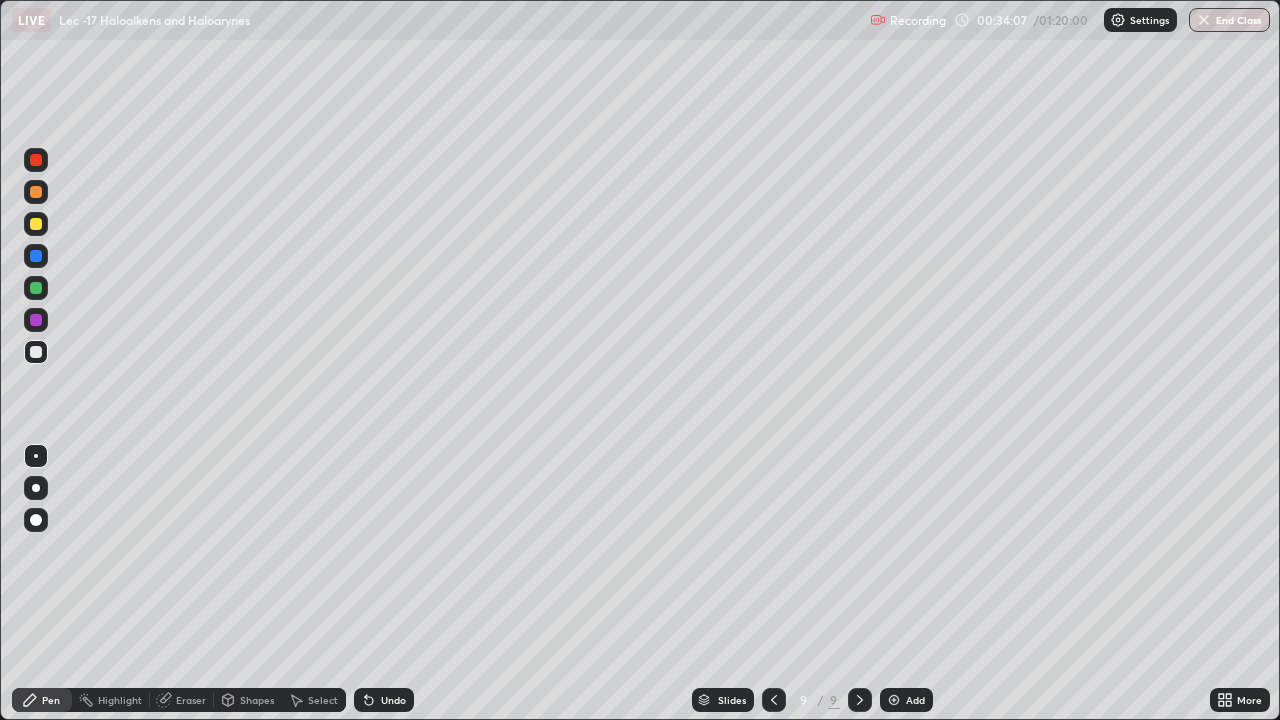 click on "Eraser" at bounding box center (191, 700) 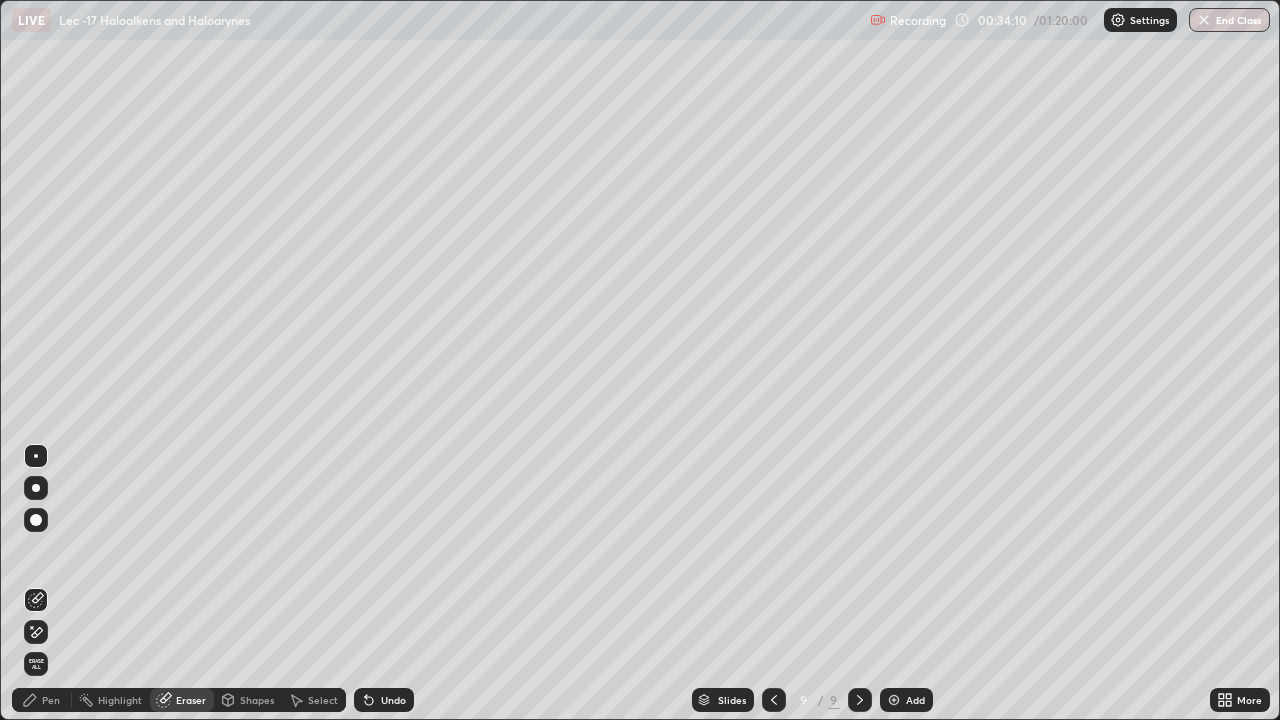 click on "Pen" at bounding box center [51, 700] 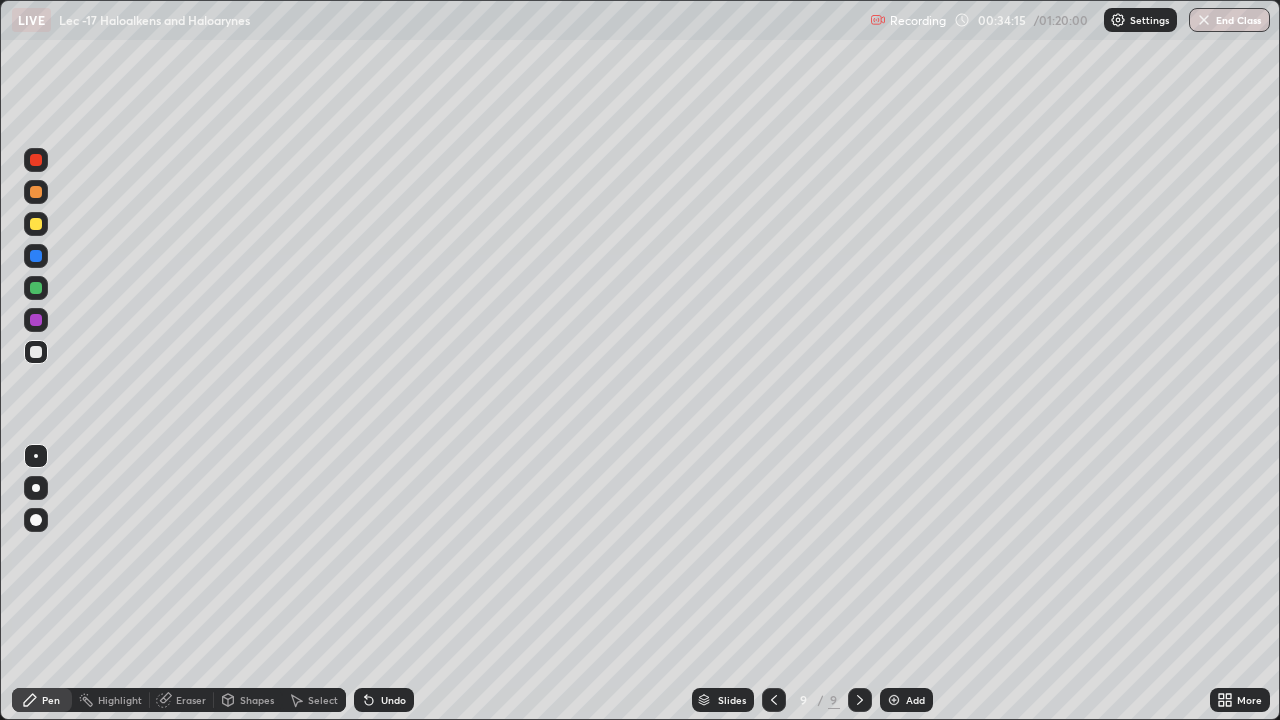 click at bounding box center (36, 224) 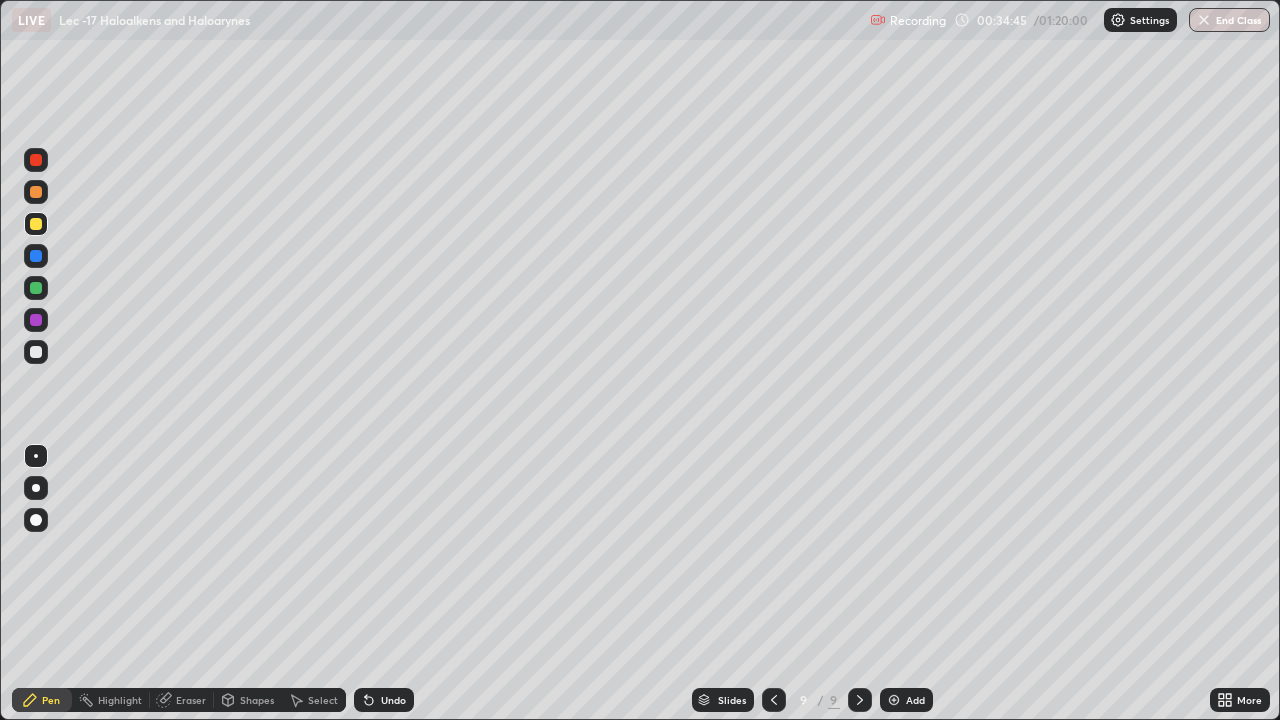 click at bounding box center (36, 352) 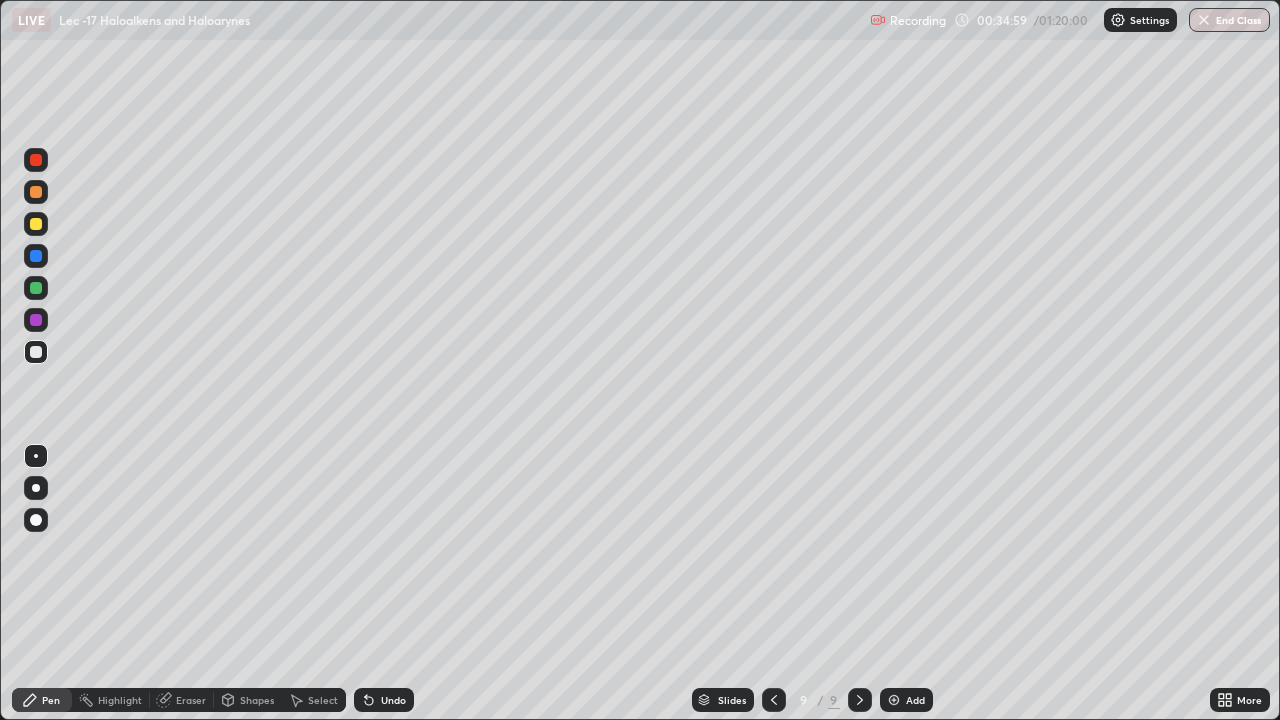 click at bounding box center (36, 288) 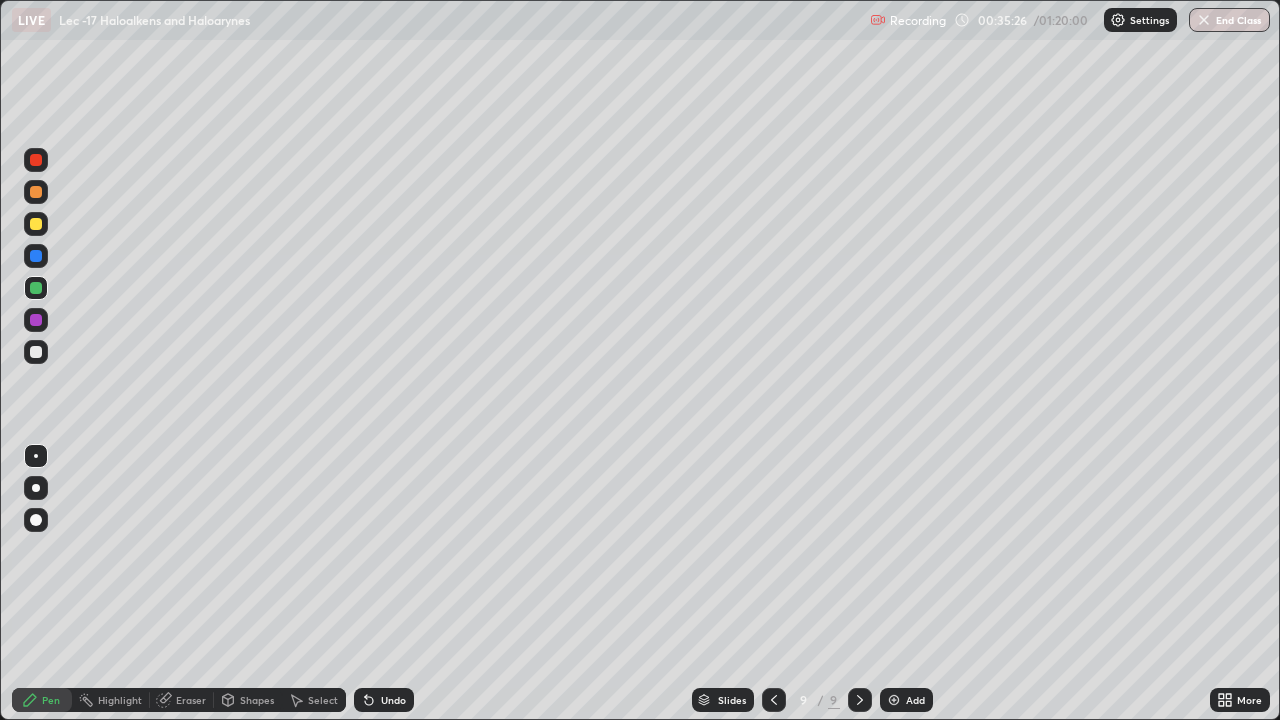click 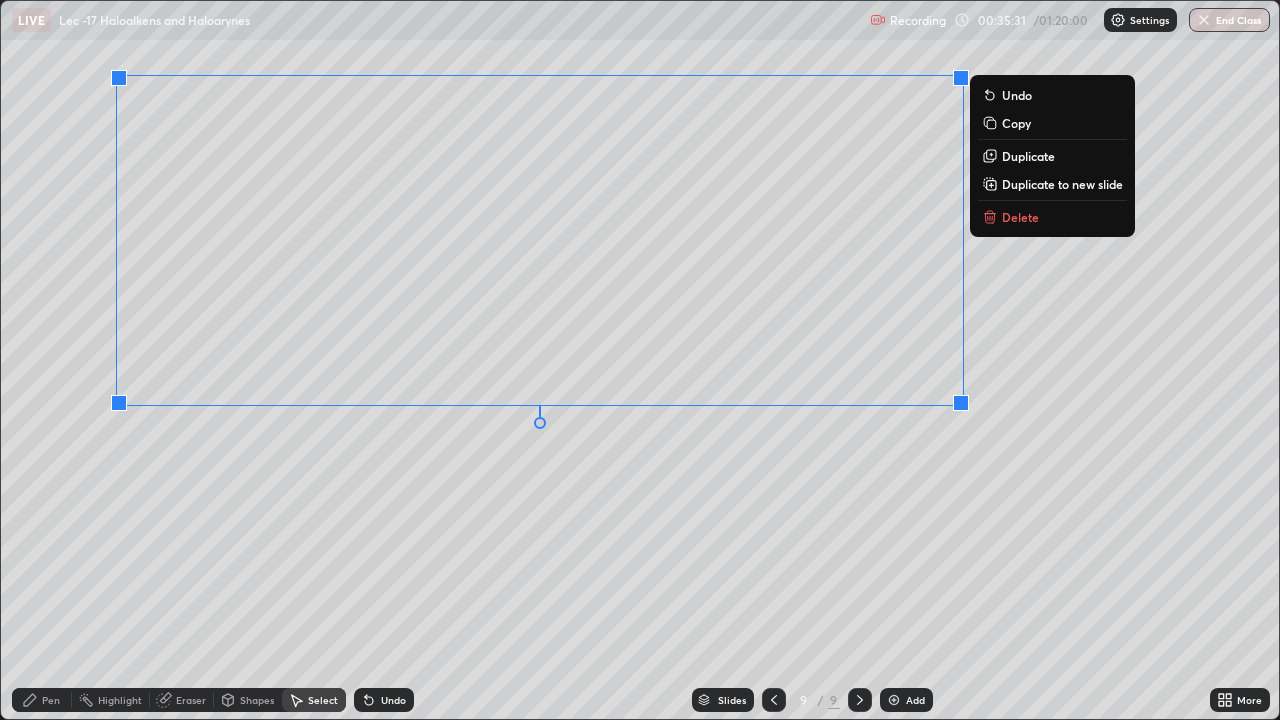 click on "Pen" at bounding box center [51, 700] 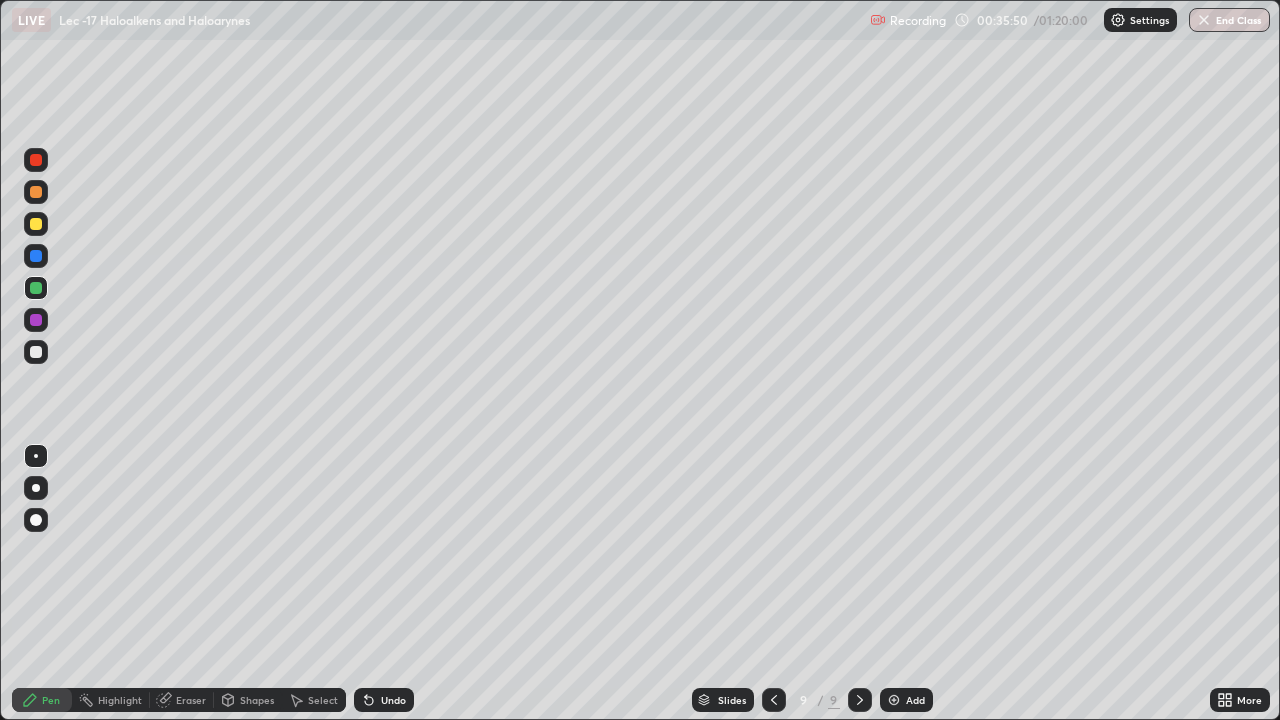 click at bounding box center [36, 352] 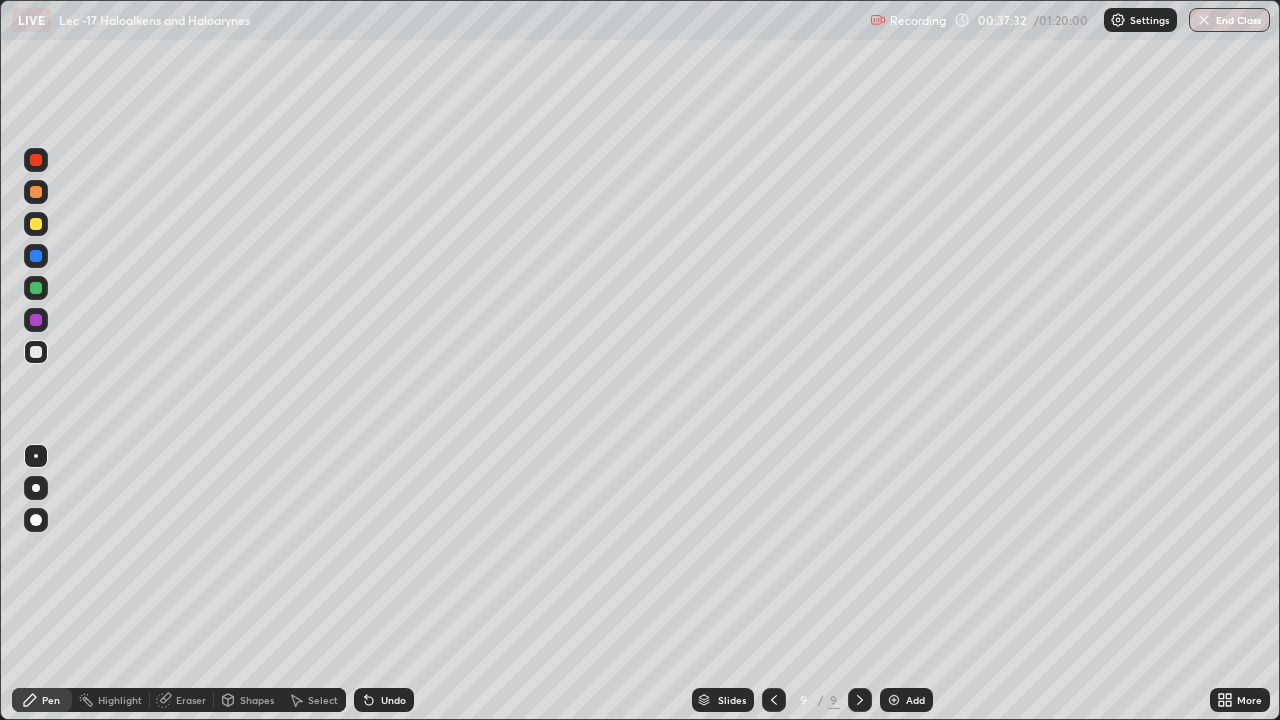 click on "Add" at bounding box center [915, 700] 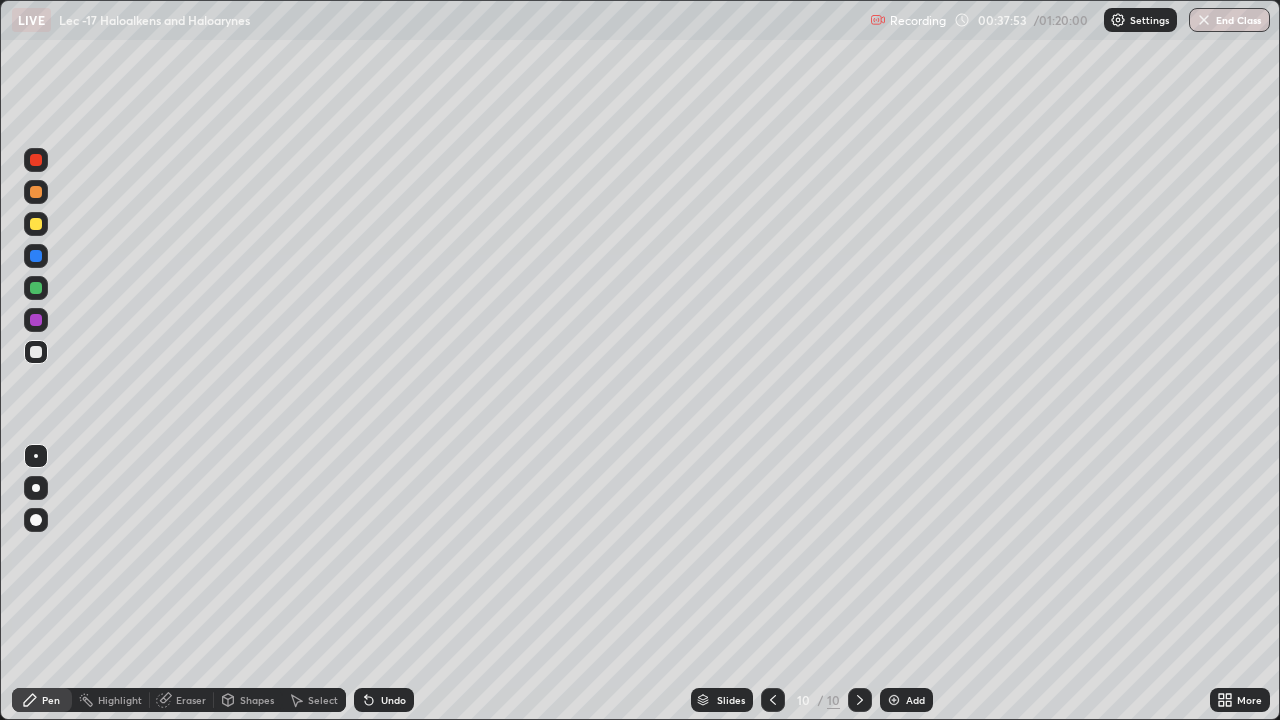 click at bounding box center [36, 224] 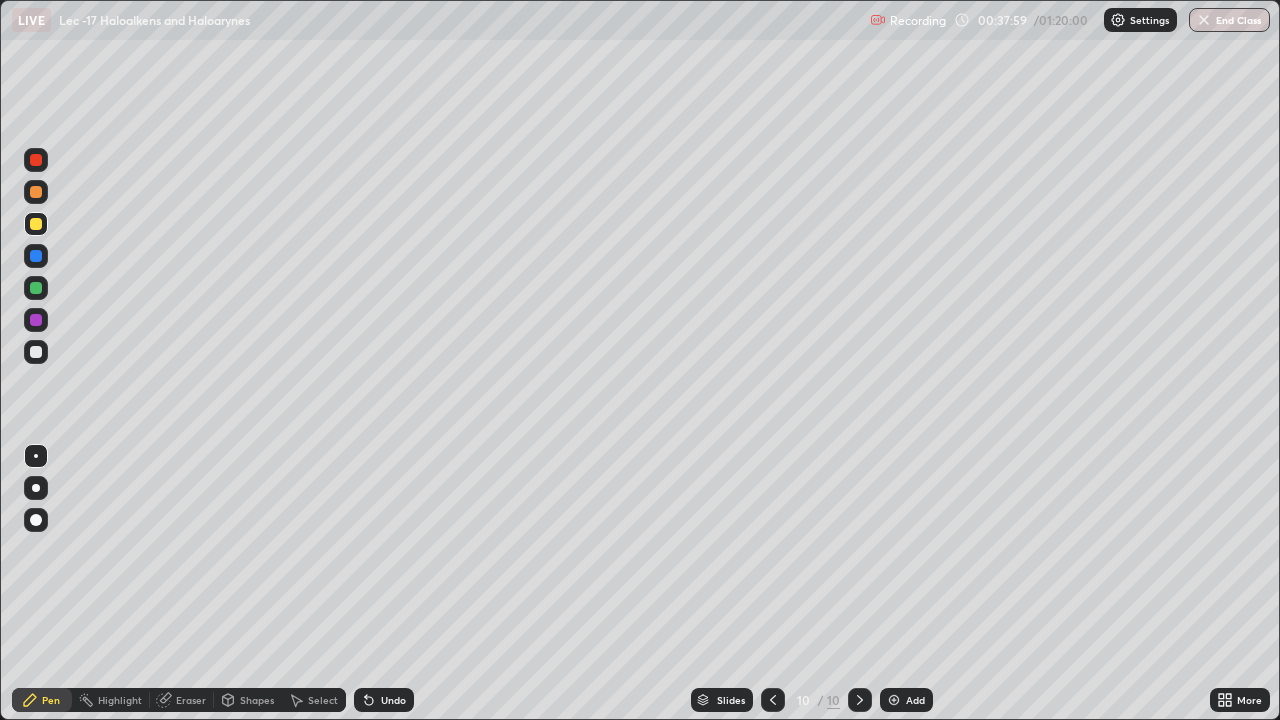 click 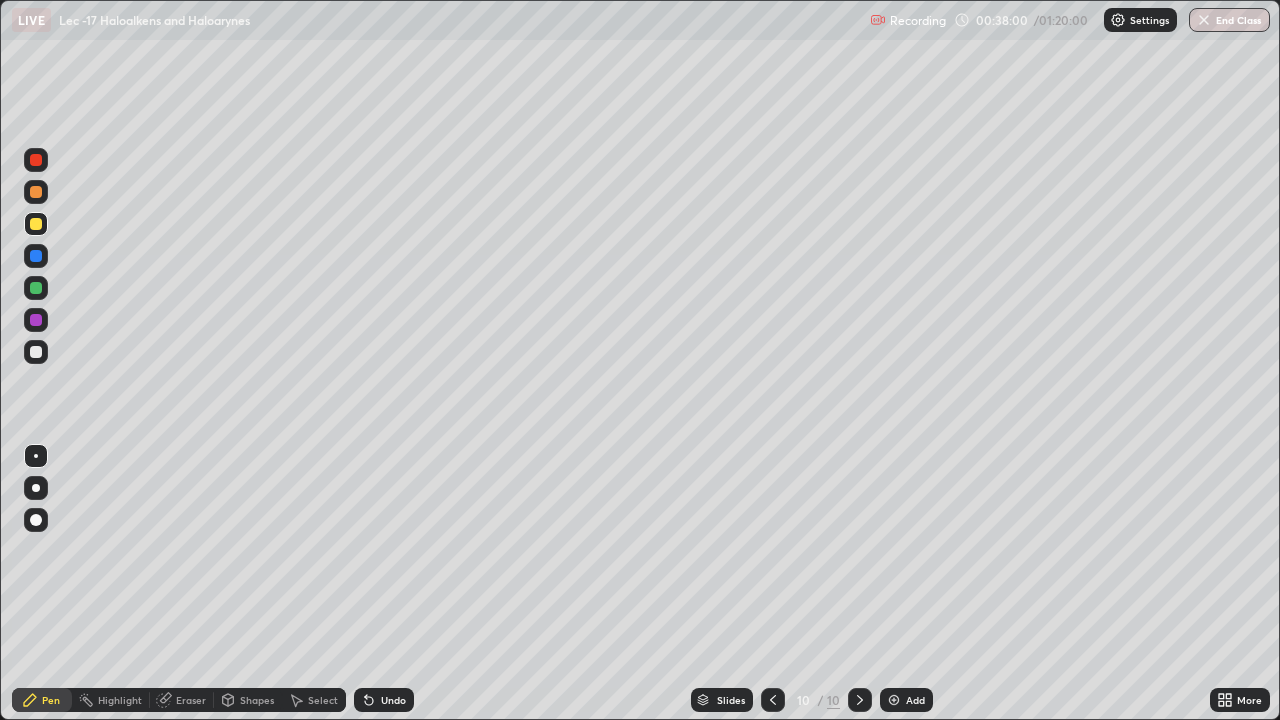click 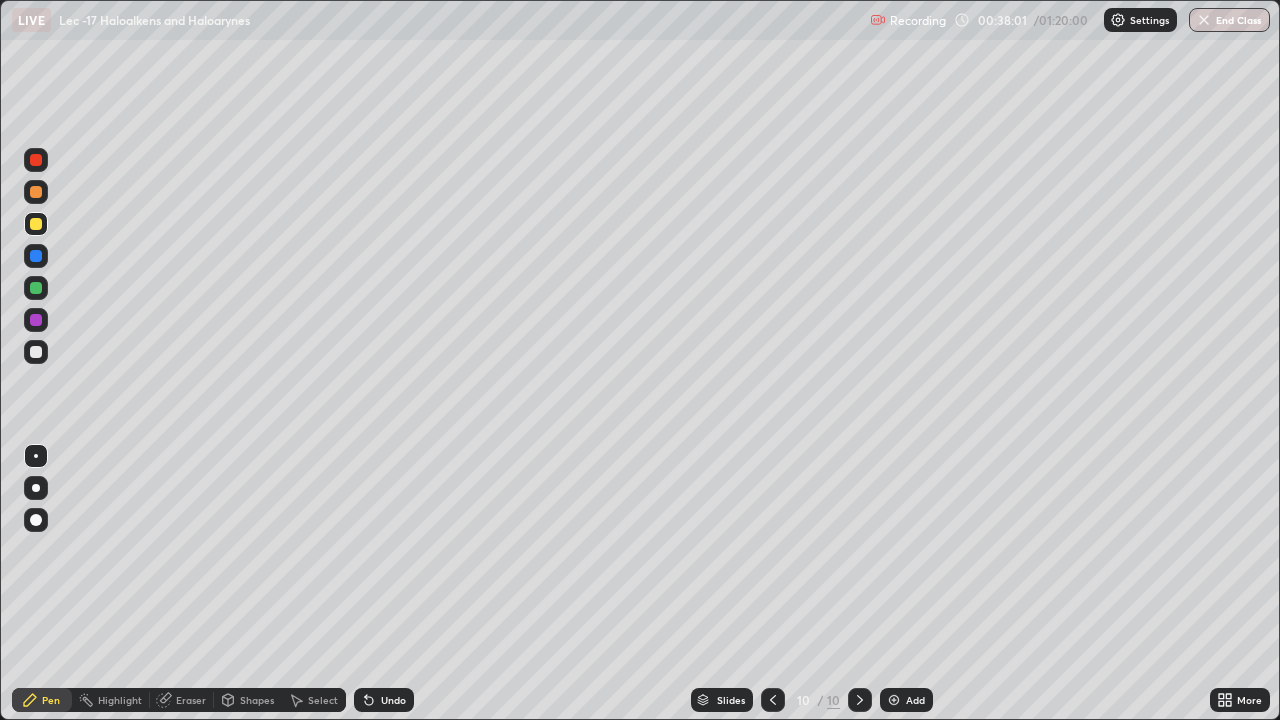 click 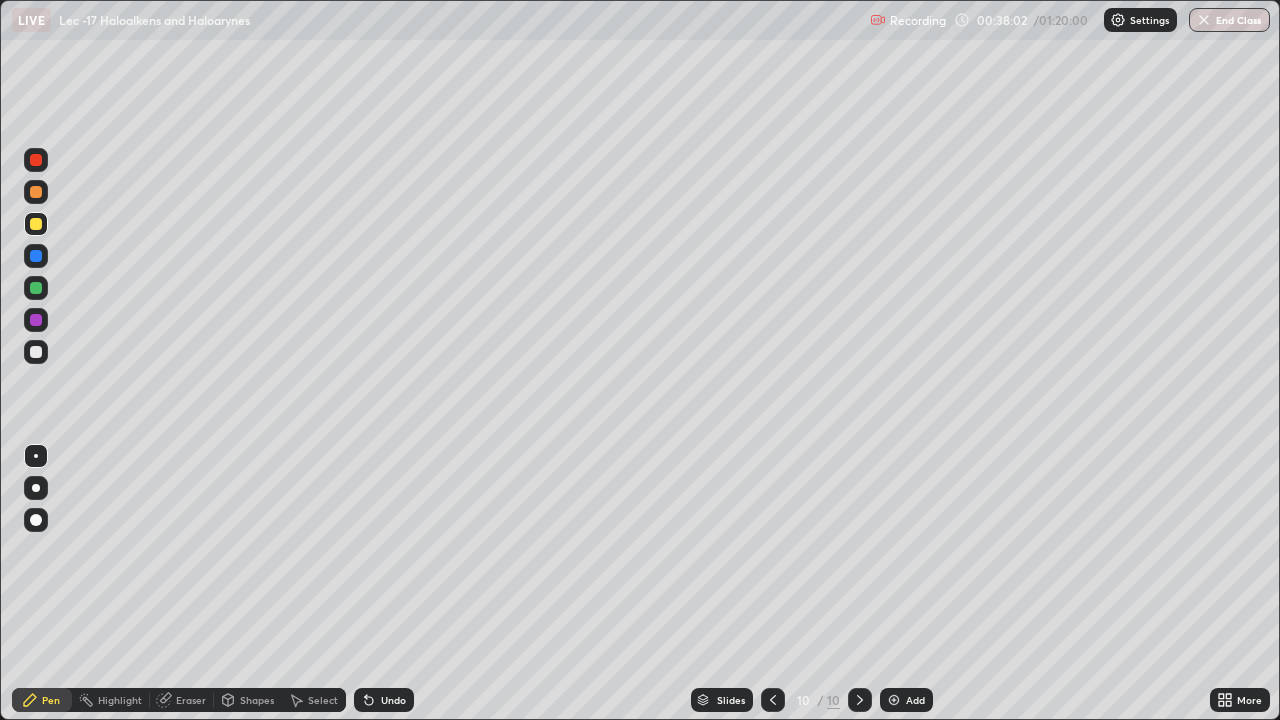 click 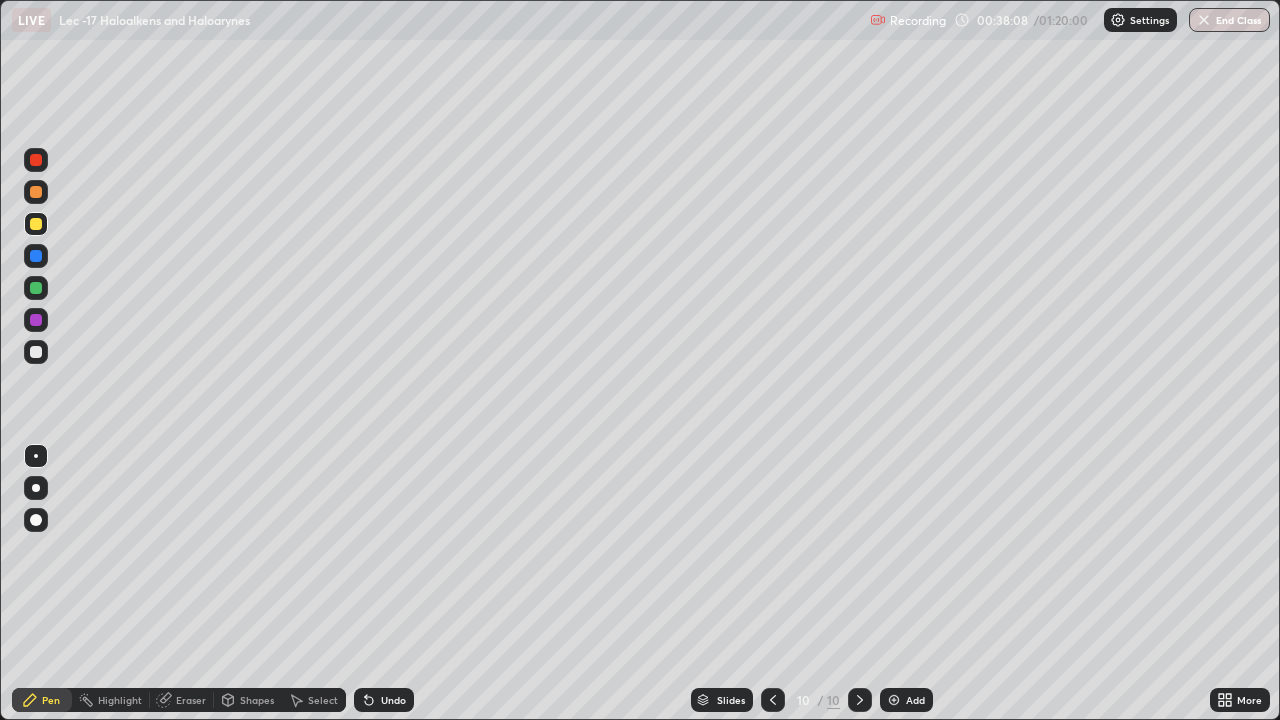 click 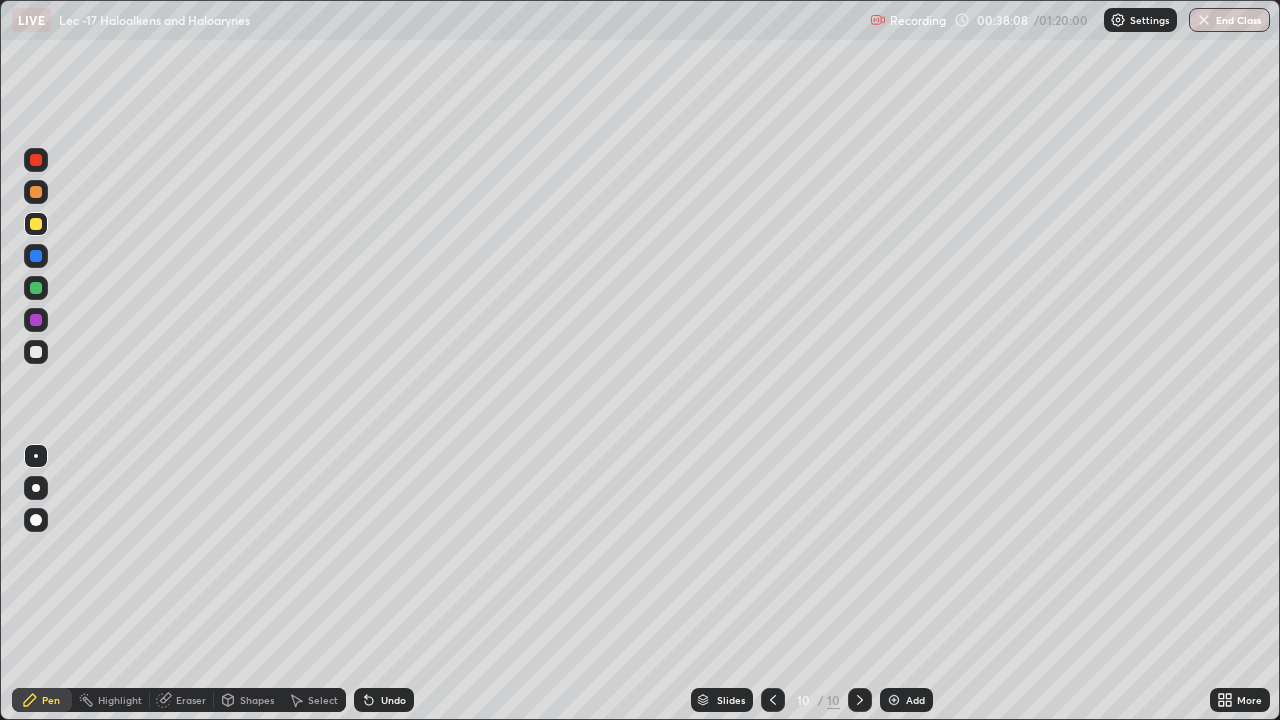 click 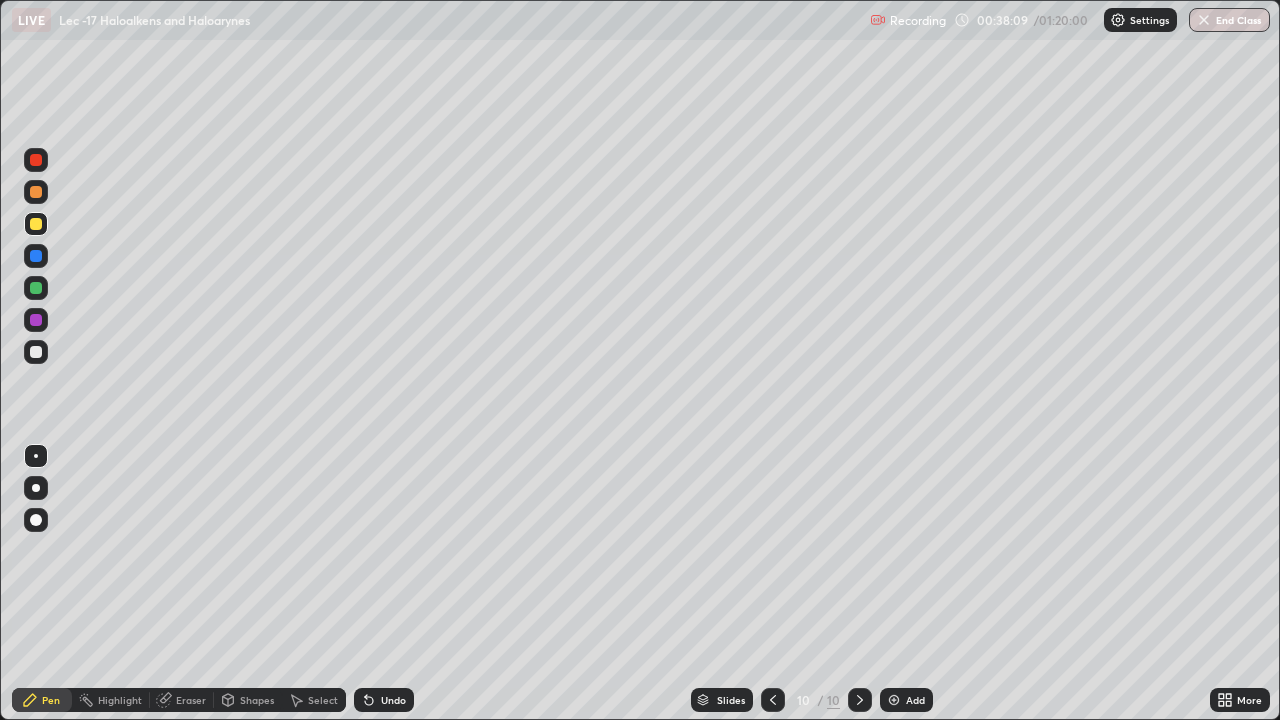 click 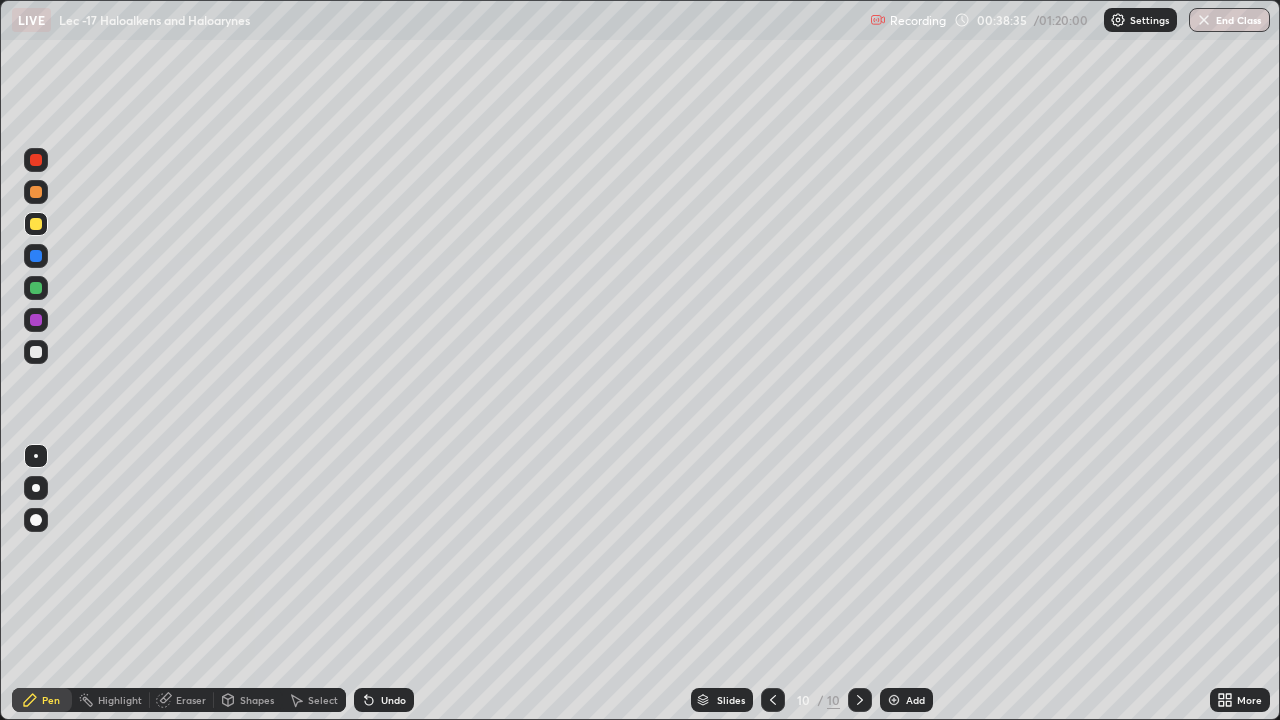 click at bounding box center (36, 352) 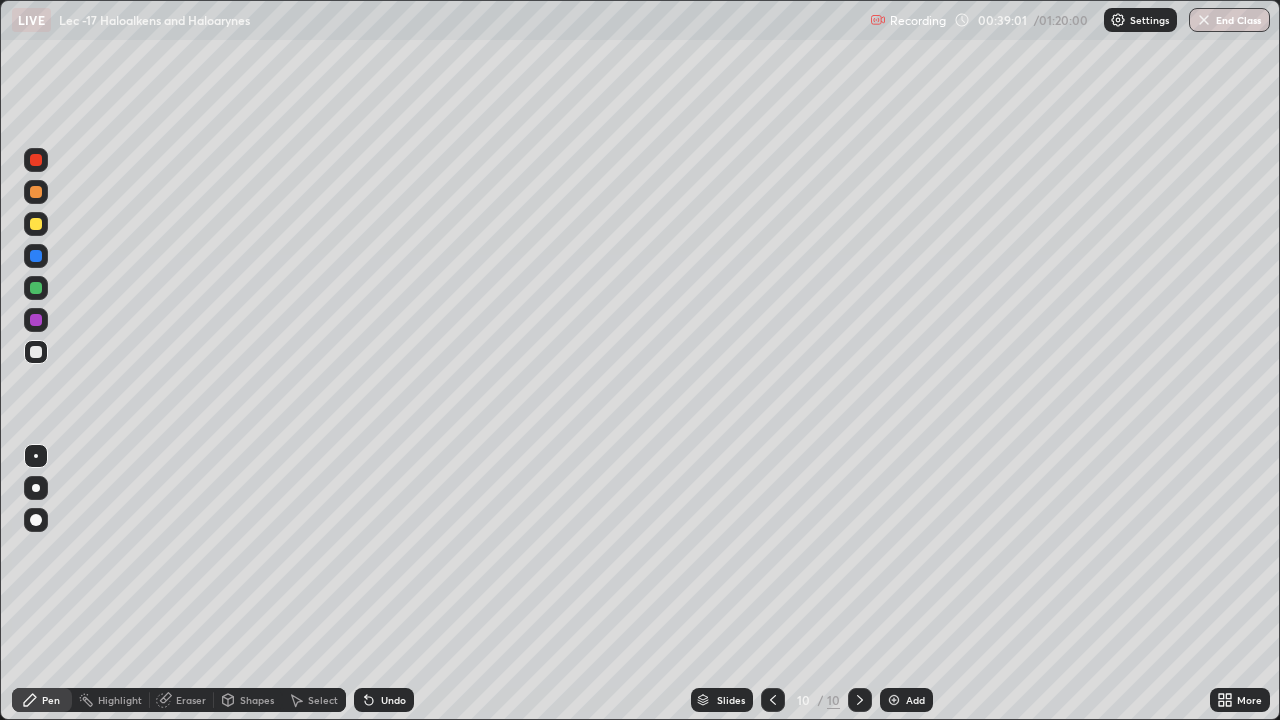 click on "Select" at bounding box center (323, 700) 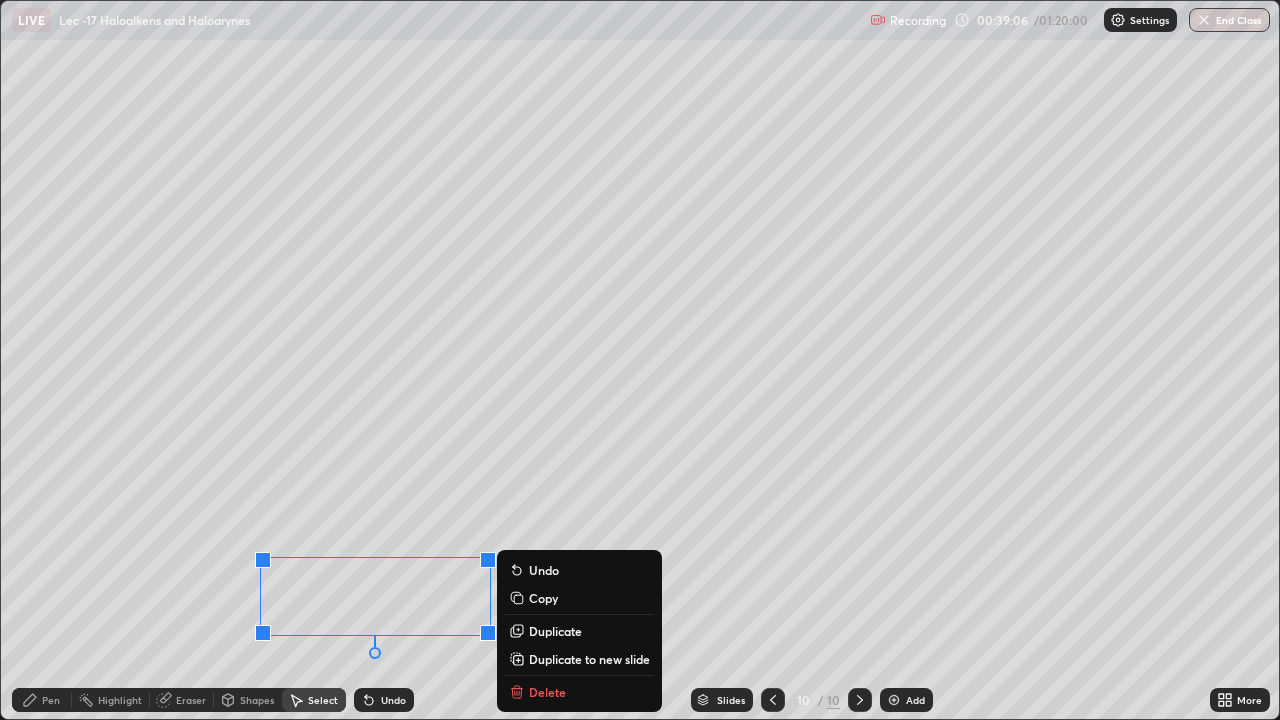 click on "Pen" at bounding box center [51, 700] 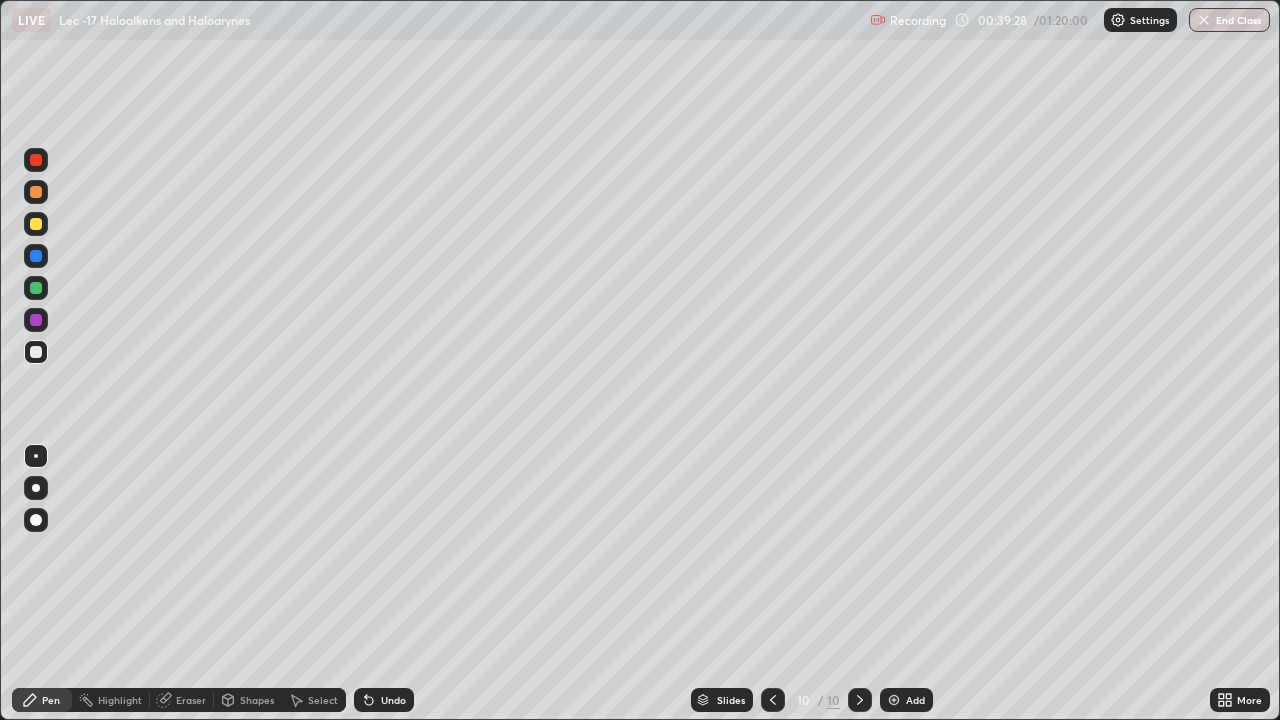 click at bounding box center [773, 700] 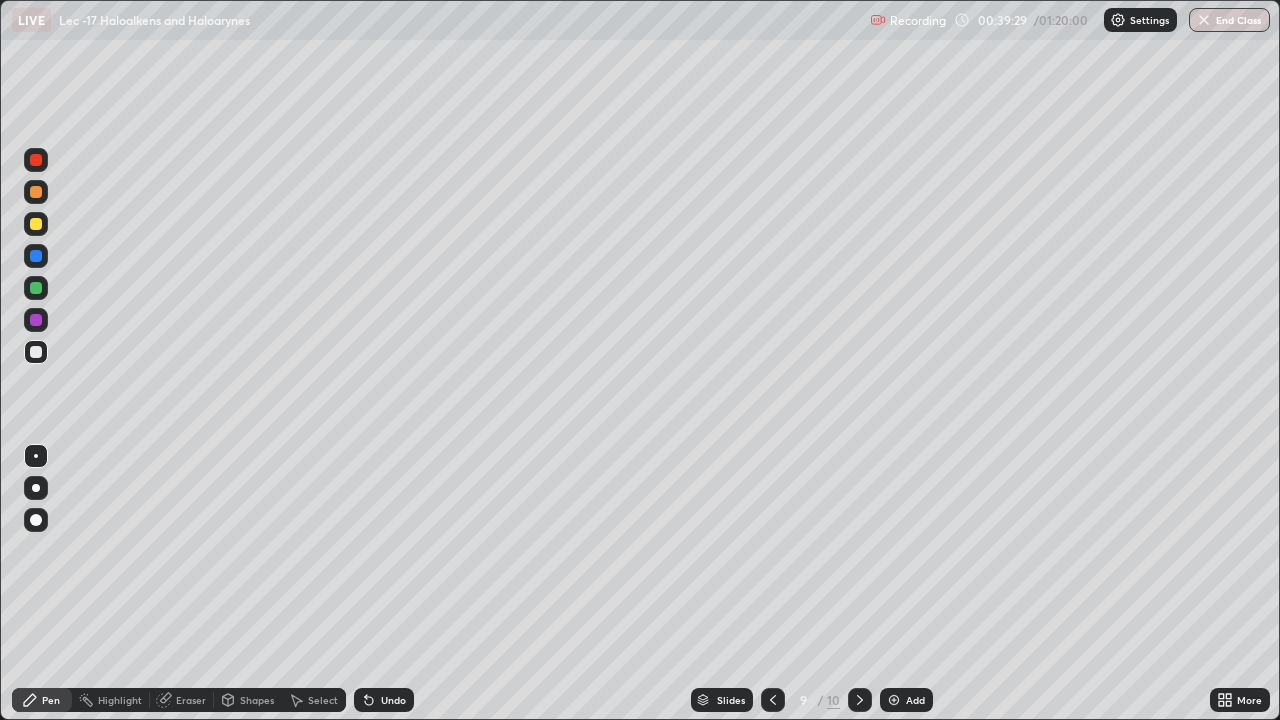 click 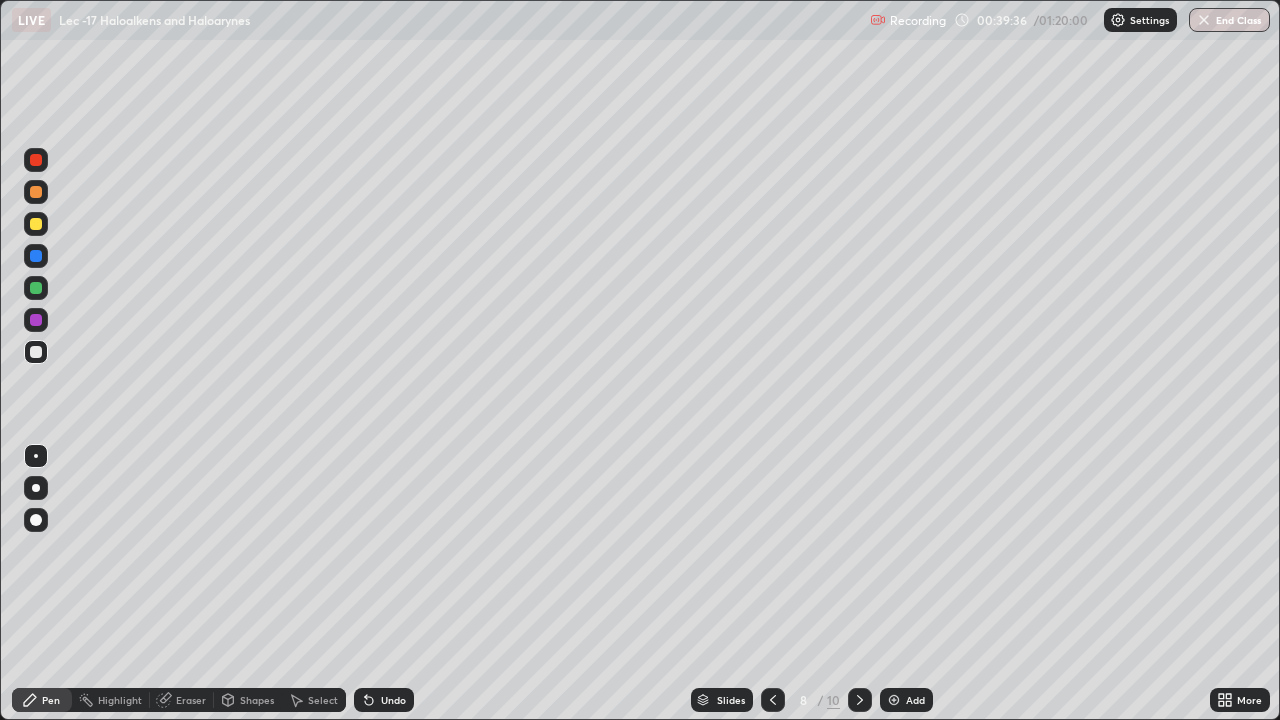 click 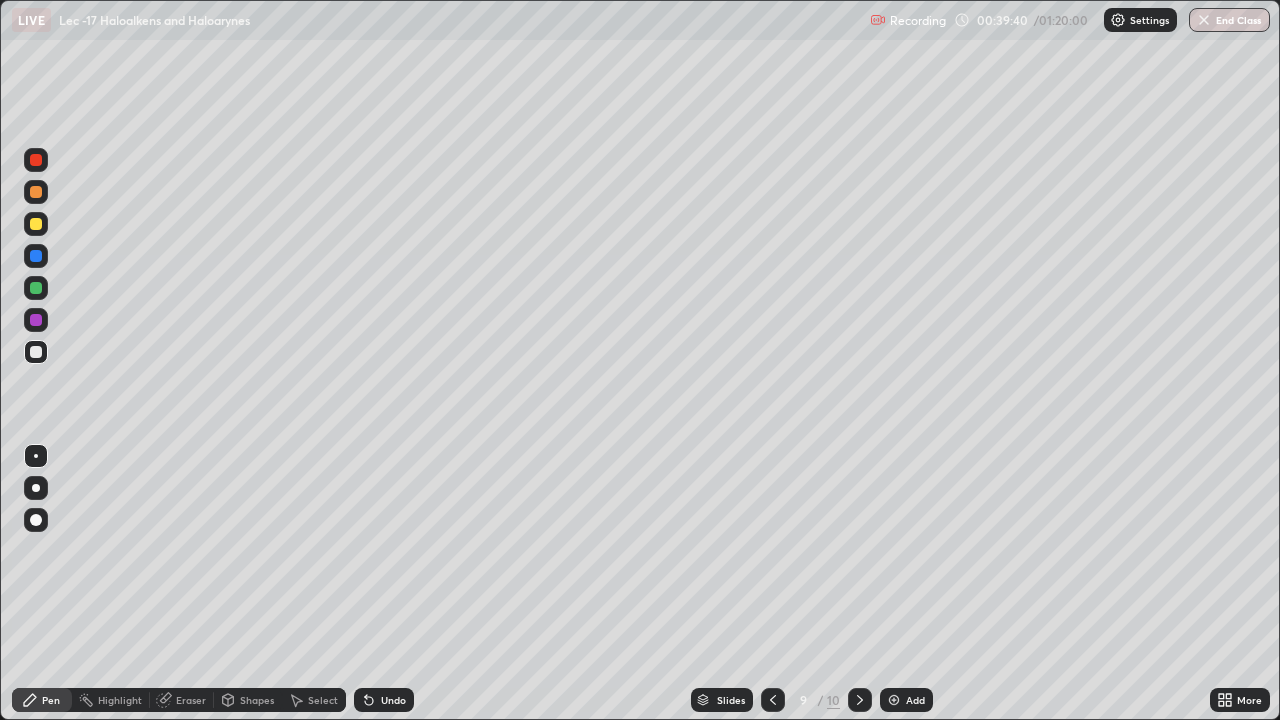 click on "Eraser" at bounding box center [182, 700] 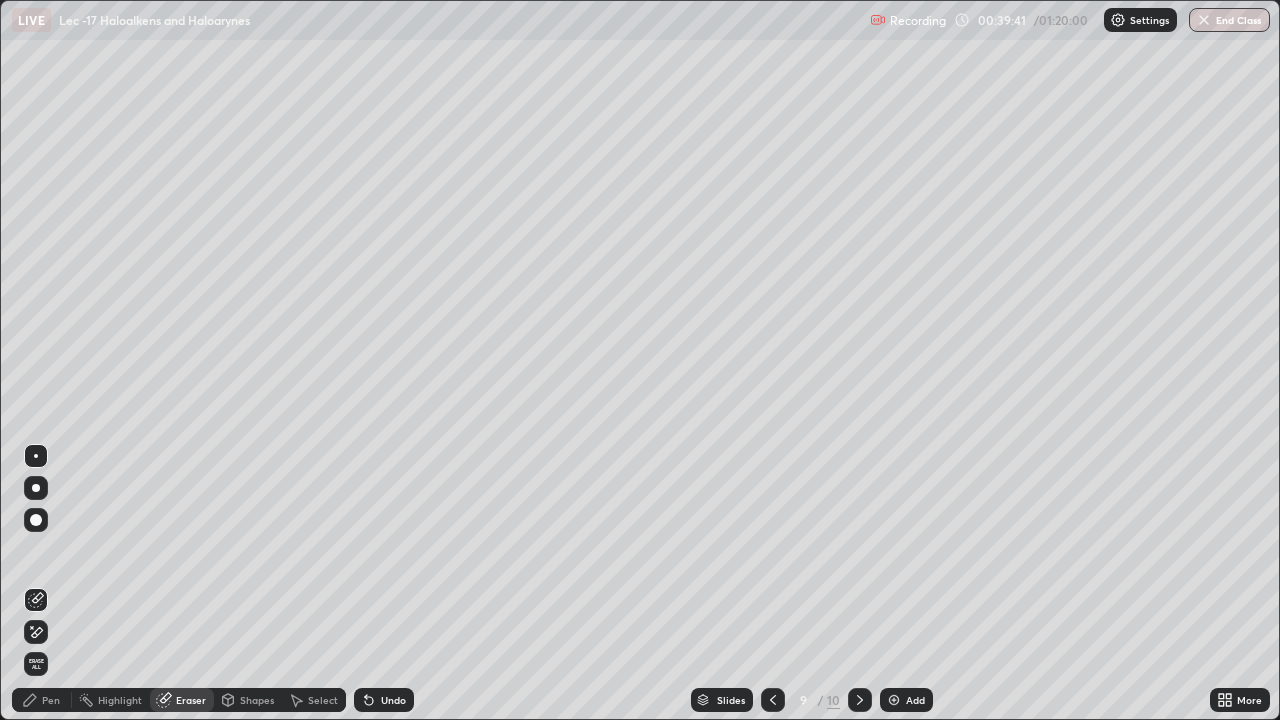 click at bounding box center (860, 700) 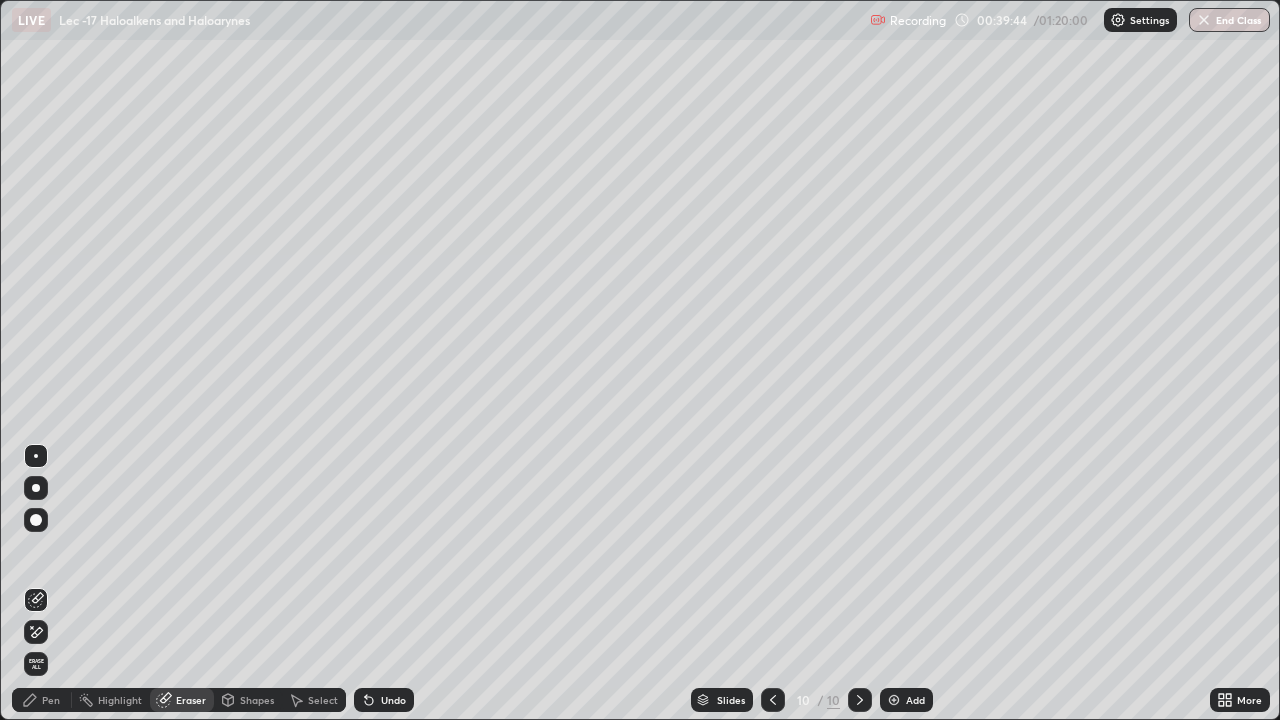 click on "Pen" at bounding box center (51, 700) 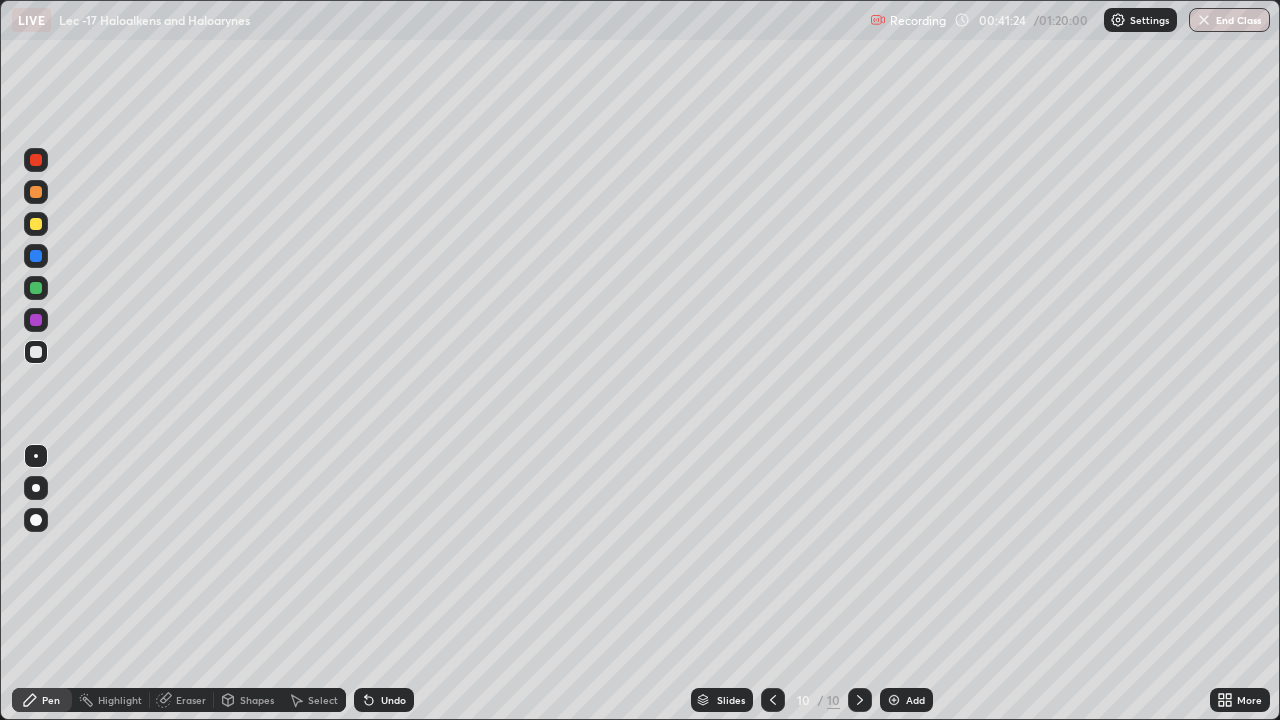 click on "Add" at bounding box center (906, 700) 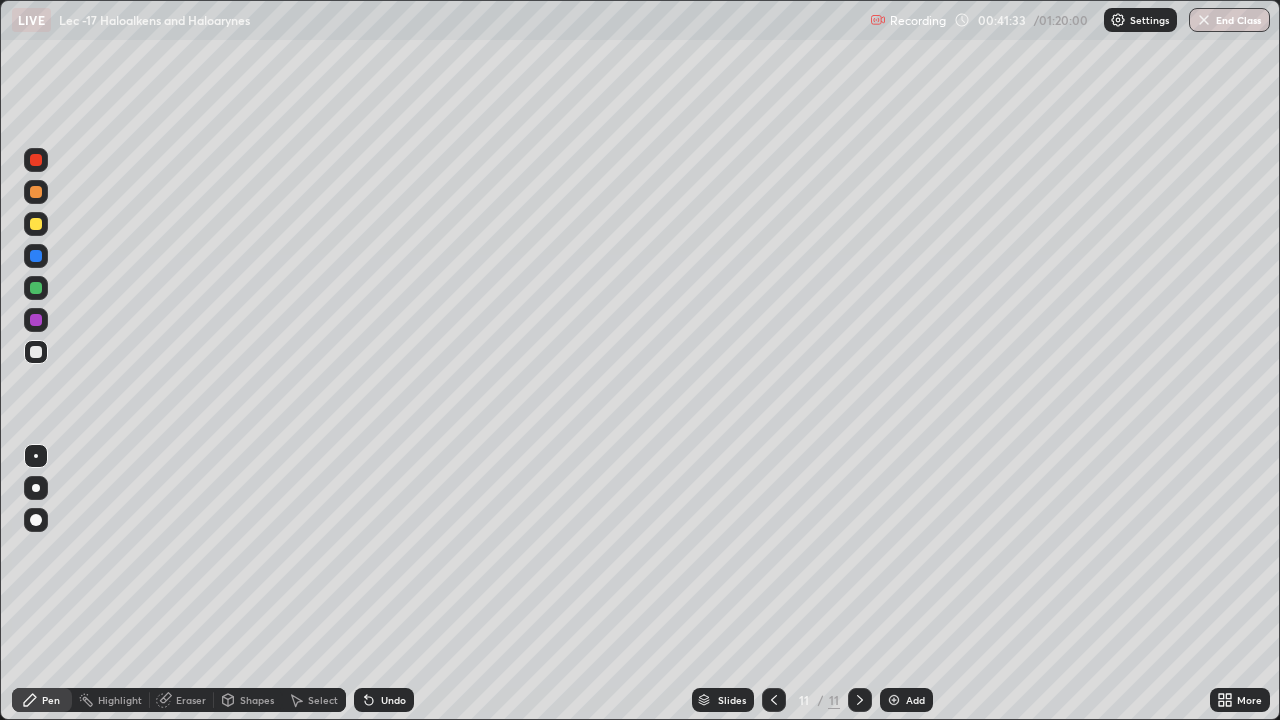 click at bounding box center (774, 700) 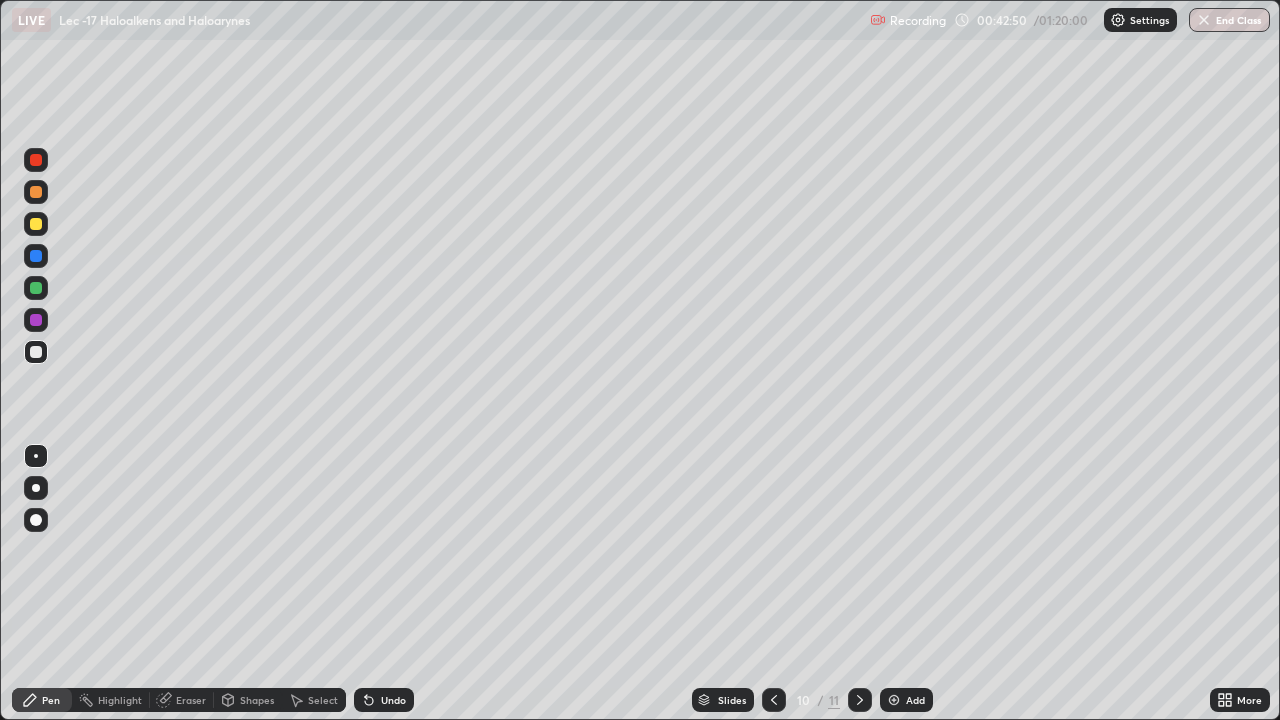 click at bounding box center [860, 700] 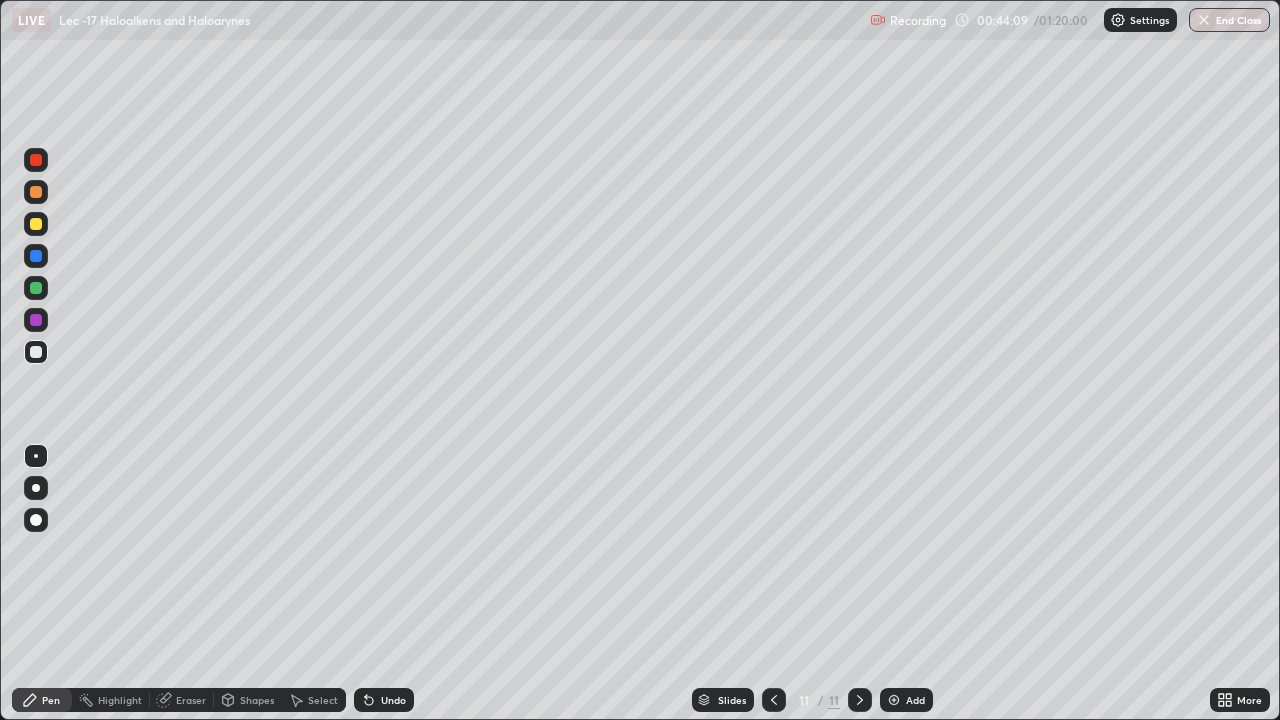 click at bounding box center (894, 700) 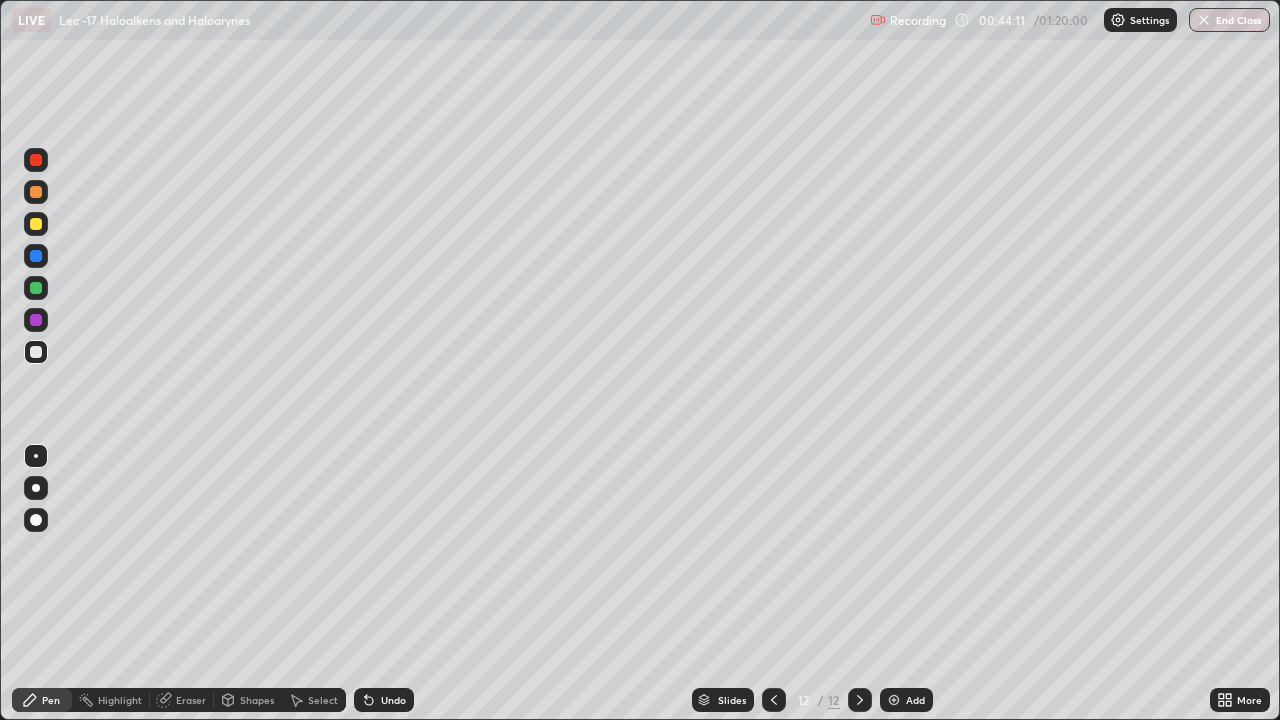 click at bounding box center [36, 224] 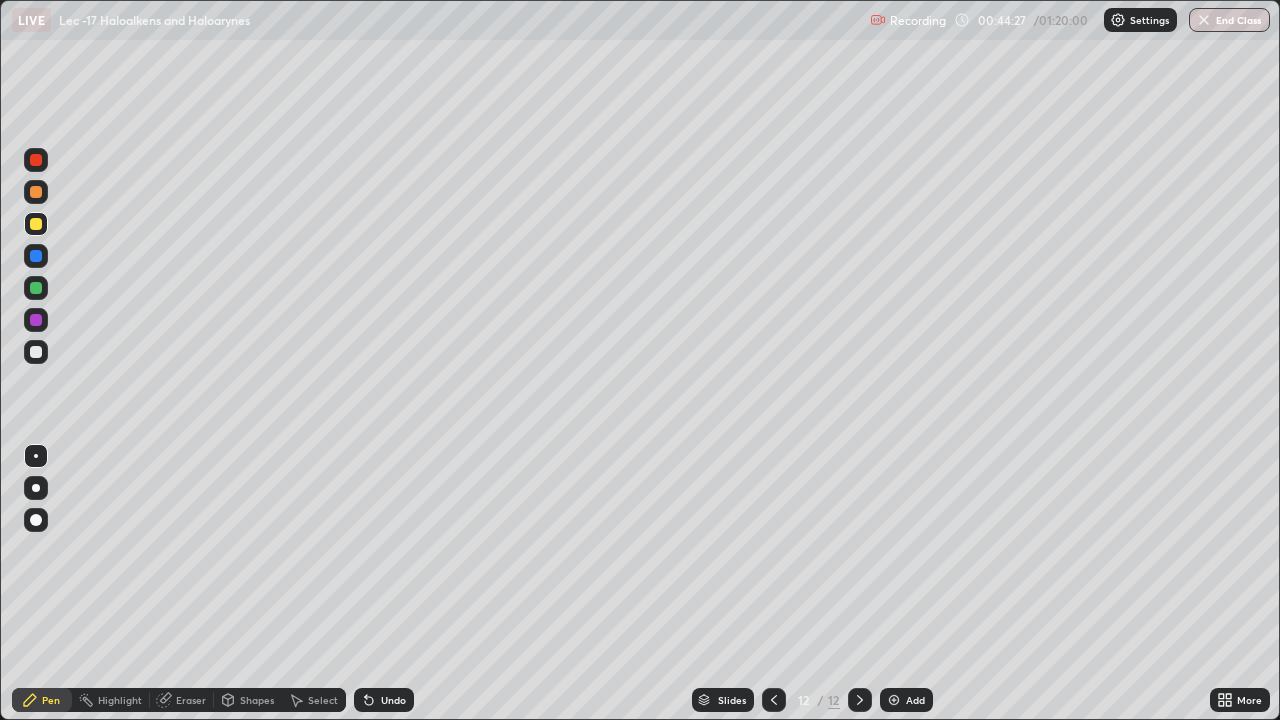 click 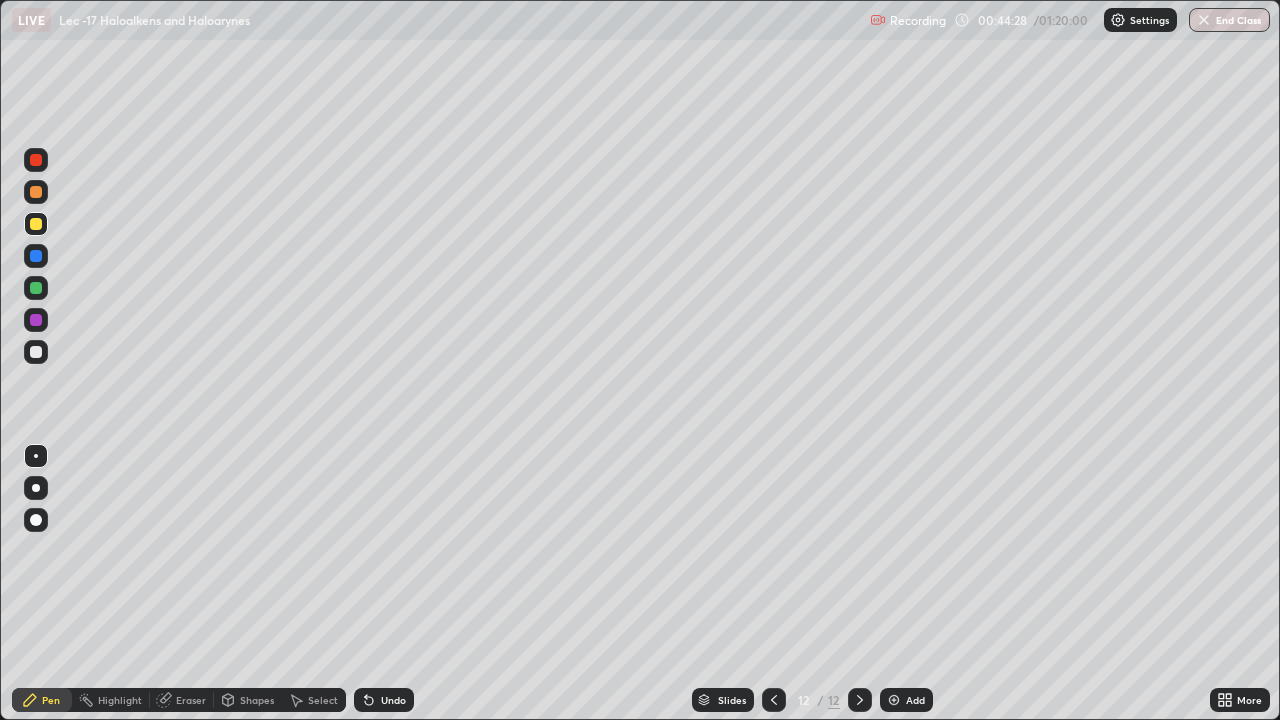 click 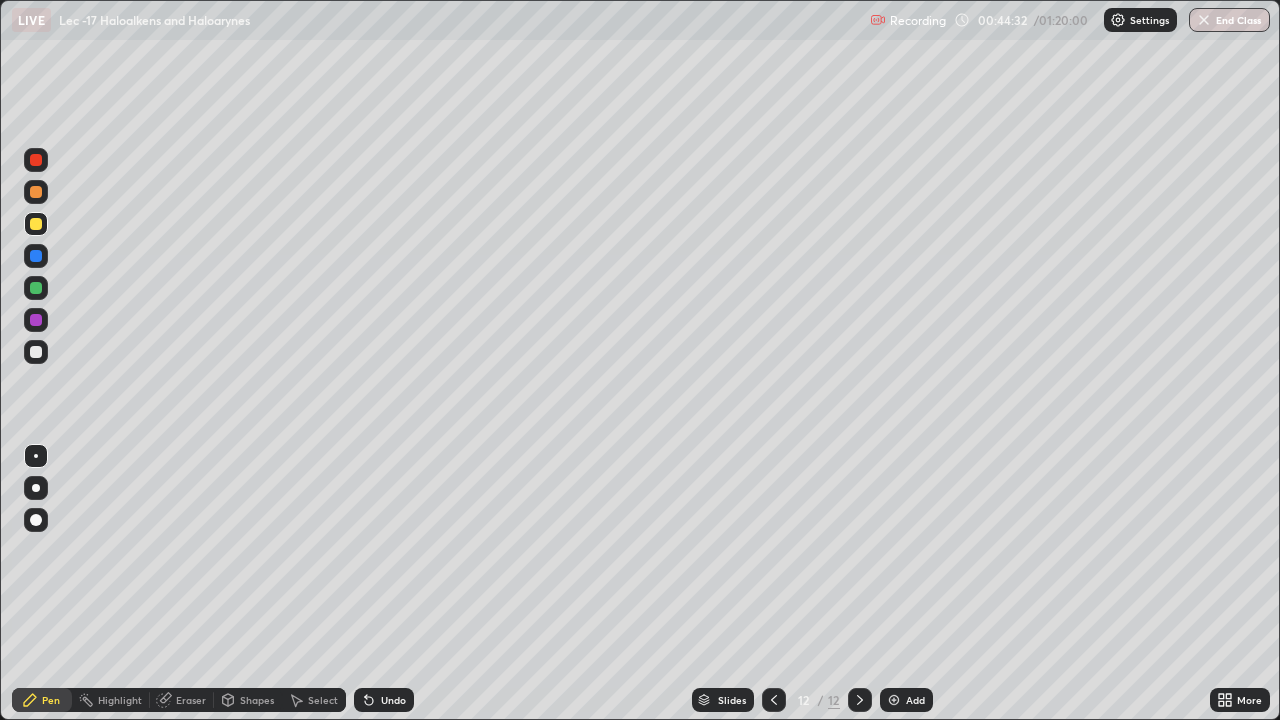 click 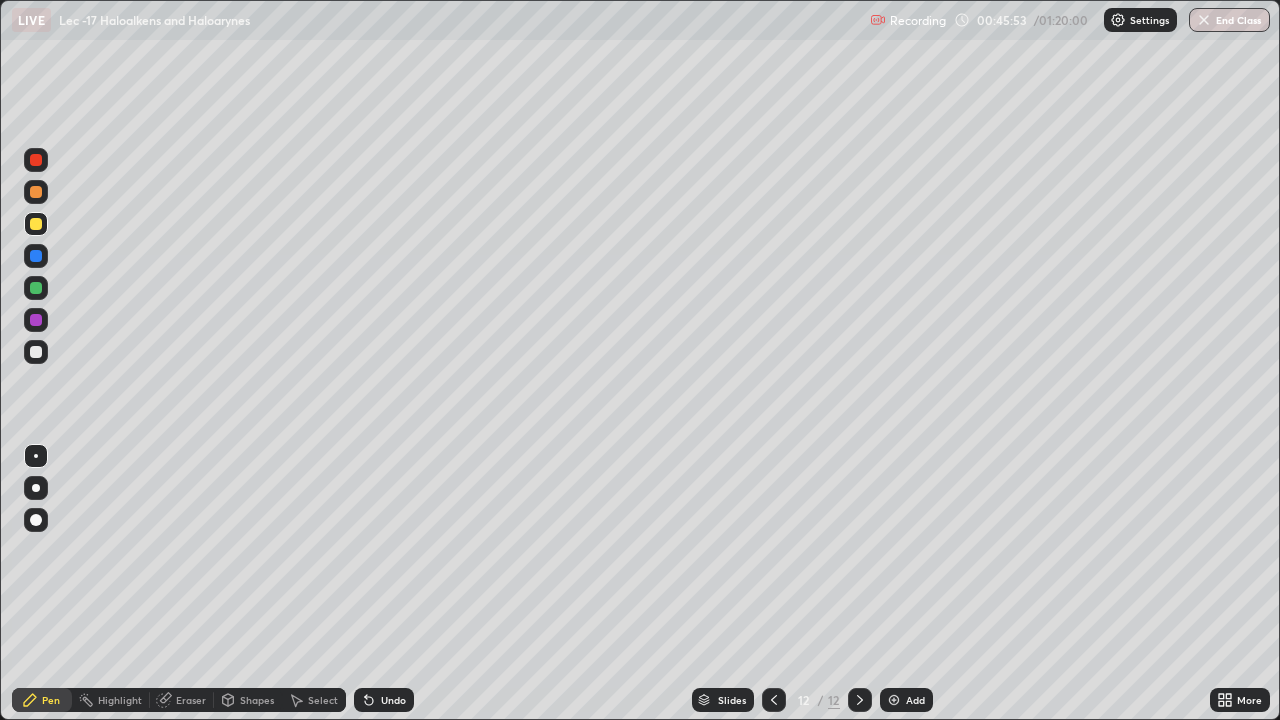 click at bounding box center (894, 700) 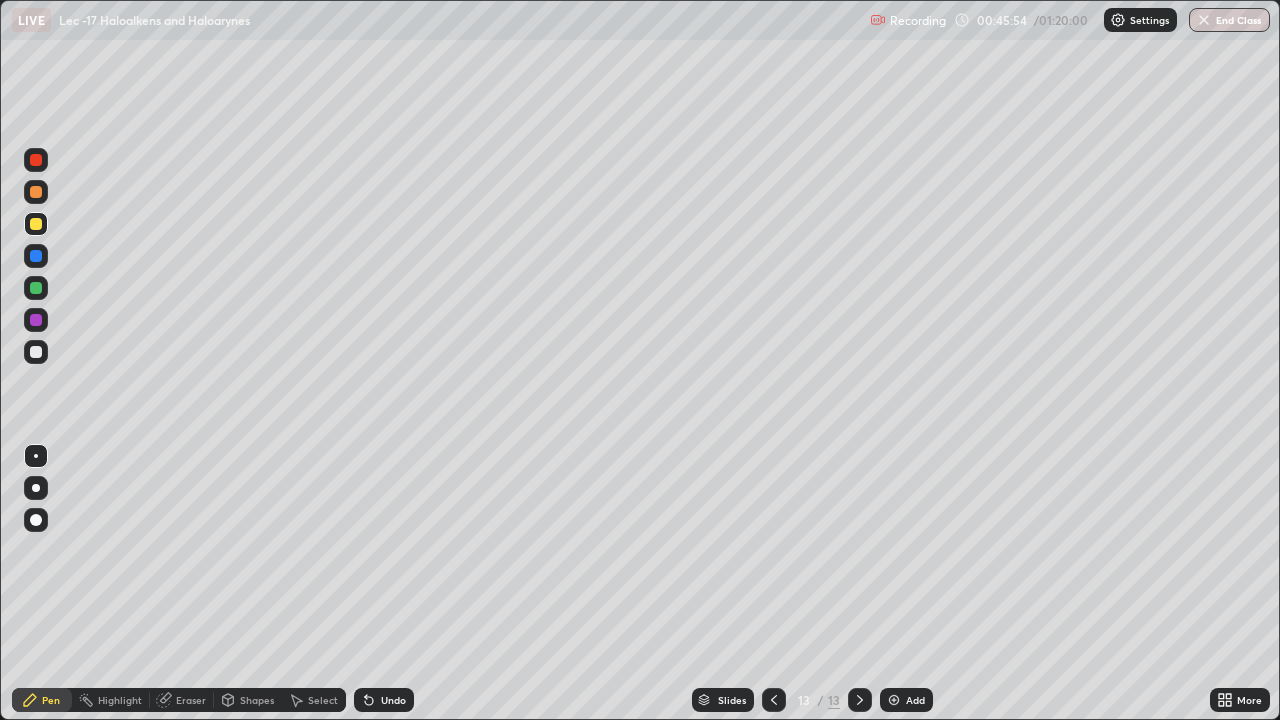 click at bounding box center [36, 352] 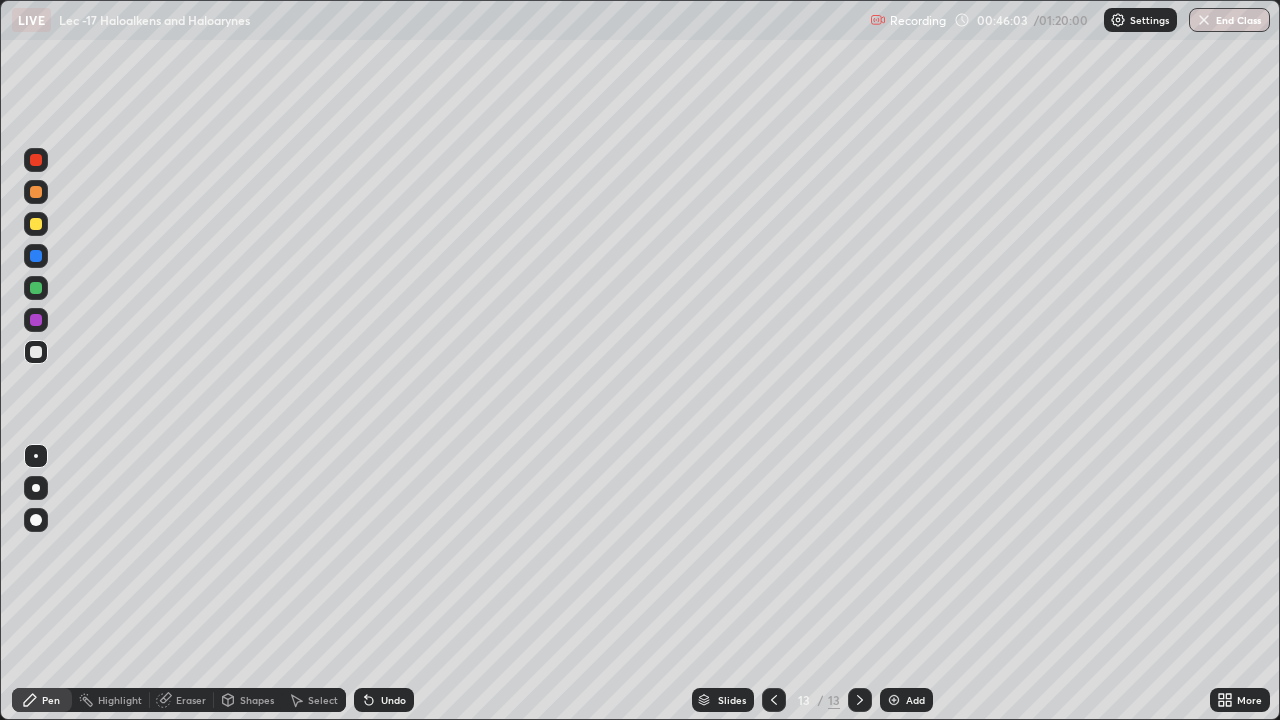 click 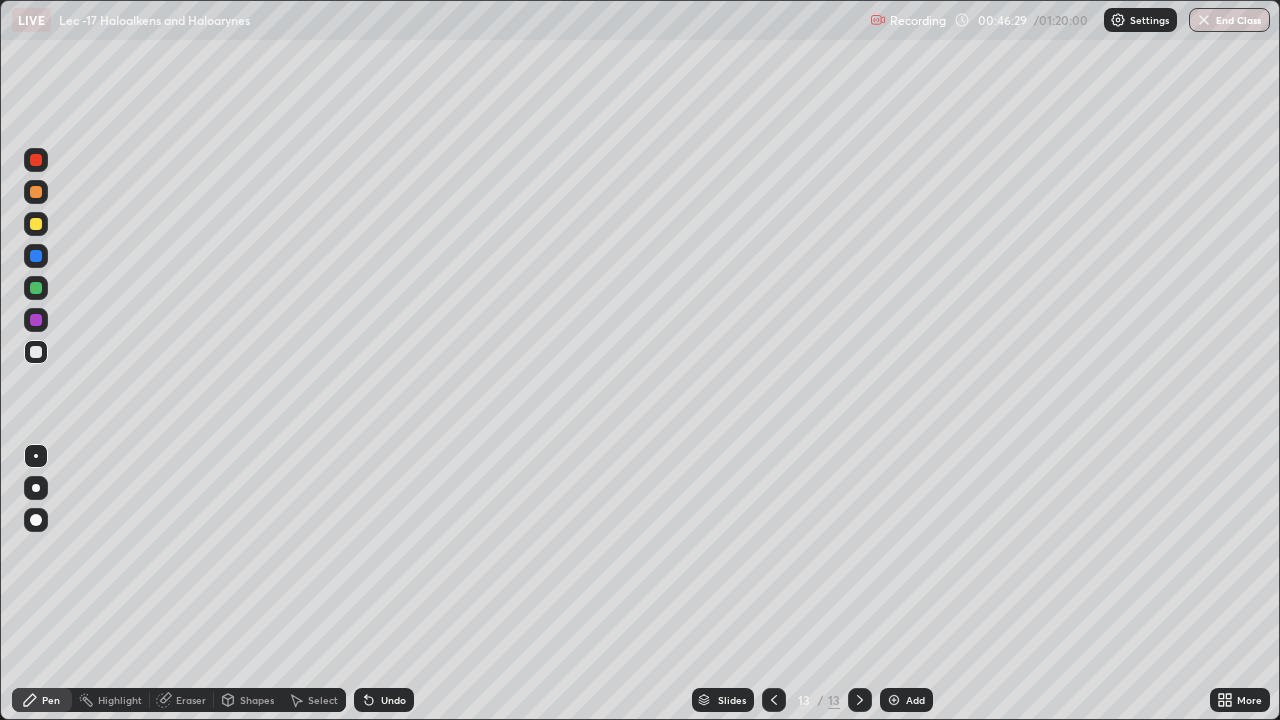 click at bounding box center (36, 224) 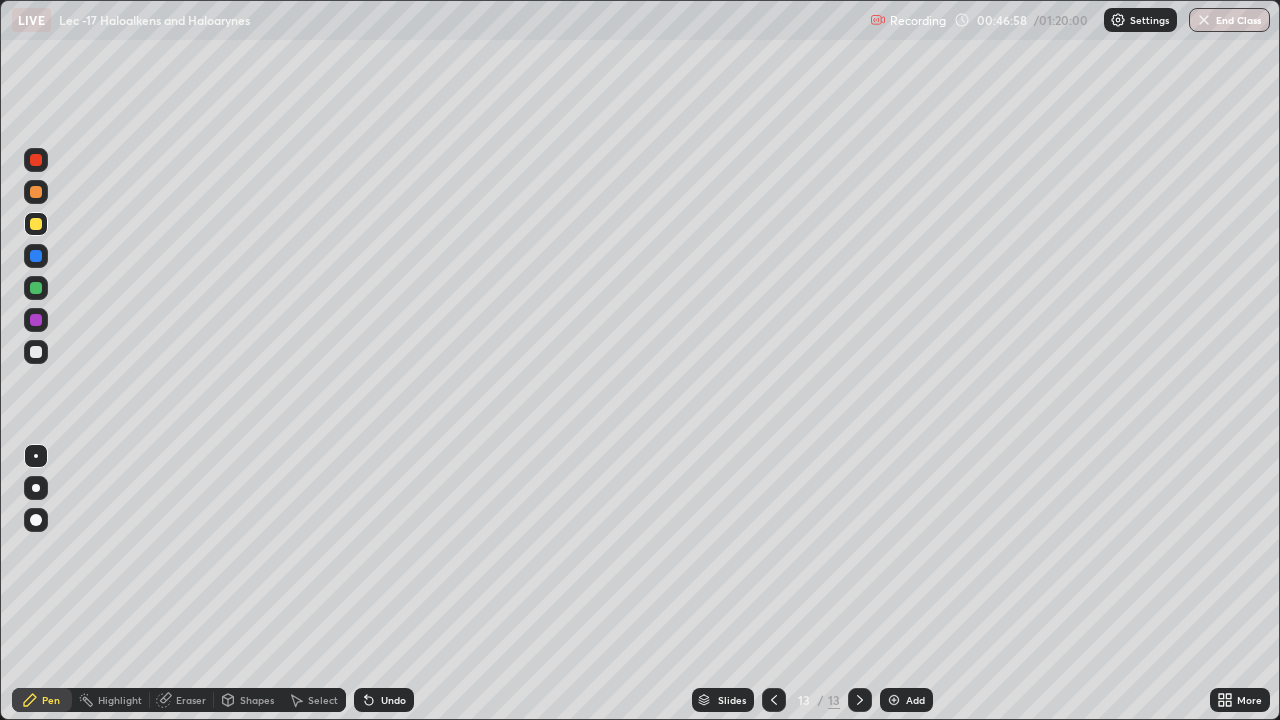 click at bounding box center (36, 352) 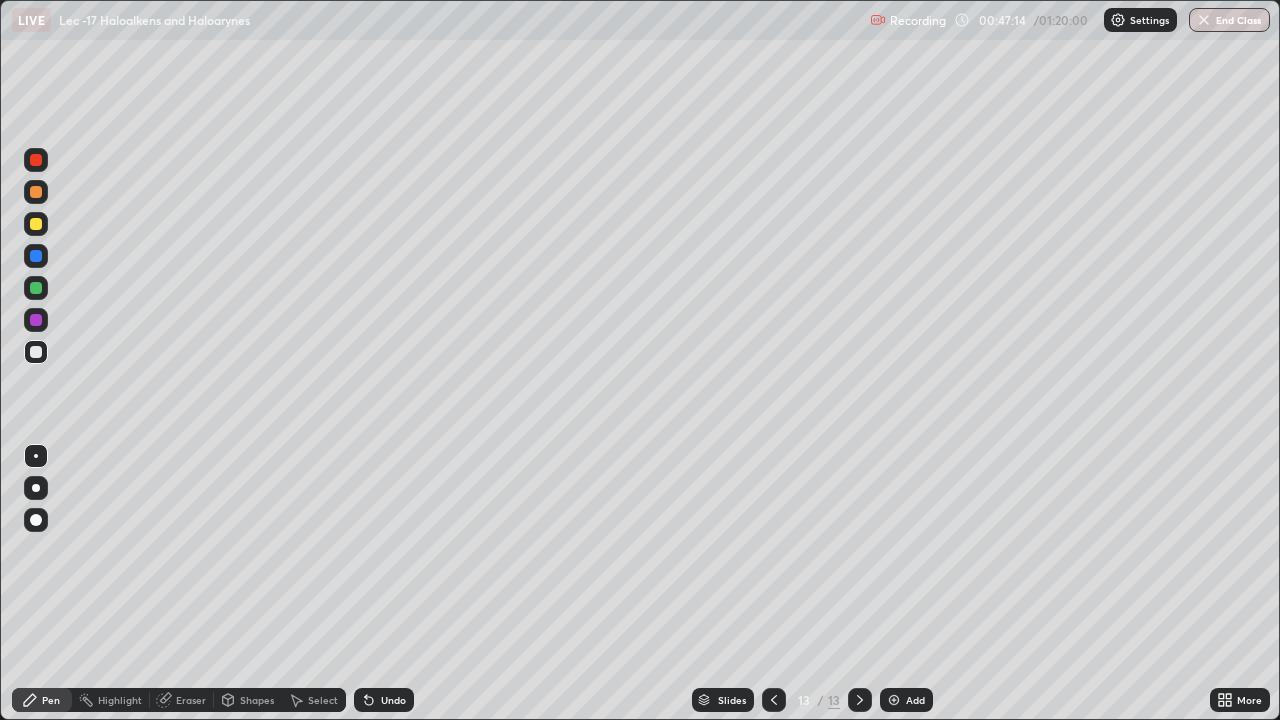 click at bounding box center [36, 288] 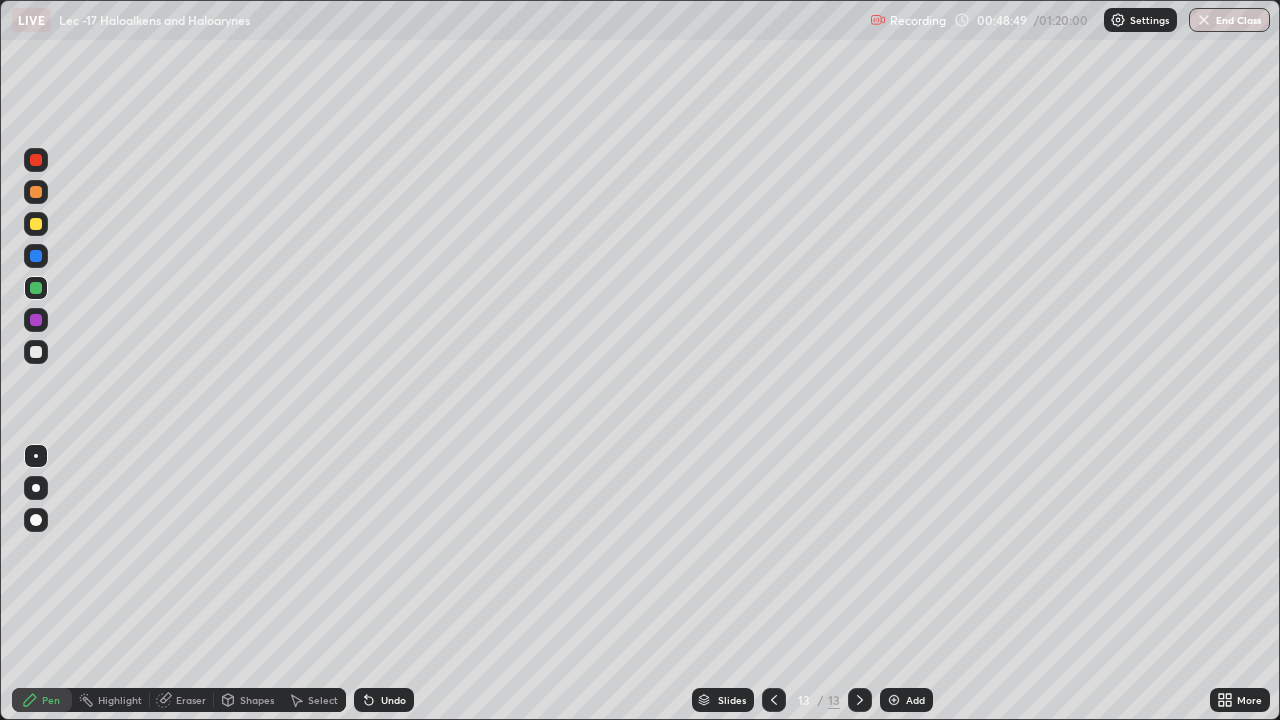 click on "Add" at bounding box center (915, 700) 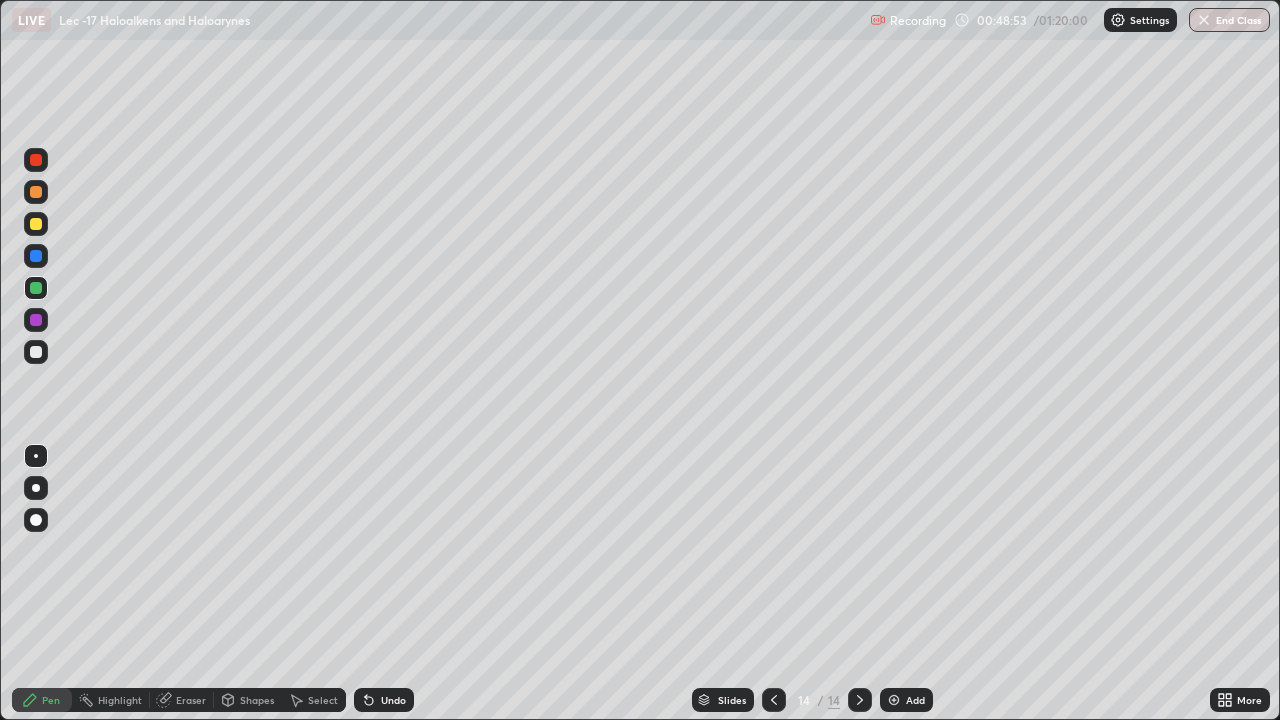 click 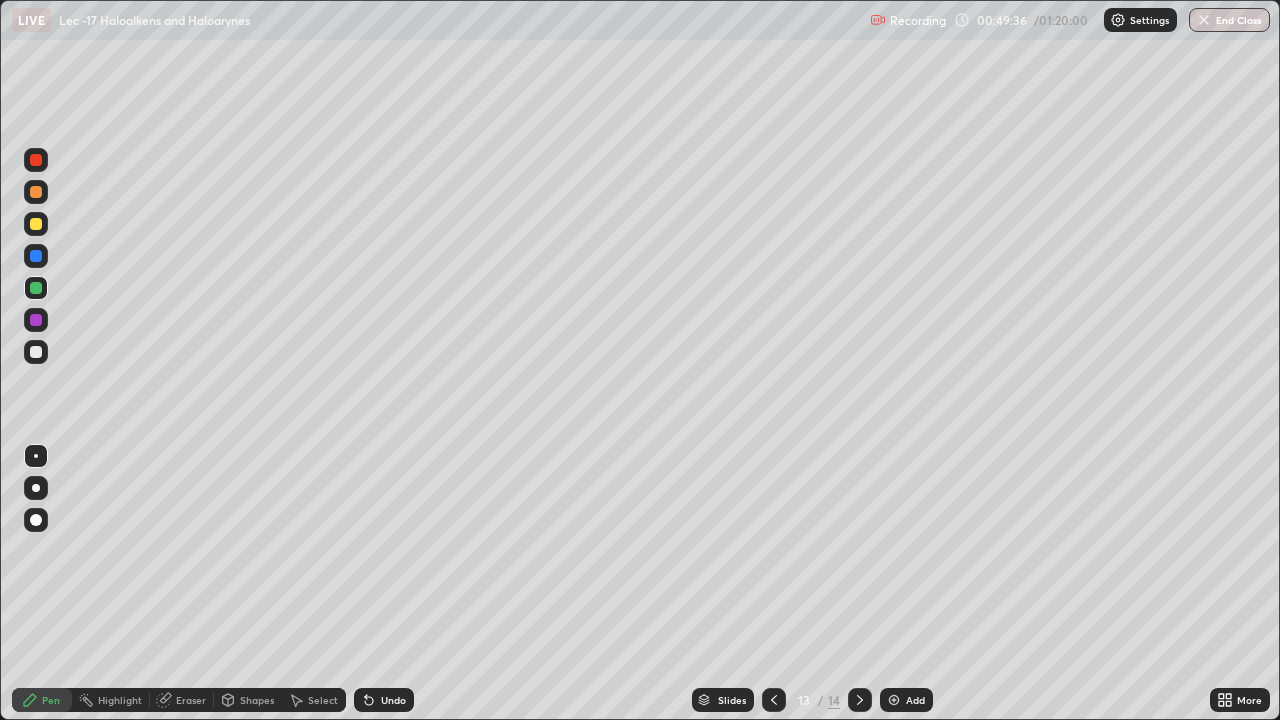 click on "Add" at bounding box center (906, 700) 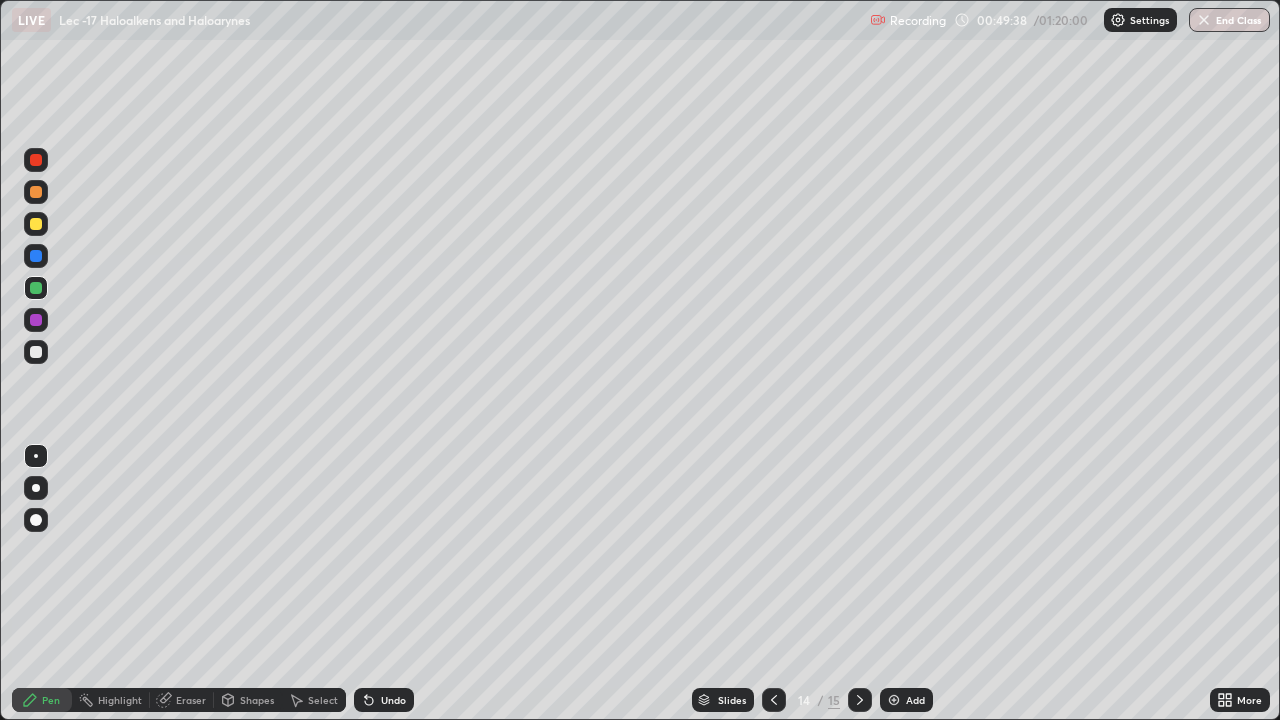 click at bounding box center [36, 352] 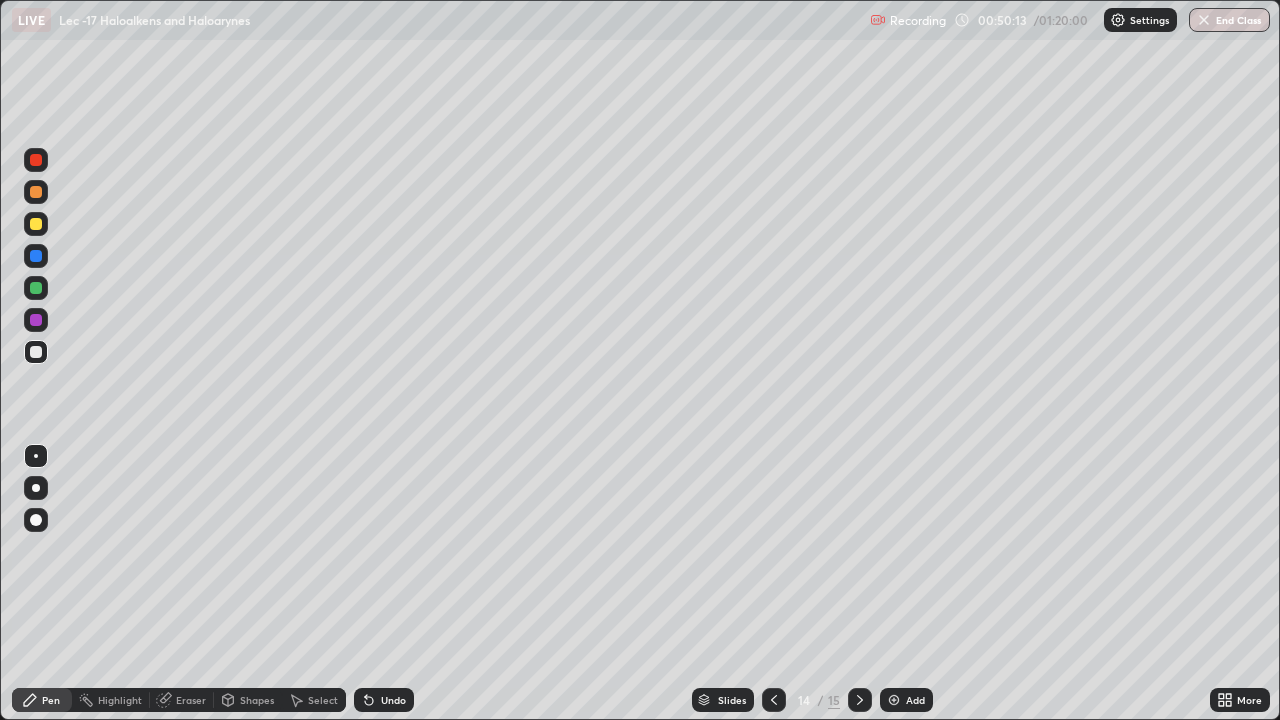 click at bounding box center (36, 288) 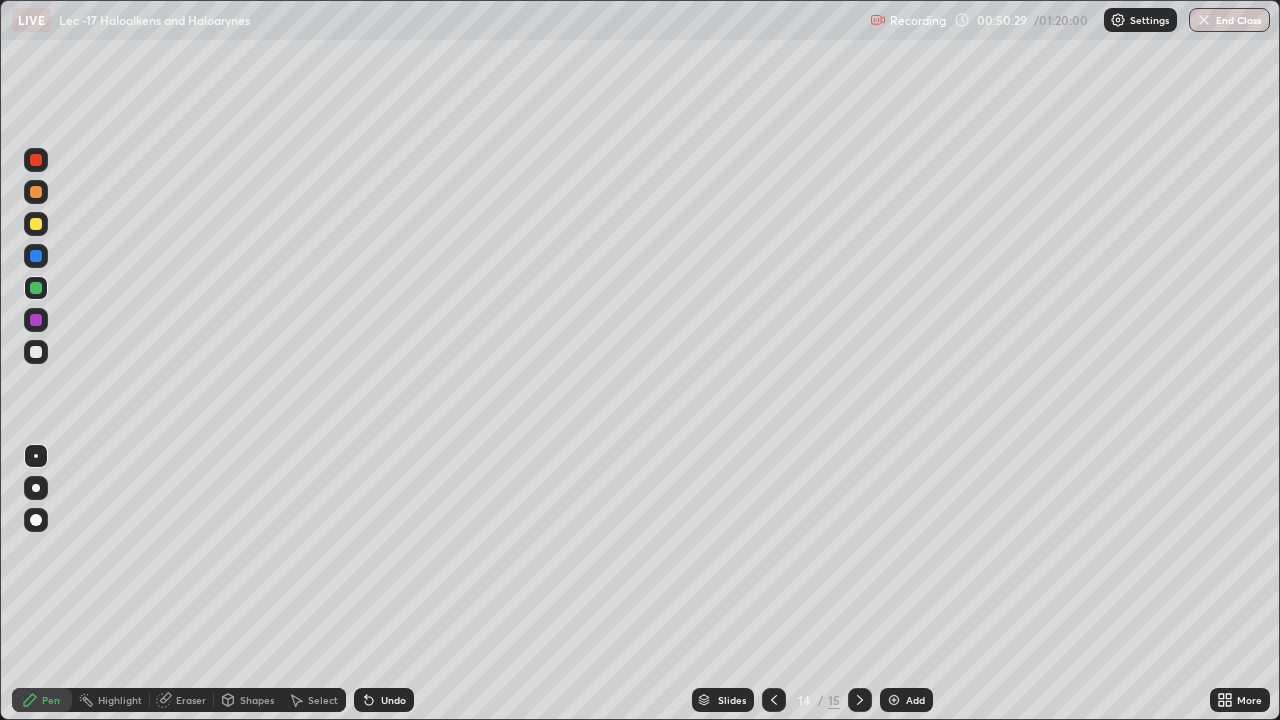 click at bounding box center (36, 224) 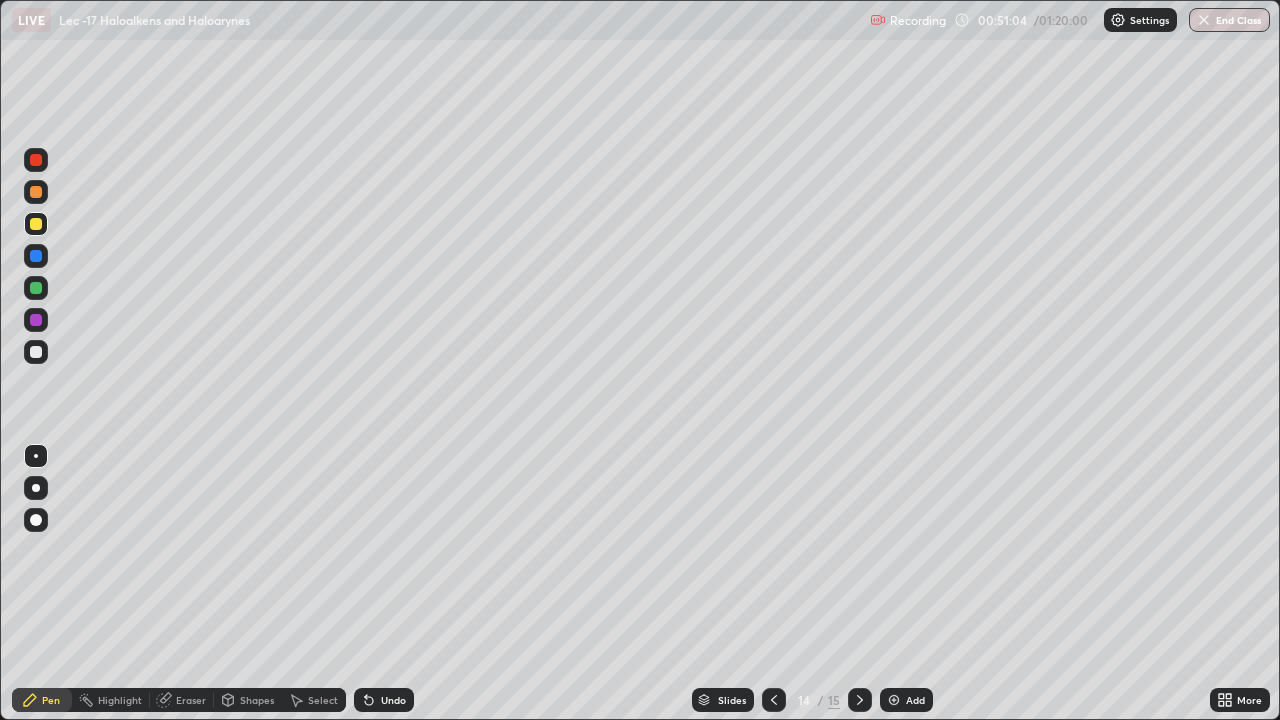 click at bounding box center [36, 352] 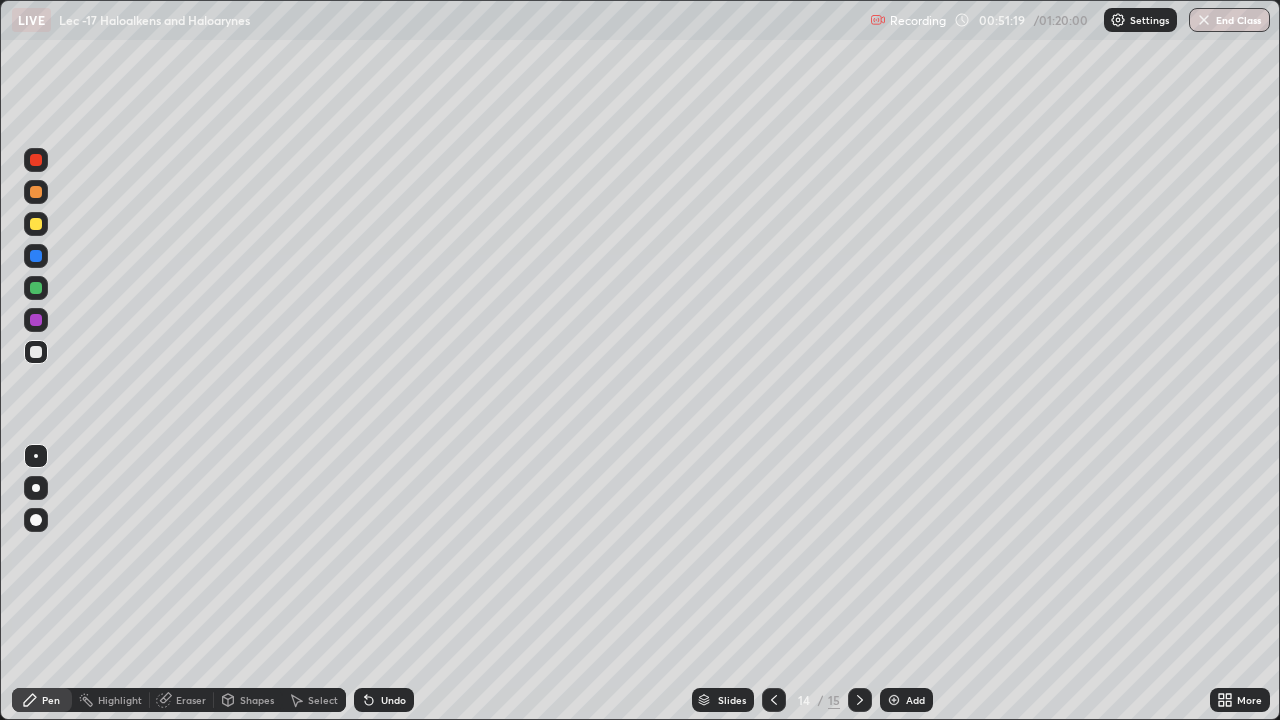 click at bounding box center [36, 224] 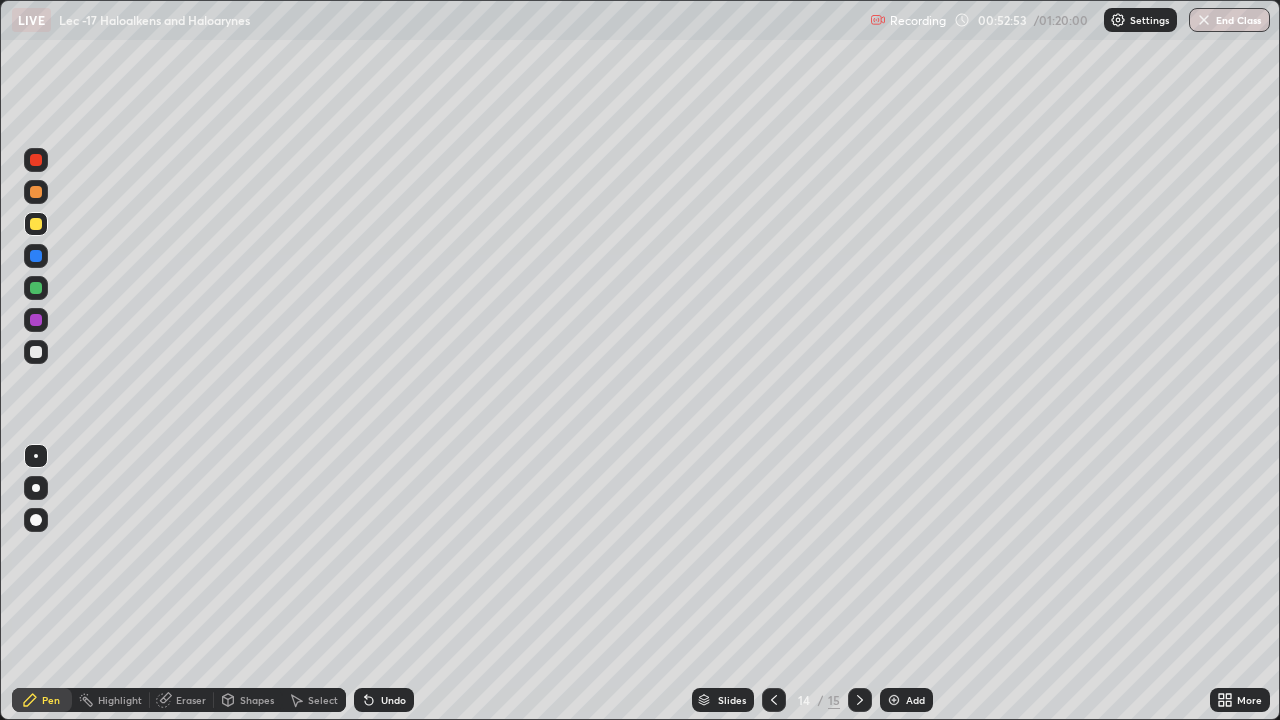 click on "Add" at bounding box center [915, 700] 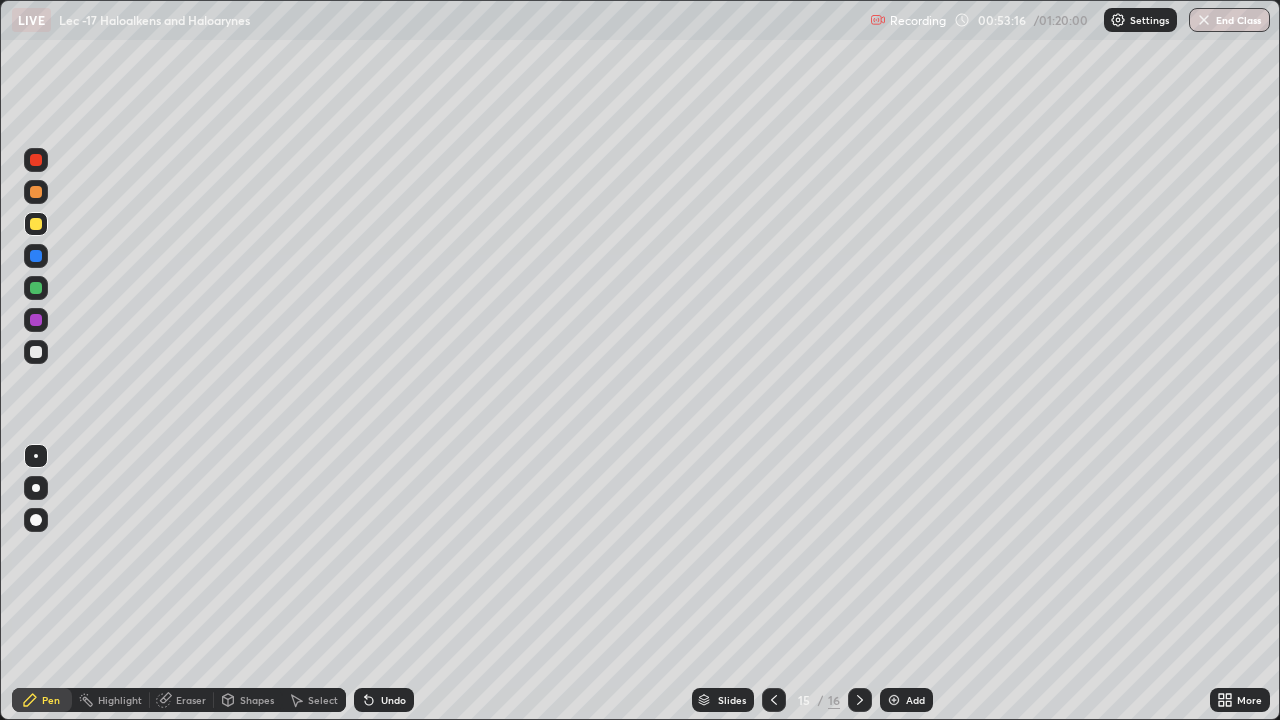 click at bounding box center (36, 352) 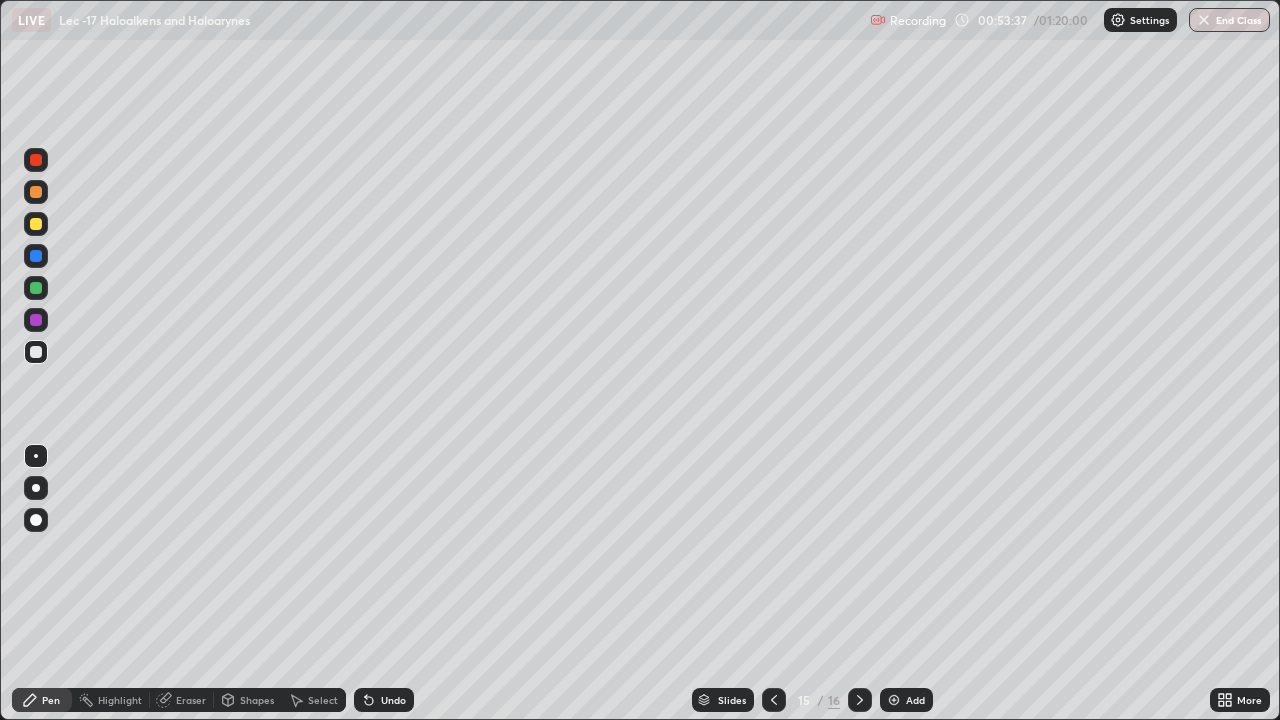 click 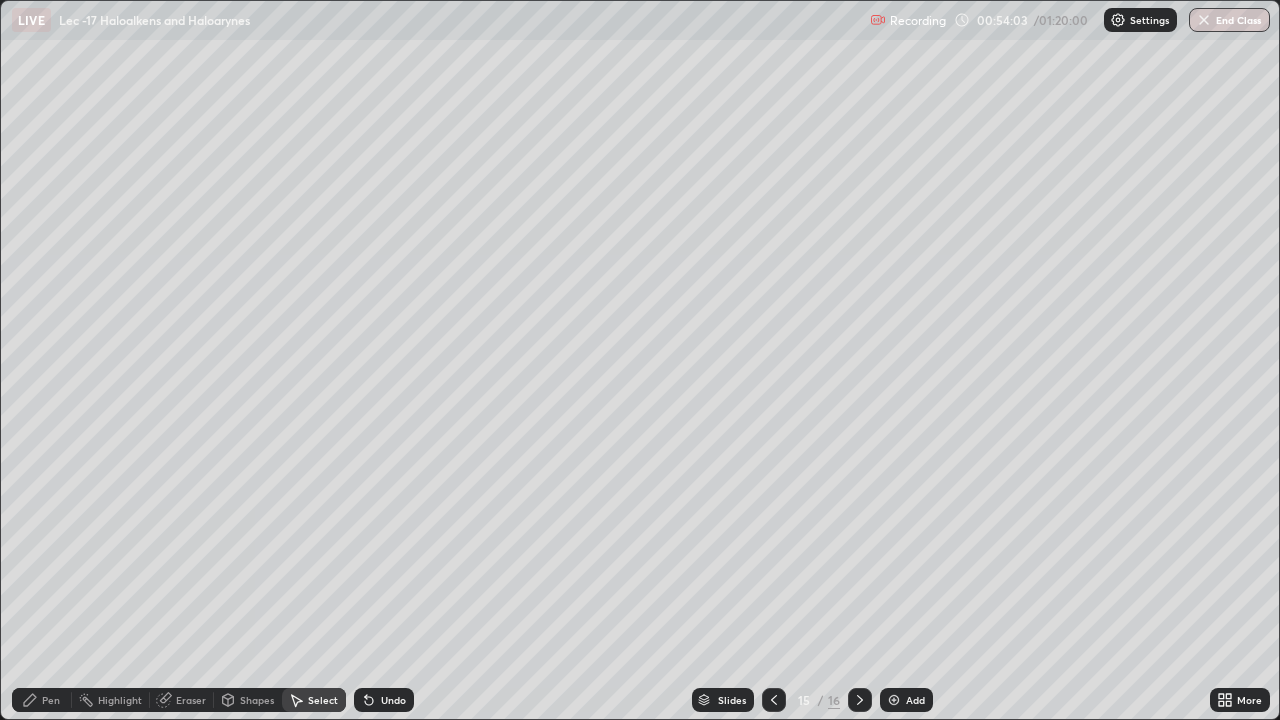 click on "Pen" at bounding box center (42, 700) 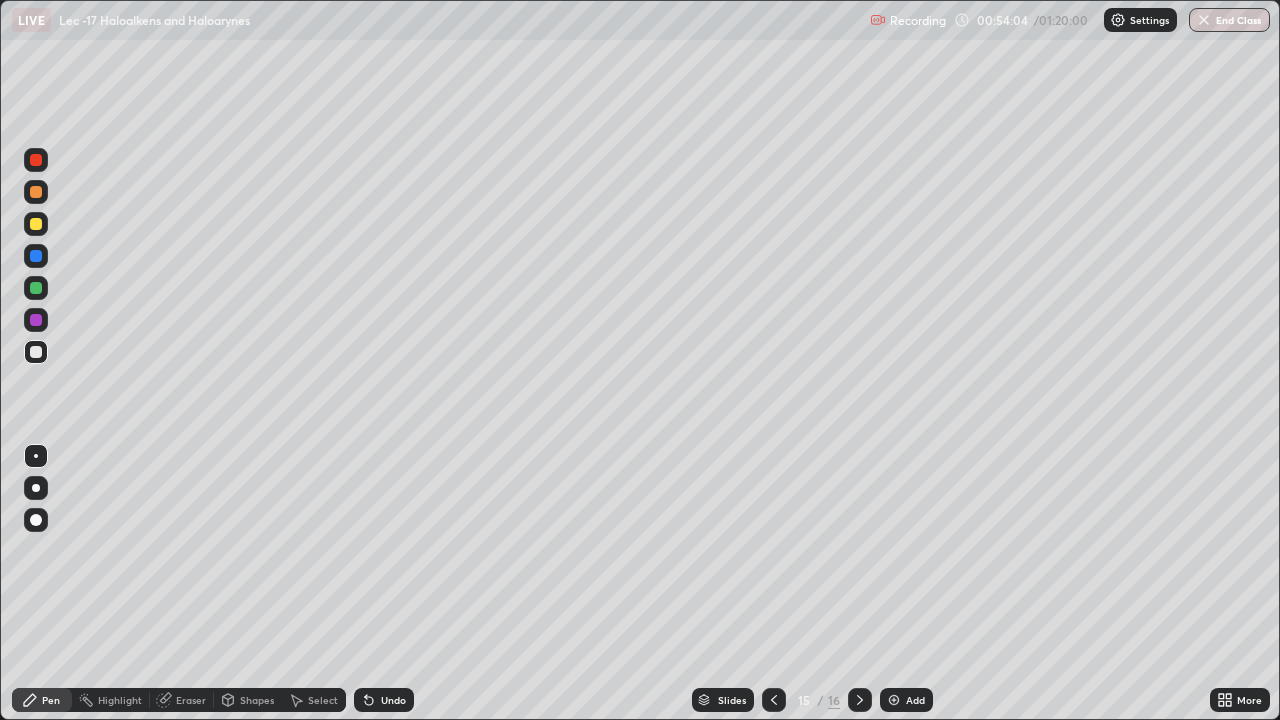 click at bounding box center (36, 224) 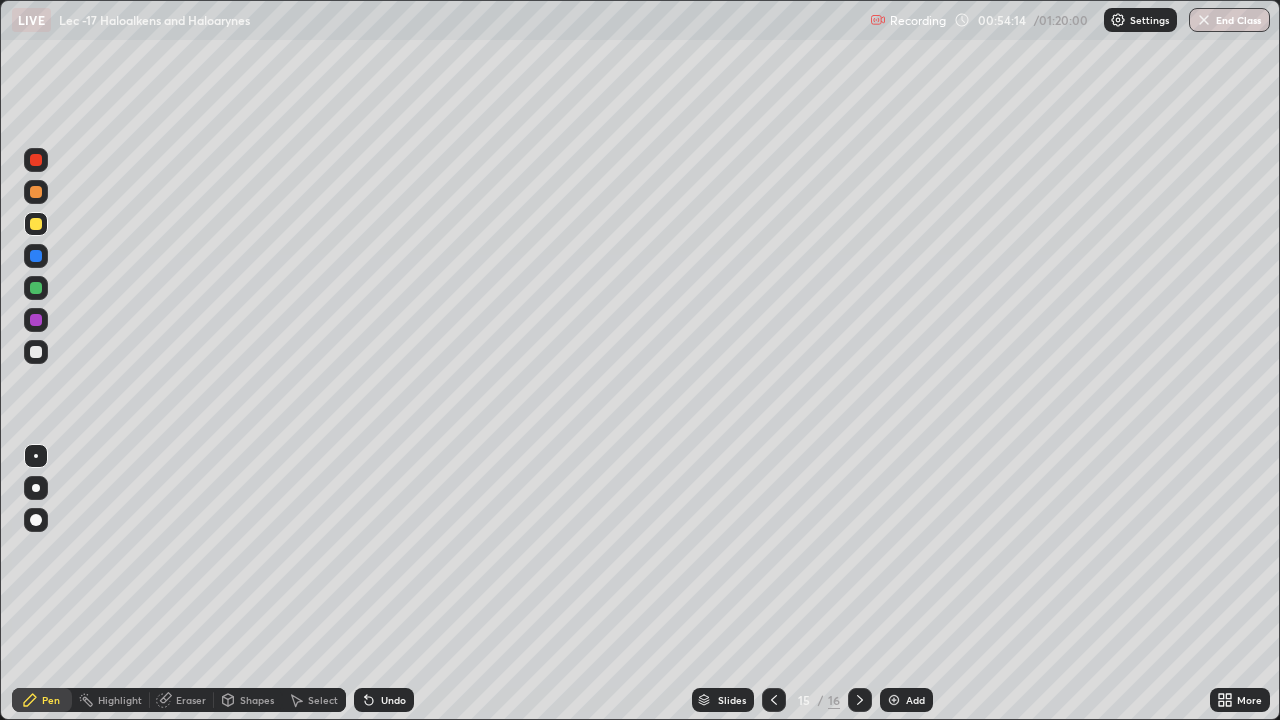 click at bounding box center (36, 352) 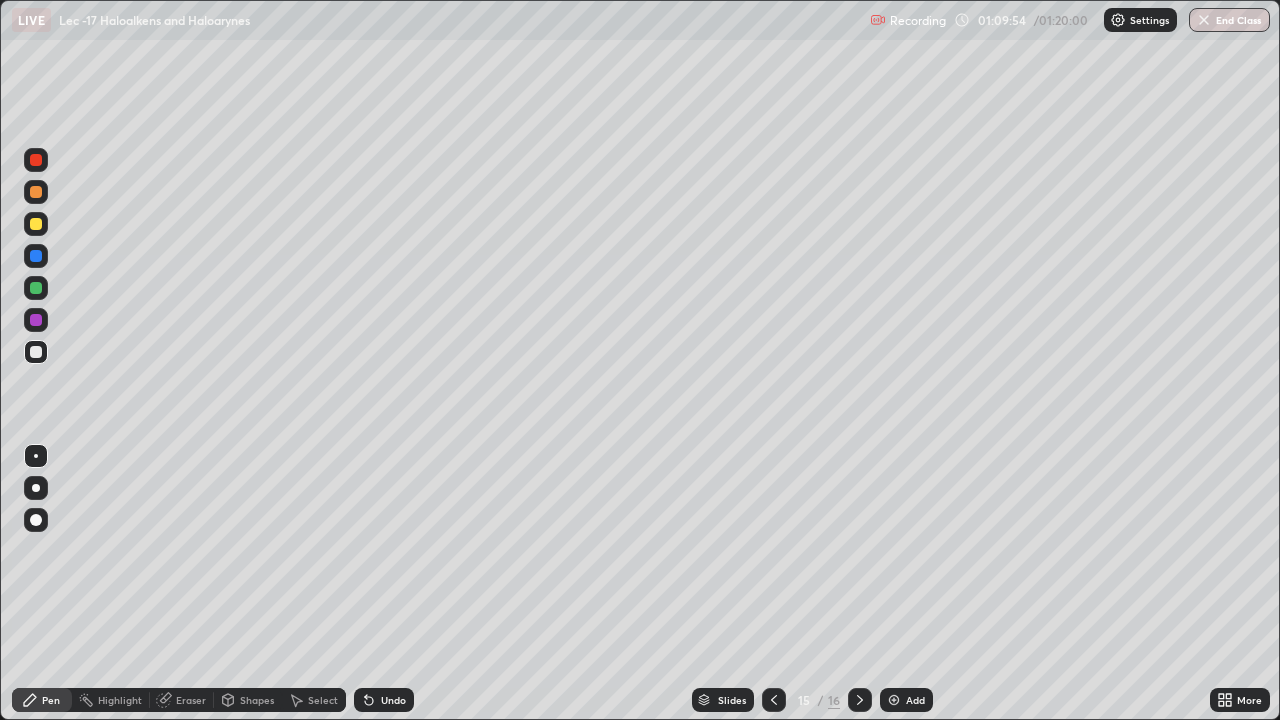 click on "End Class" at bounding box center (1229, 20) 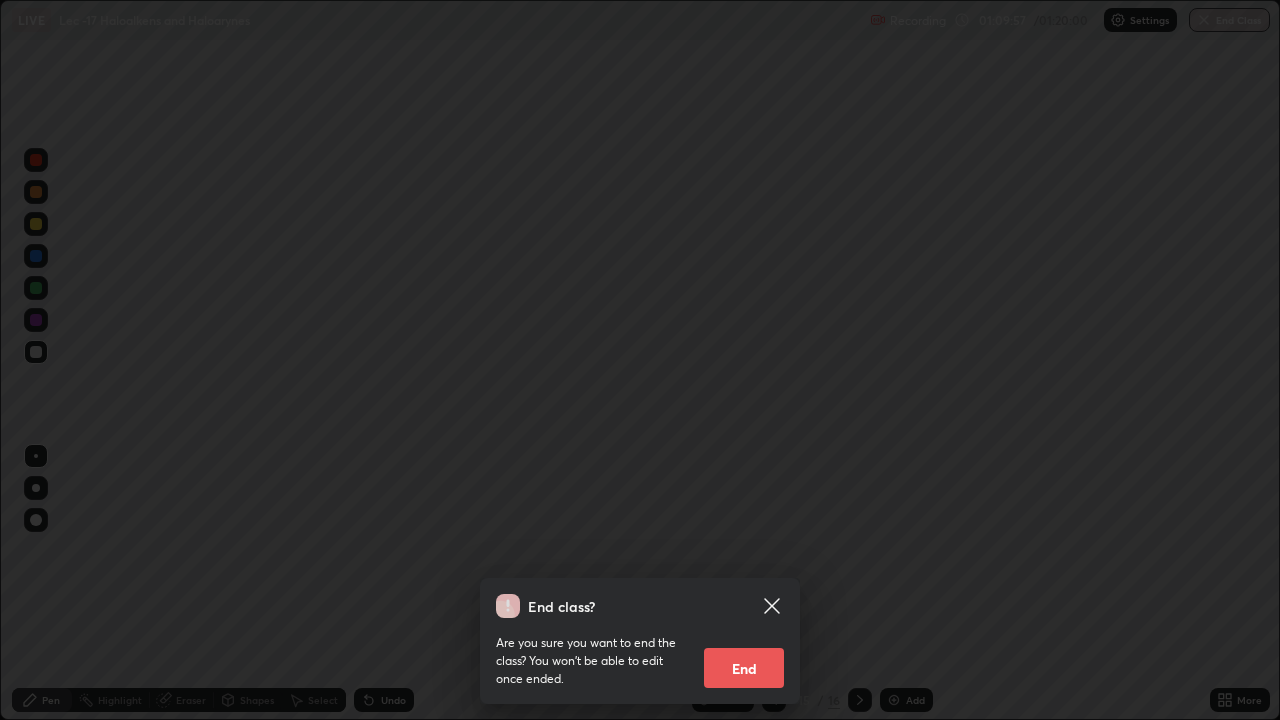 click on "End" at bounding box center (744, 668) 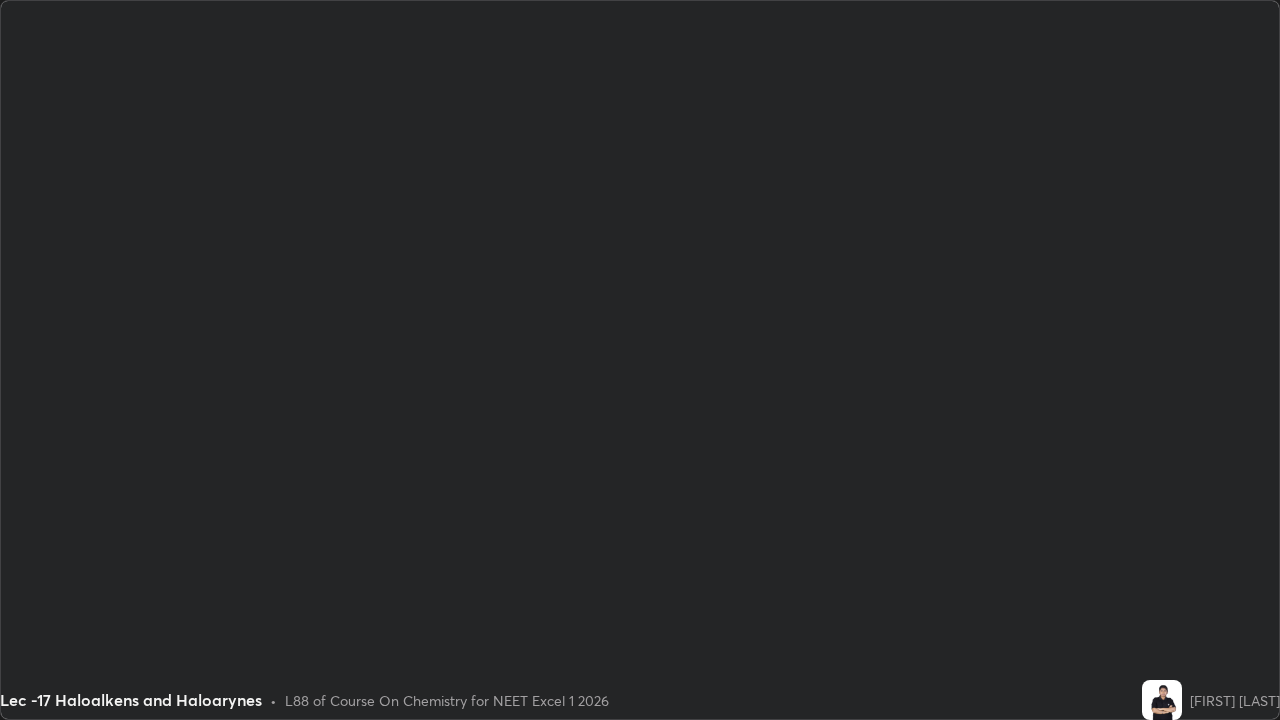 click at bounding box center [640, 360] 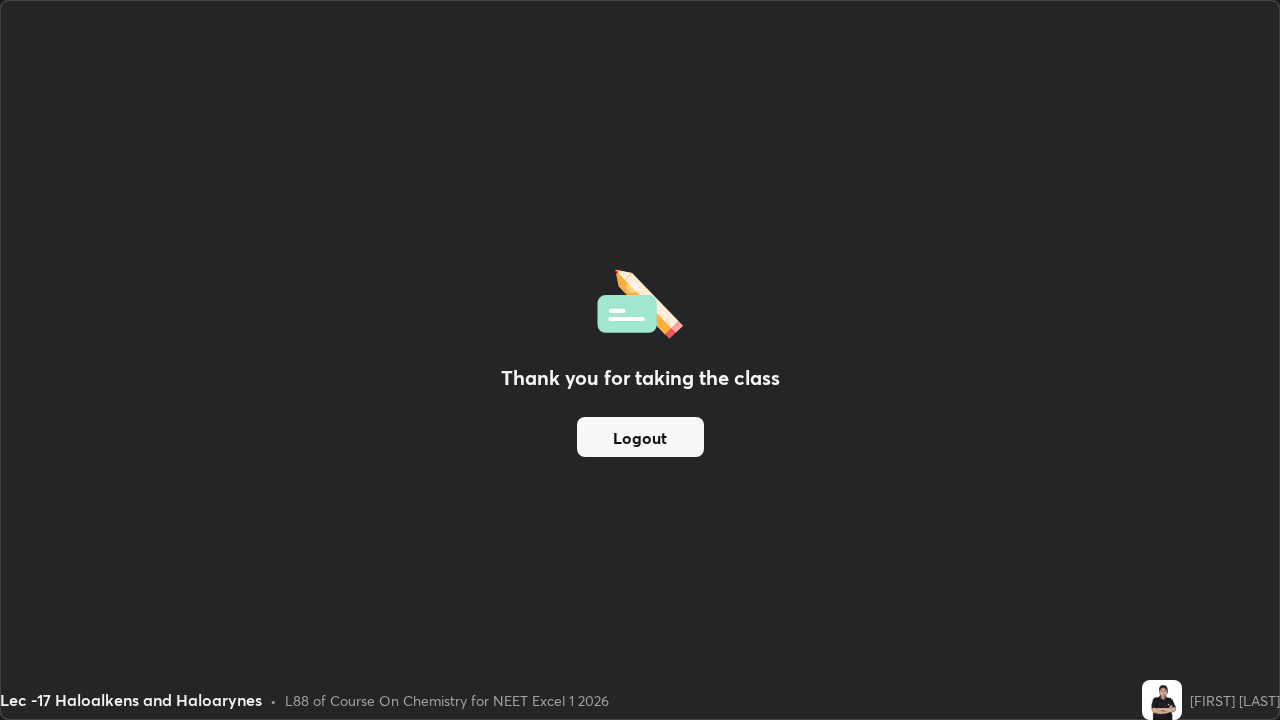 click on "Thank you for taking the class Logout" at bounding box center [640, 360] 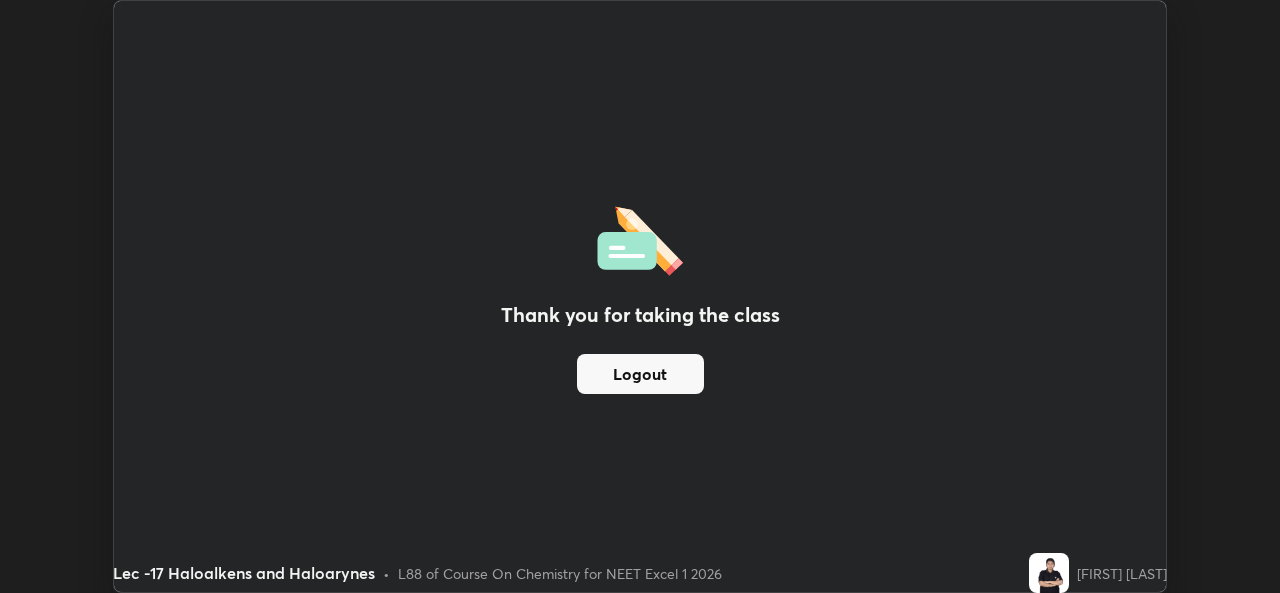 scroll, scrollTop: 593, scrollLeft: 1280, axis: both 